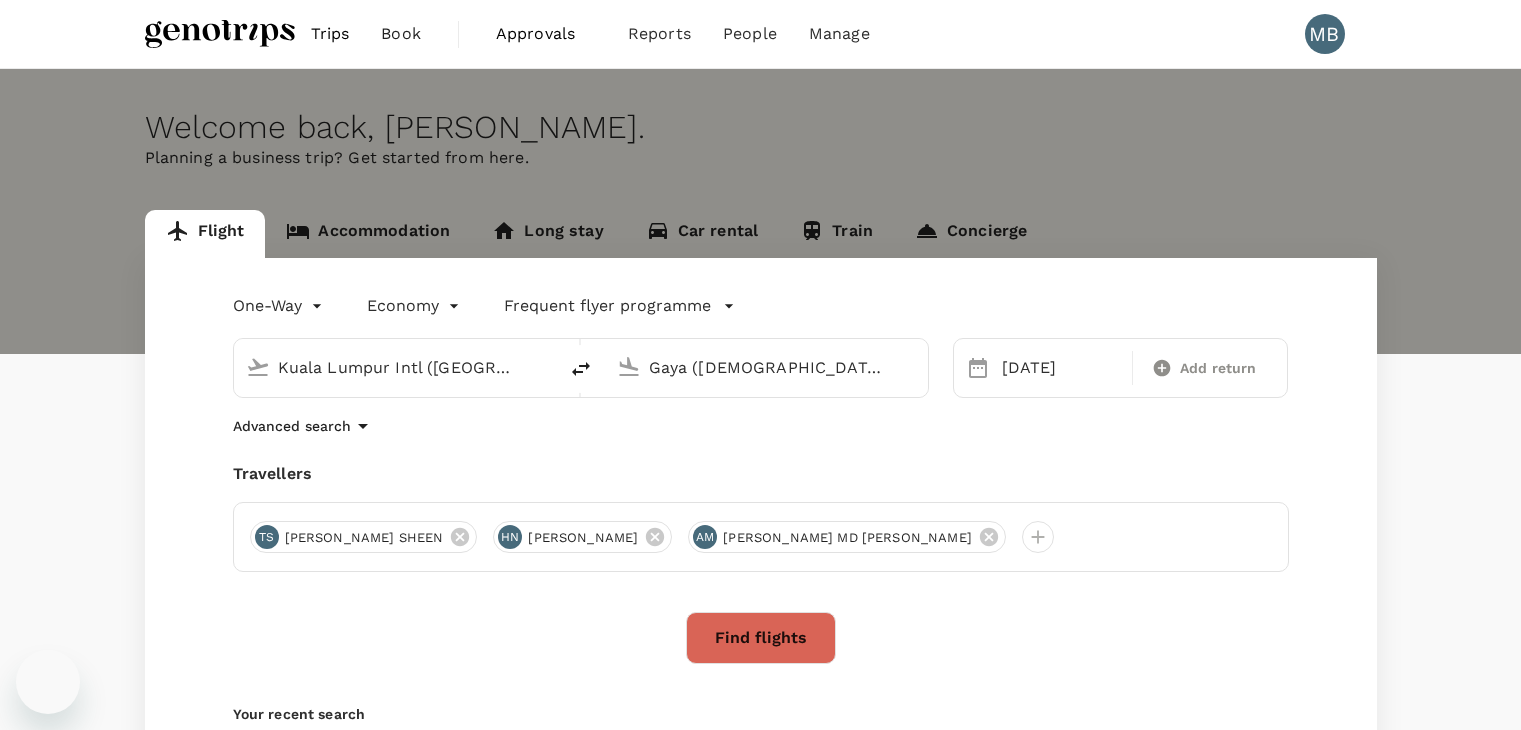 scroll, scrollTop: 0, scrollLeft: 0, axis: both 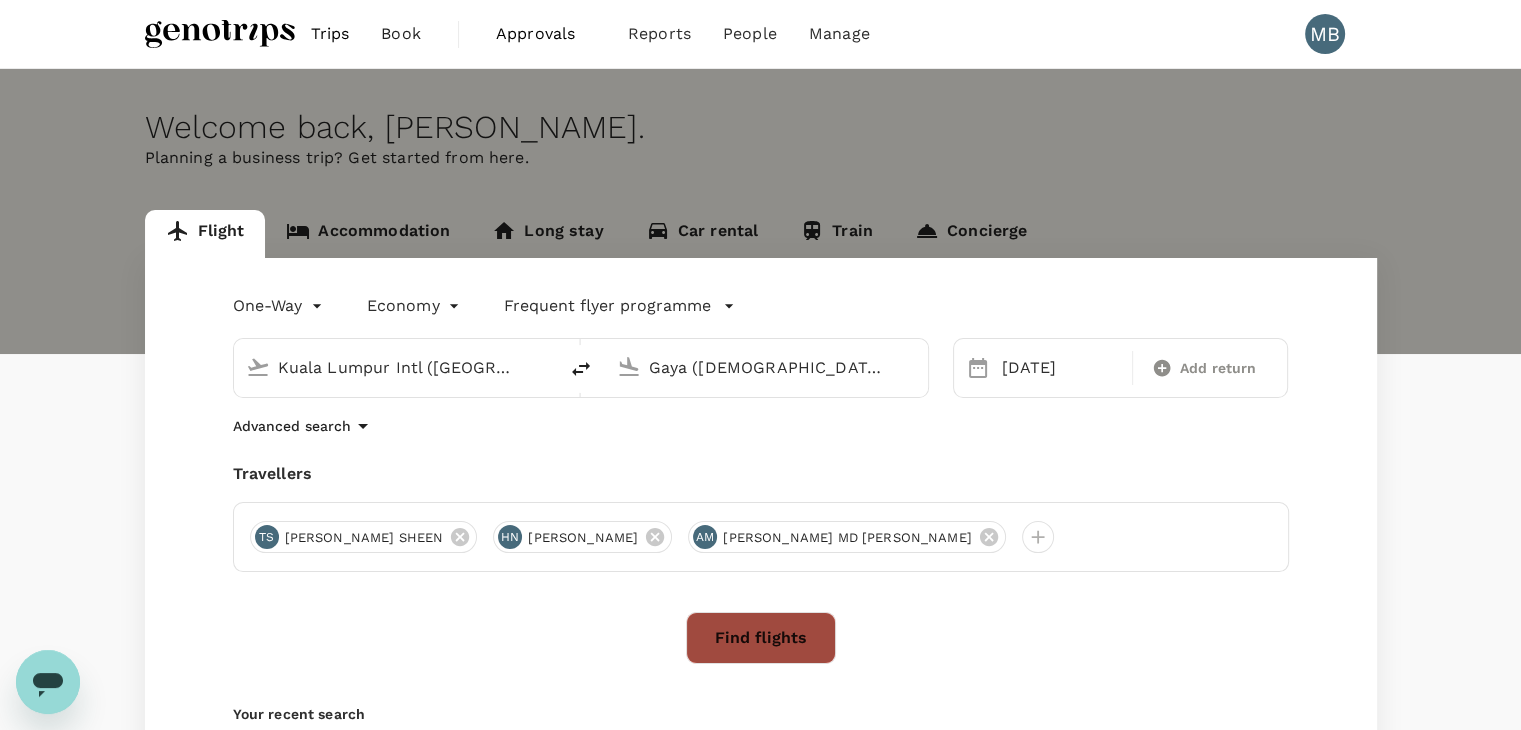 click on "Find flights" at bounding box center [761, 638] 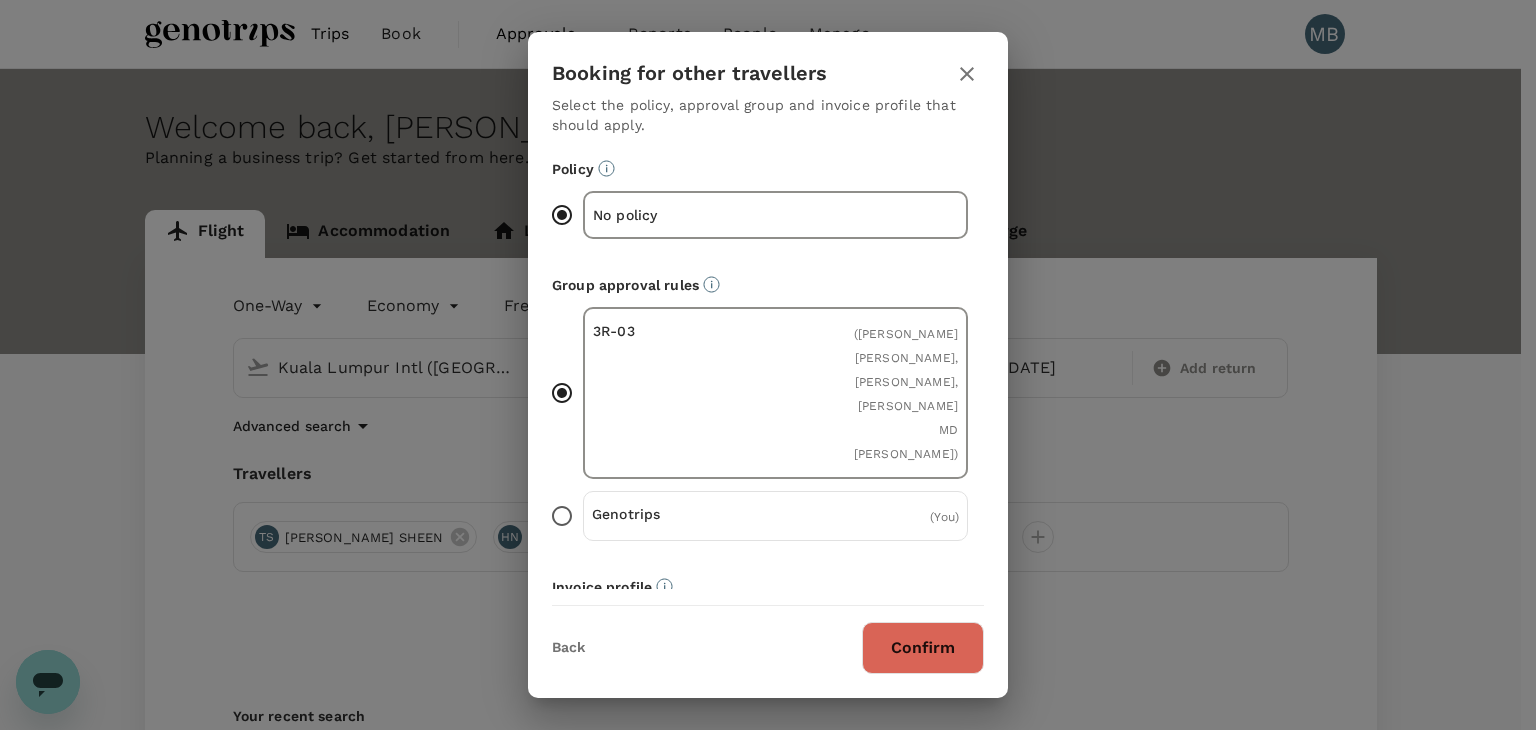 click on "Genotrips ( You )" at bounding box center (562, 516) 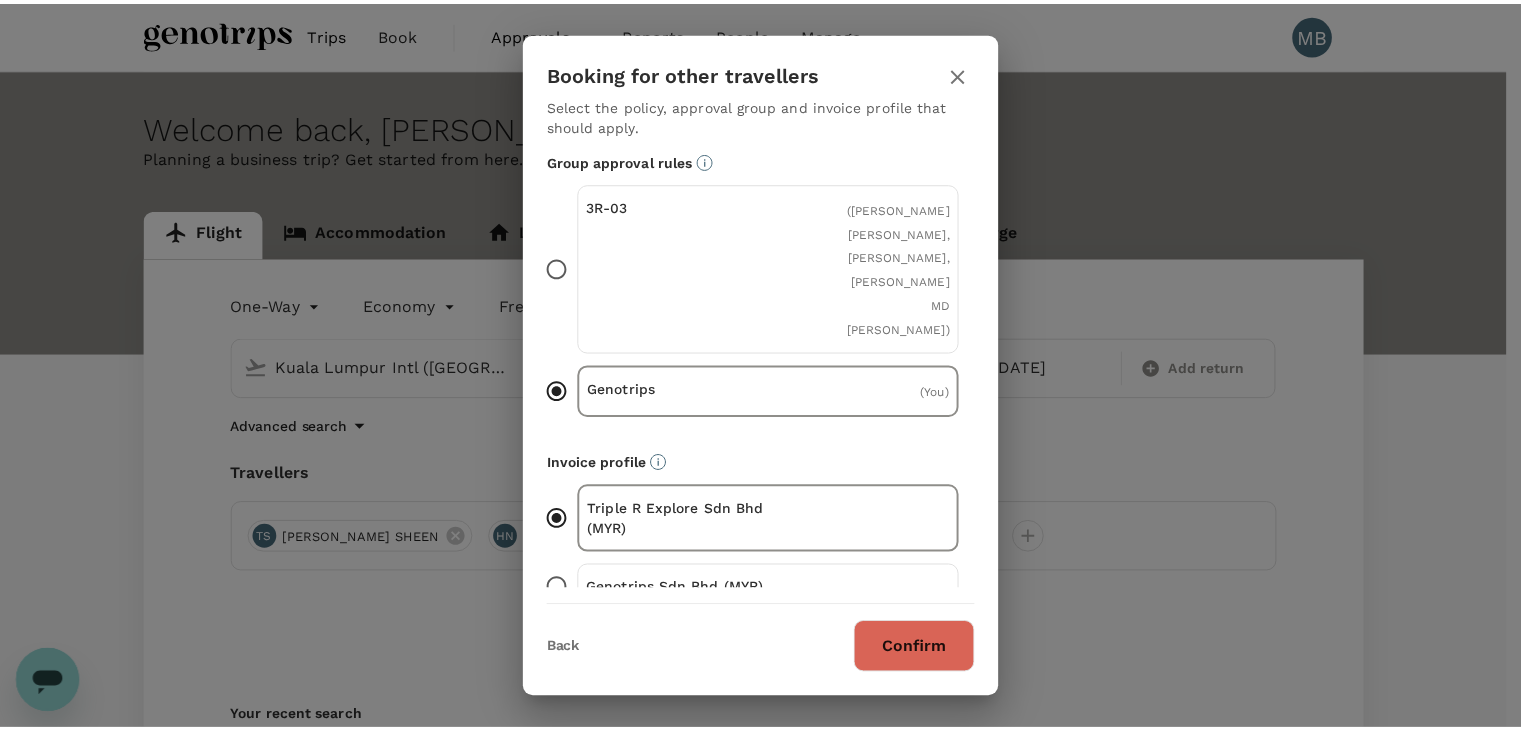 scroll, scrollTop: 125, scrollLeft: 0, axis: vertical 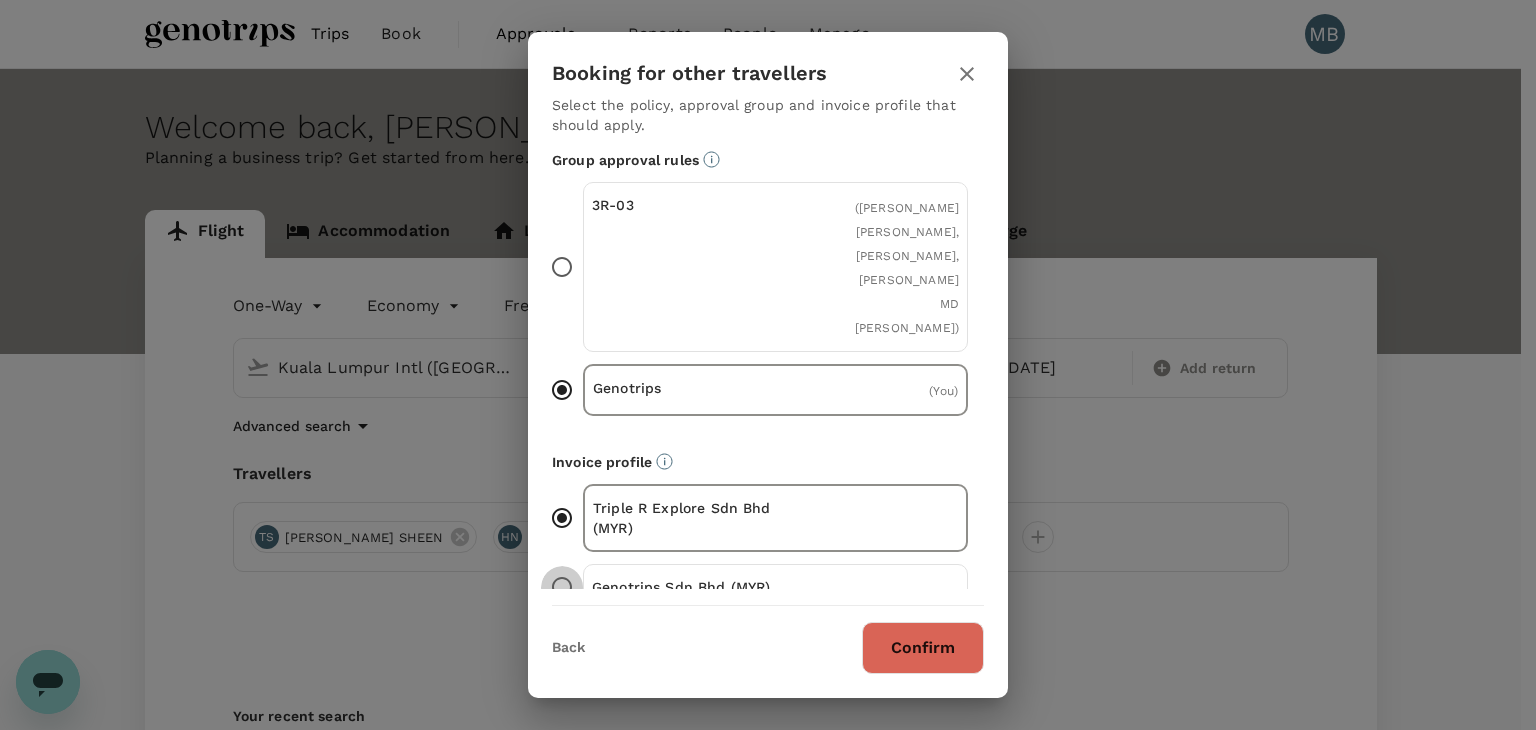 click on "Genotrips Sdn Bhd (MYR)" at bounding box center (562, 587) 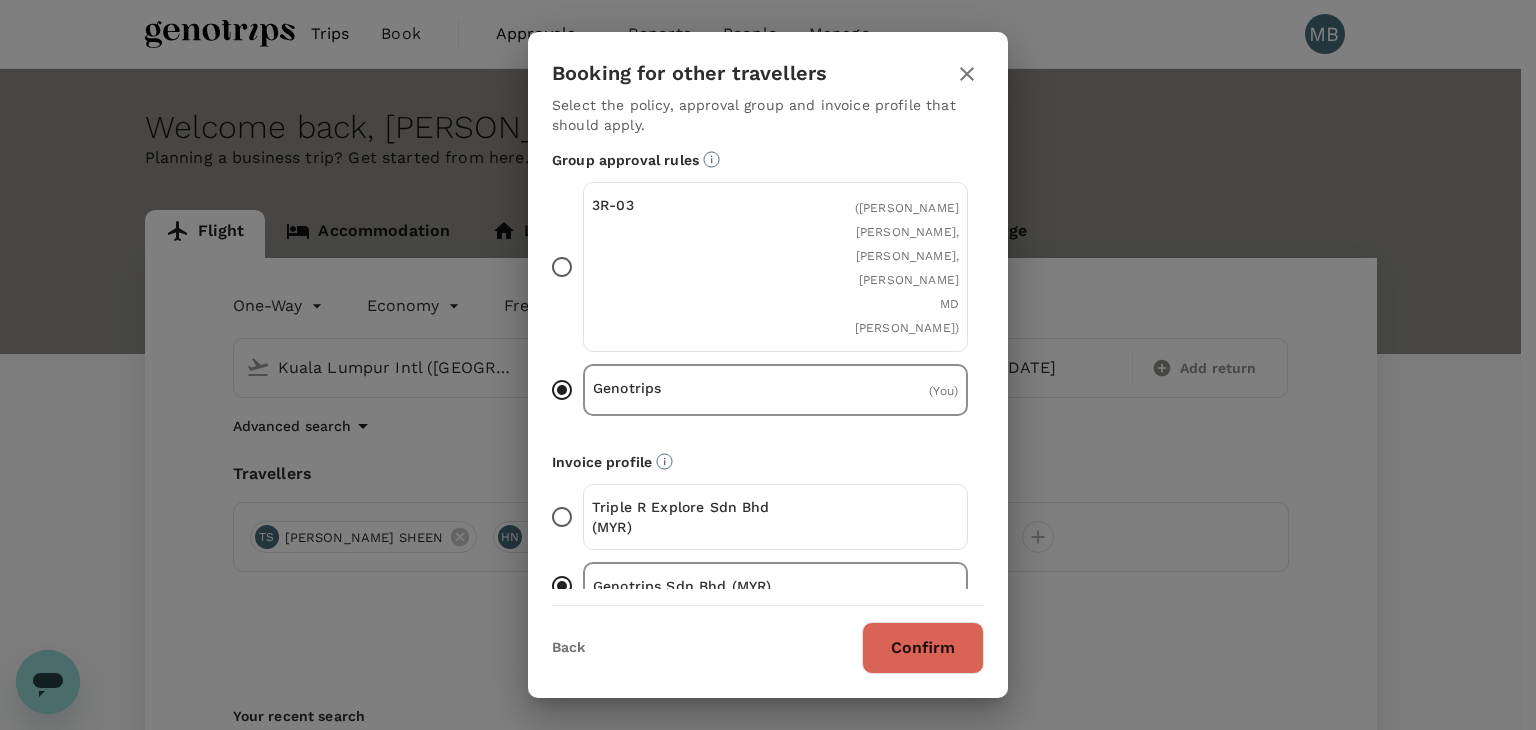 click on "Confirm" at bounding box center [923, 648] 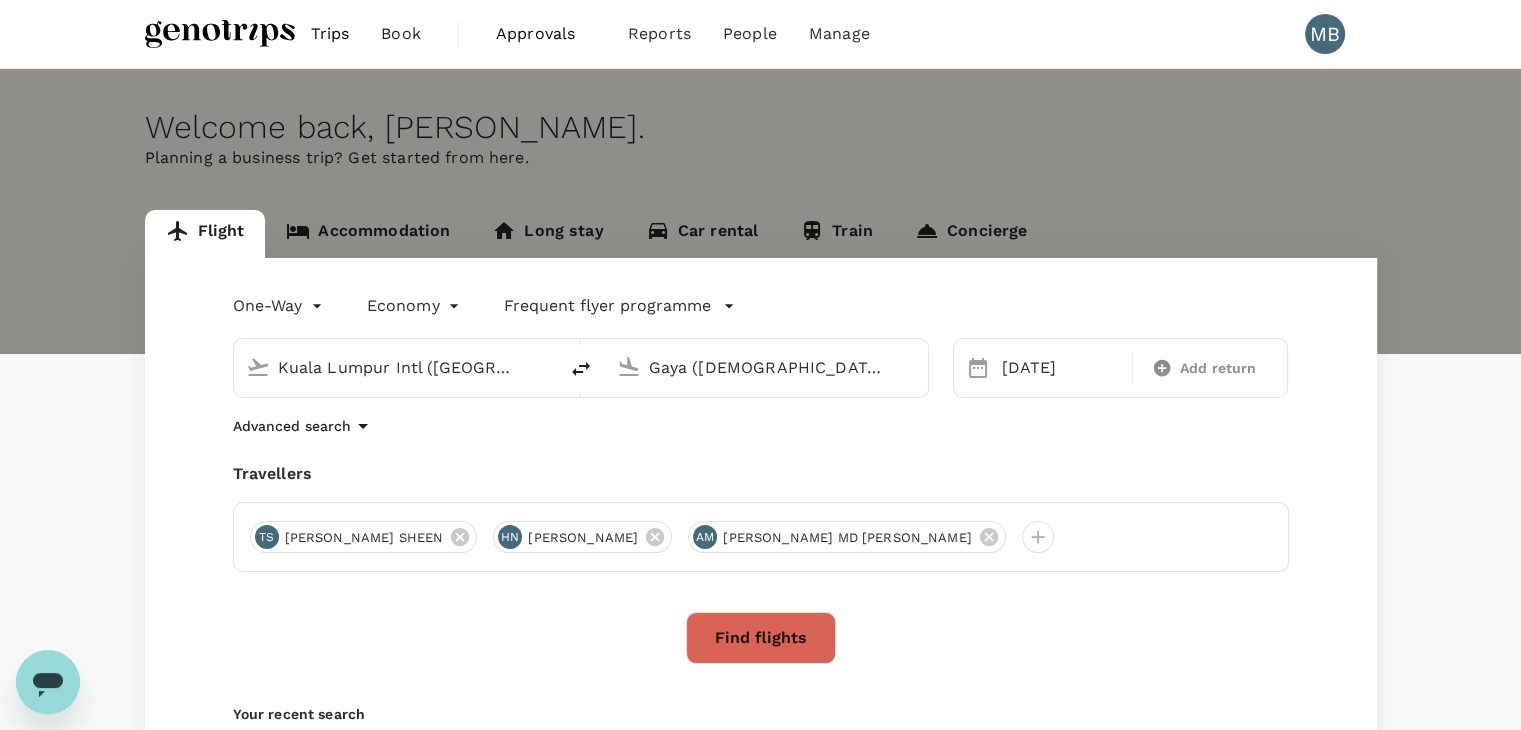 click on "Find flights" at bounding box center (761, 638) 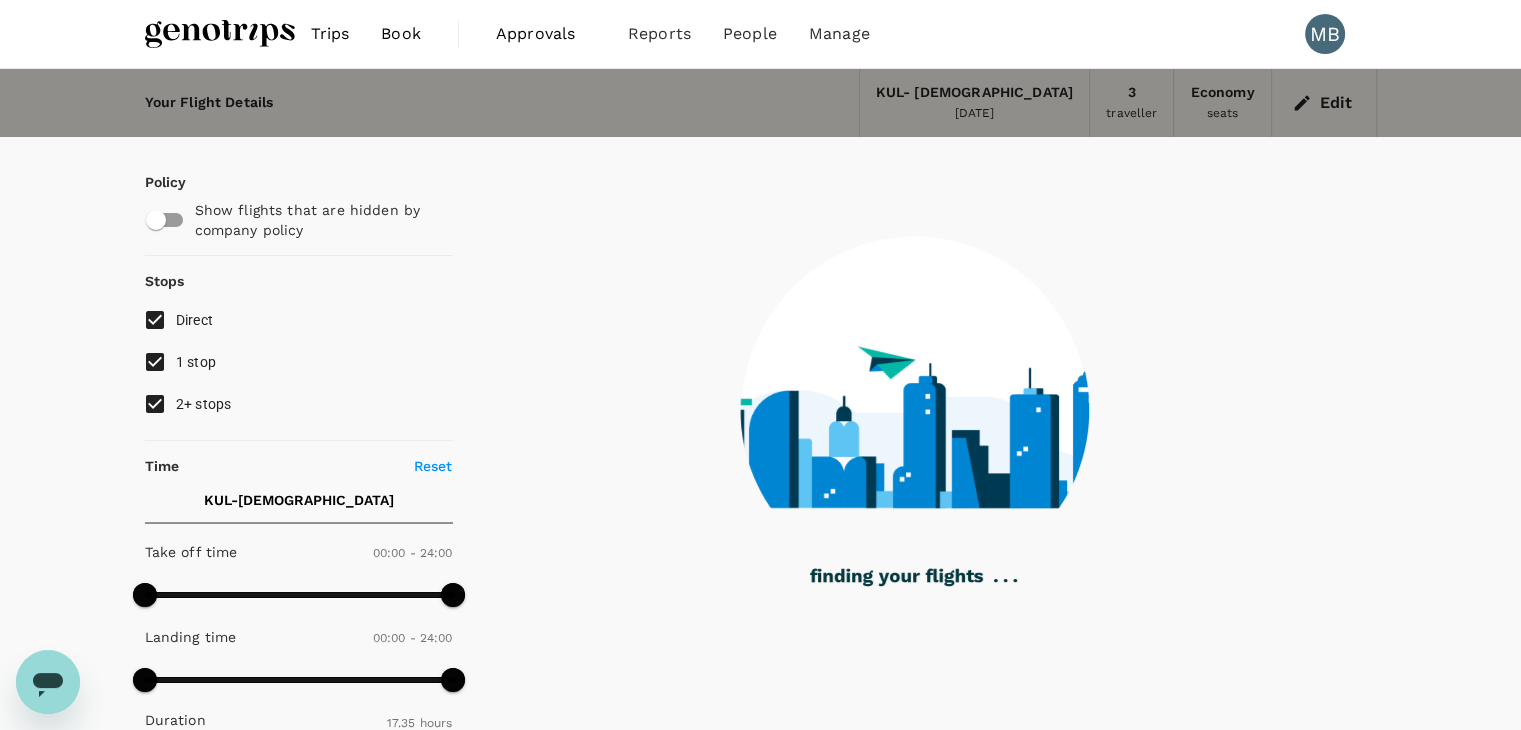 type on "2195" 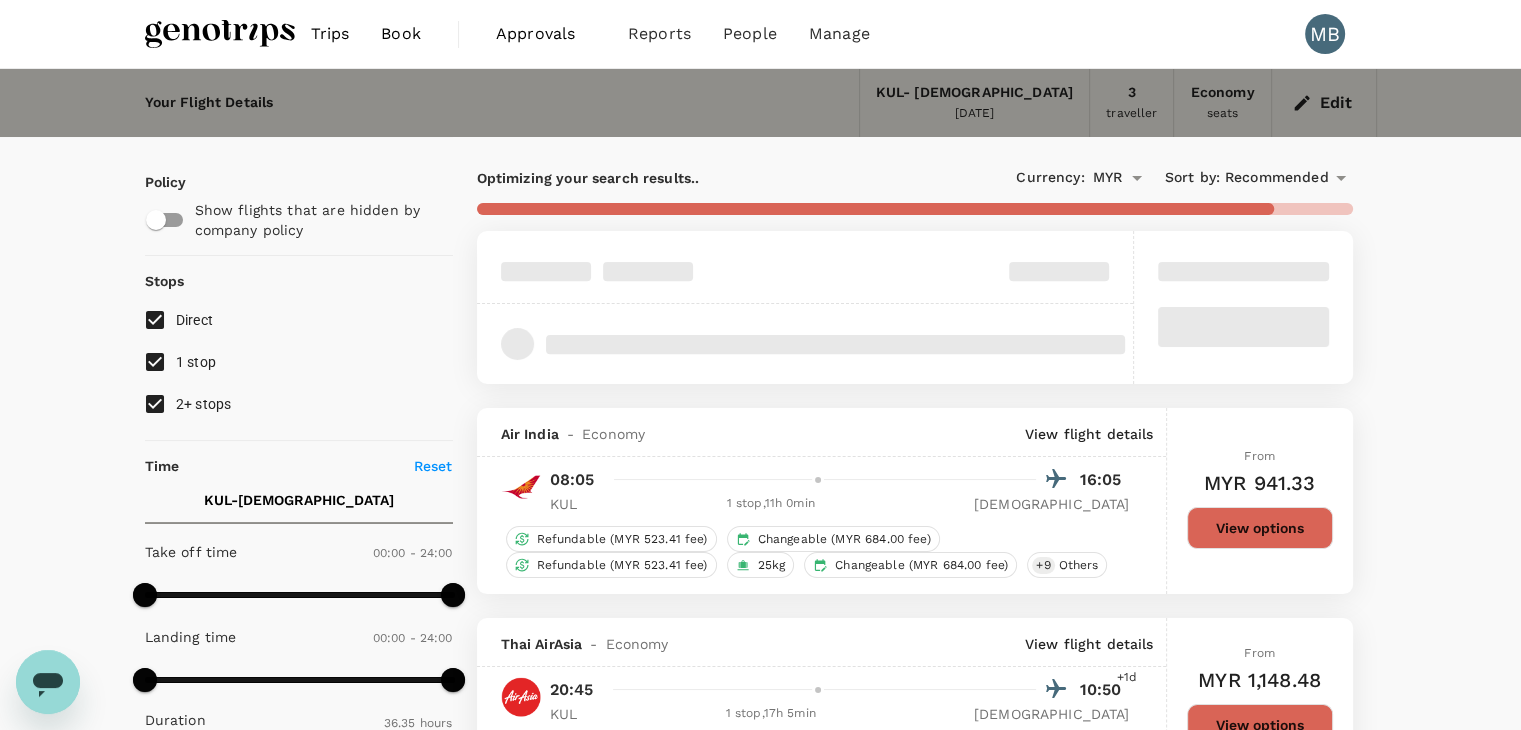 click on "Direct" at bounding box center (155, 320) 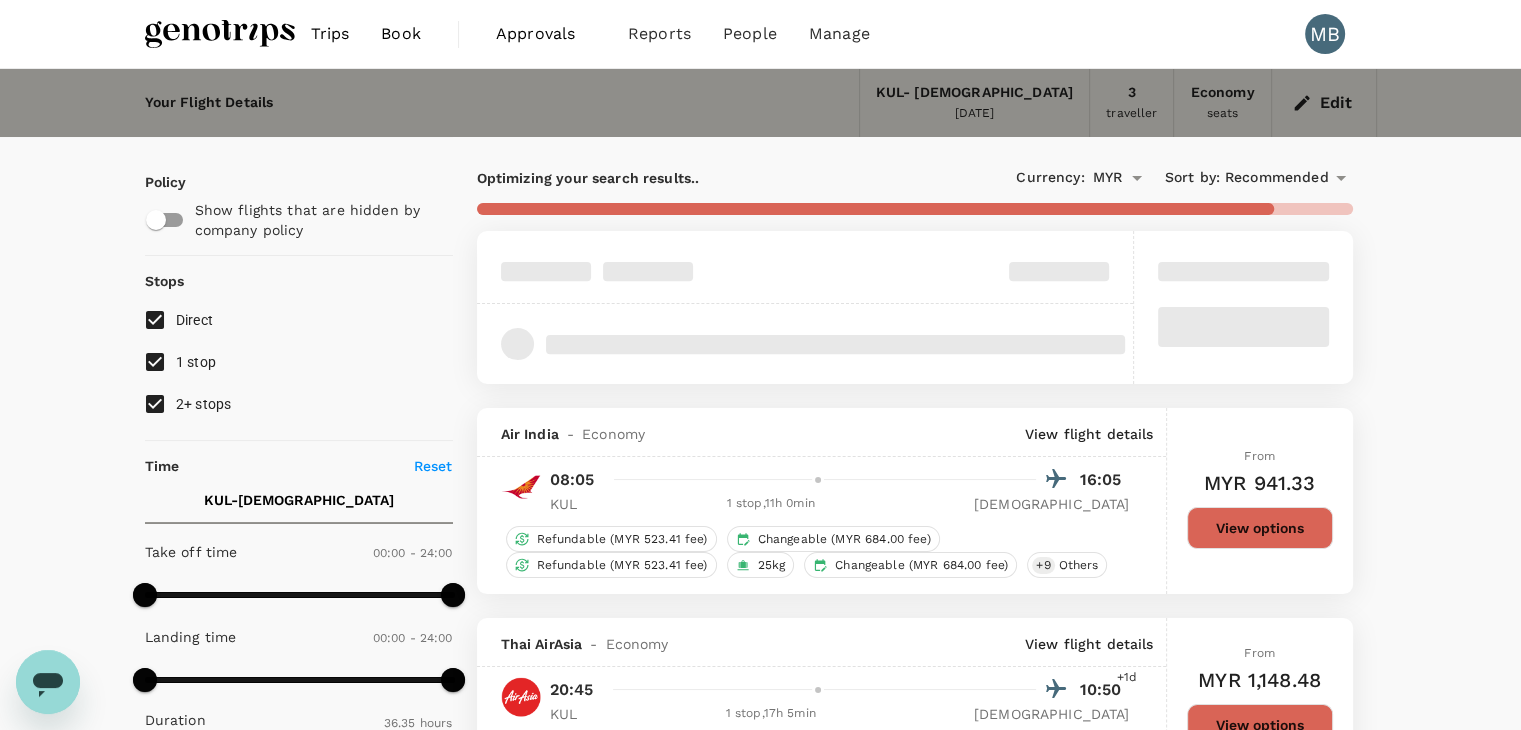 checkbox on "false" 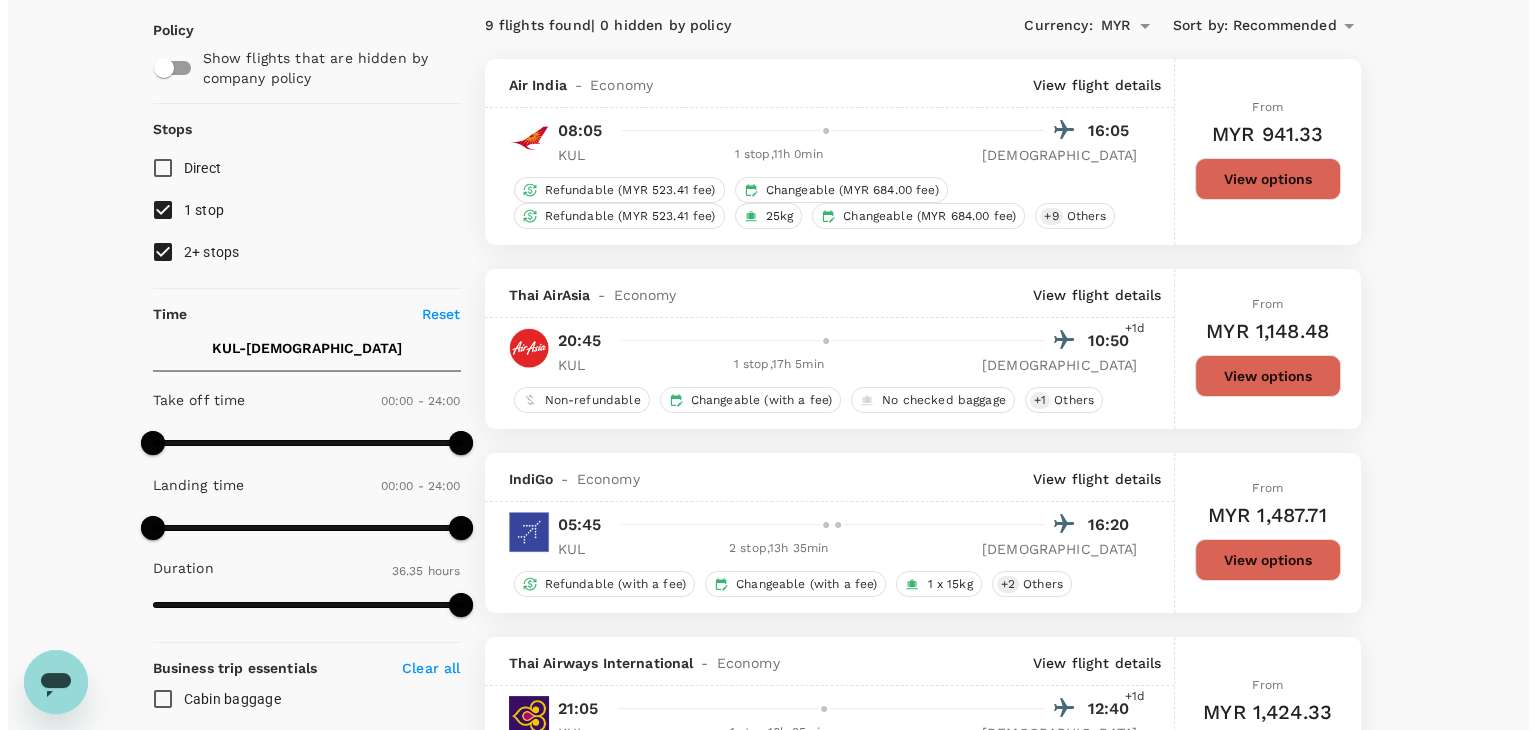 scroll, scrollTop: 200, scrollLeft: 0, axis: vertical 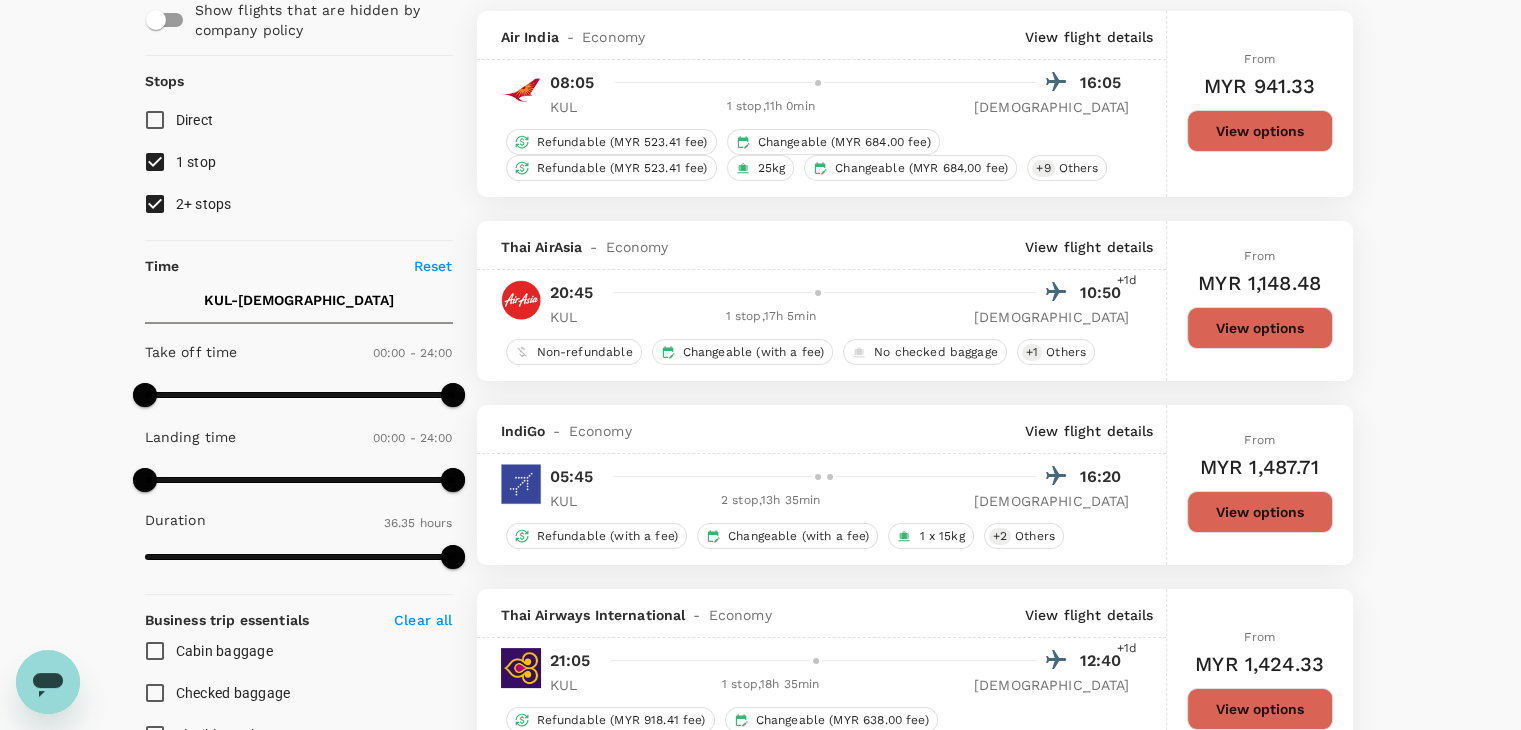 click on "View flight details" at bounding box center [1089, 431] 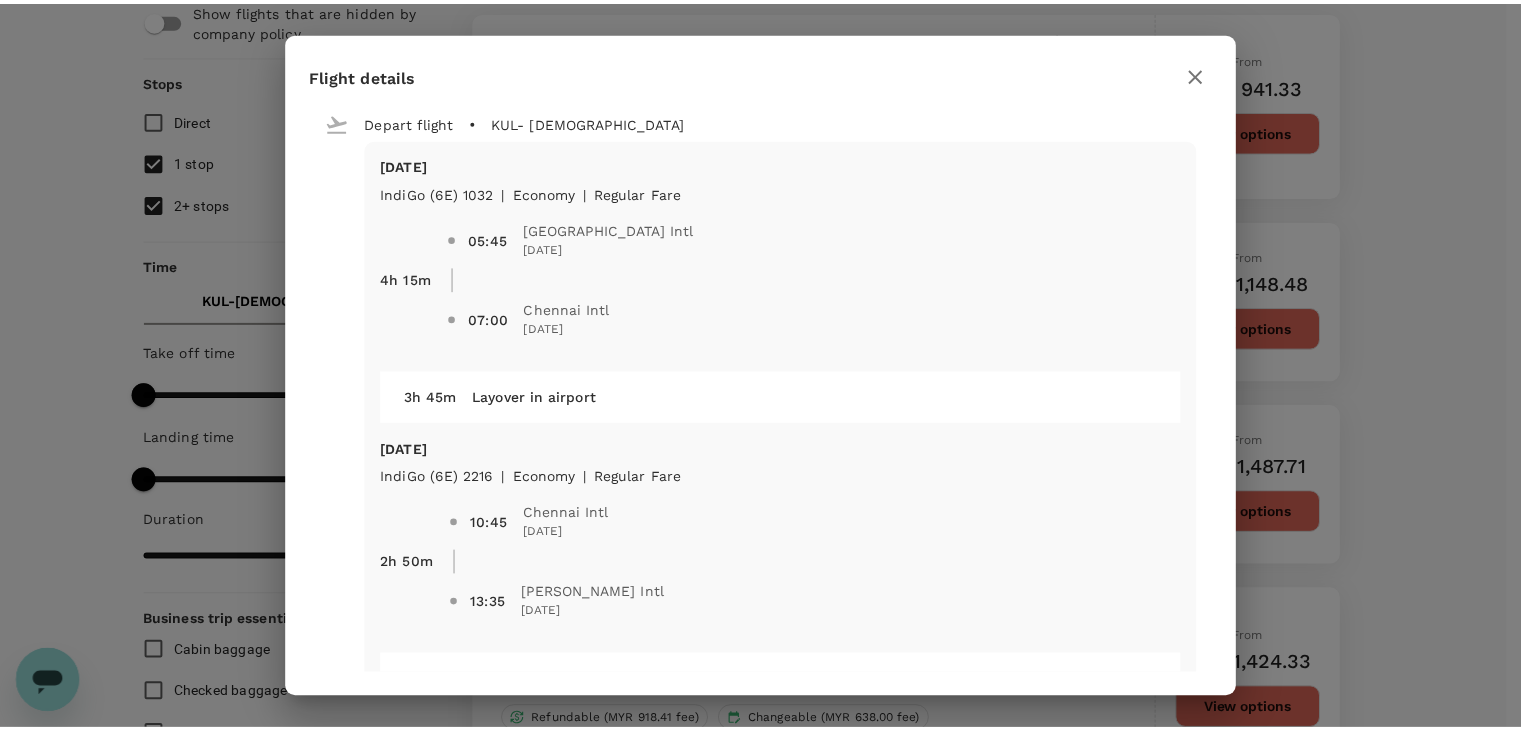 scroll, scrollTop: 0, scrollLeft: 0, axis: both 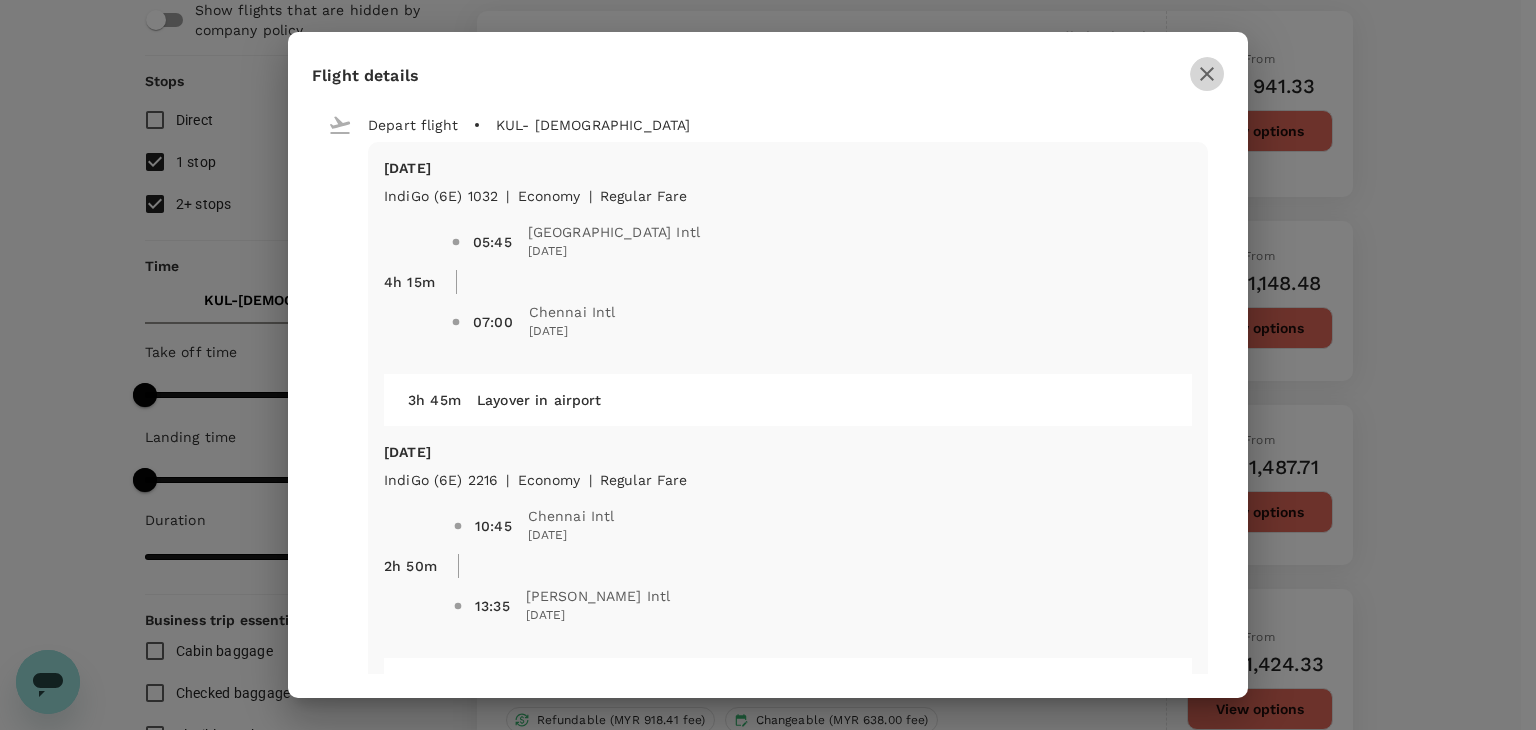 drag, startPoint x: 1206, startPoint y: 72, endPoint x: 1196, endPoint y: 98, distance: 27.856777 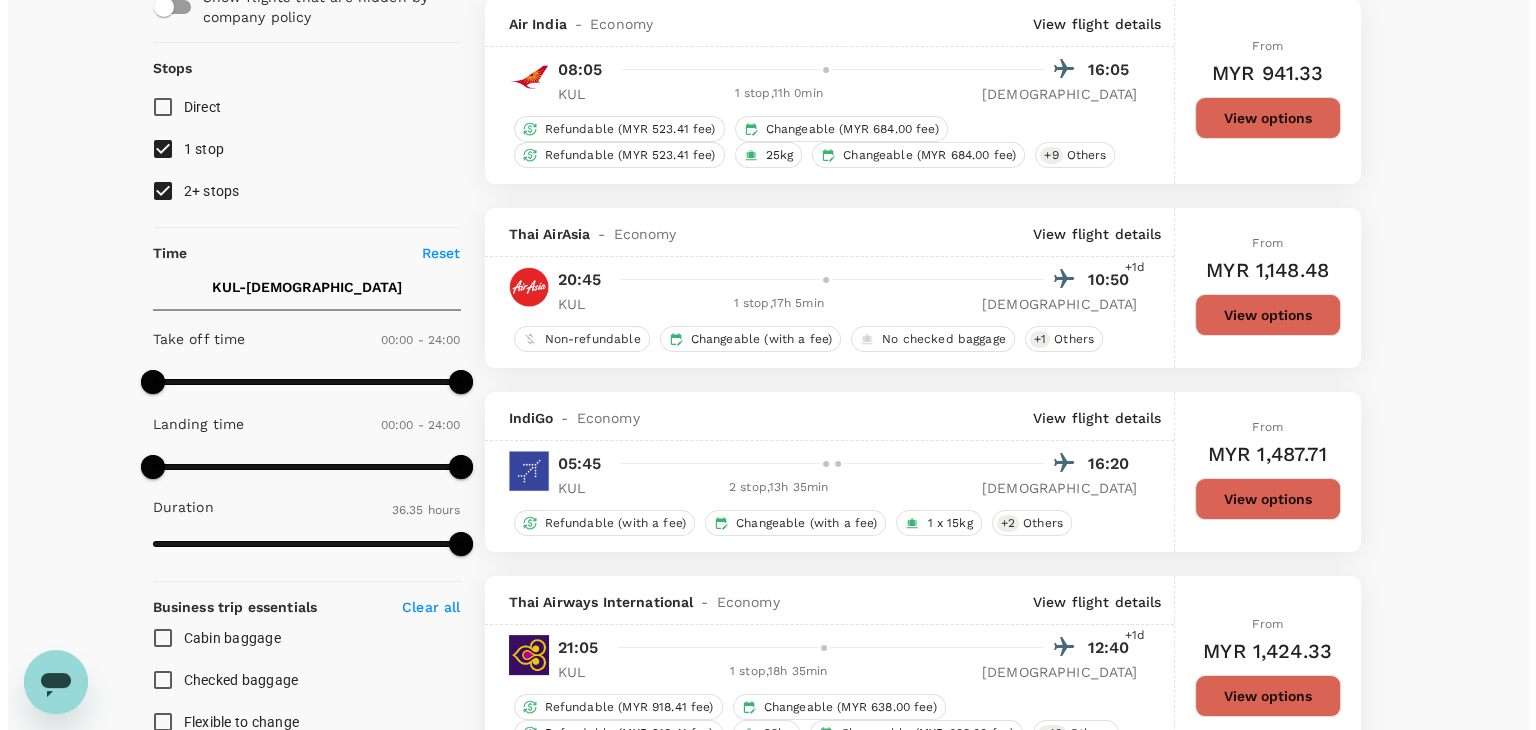 scroll, scrollTop: 400, scrollLeft: 0, axis: vertical 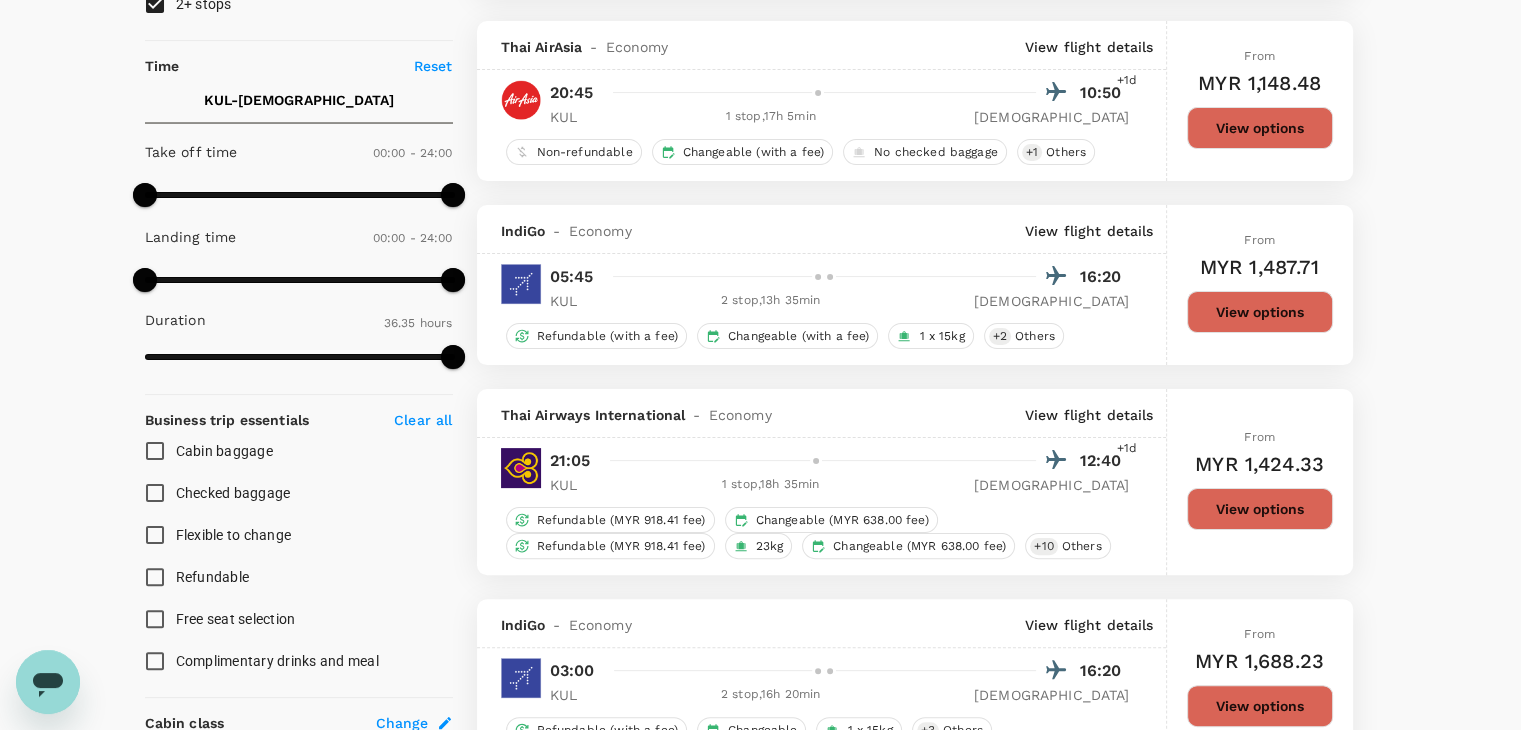 click on "View flight details" at bounding box center [1089, 415] 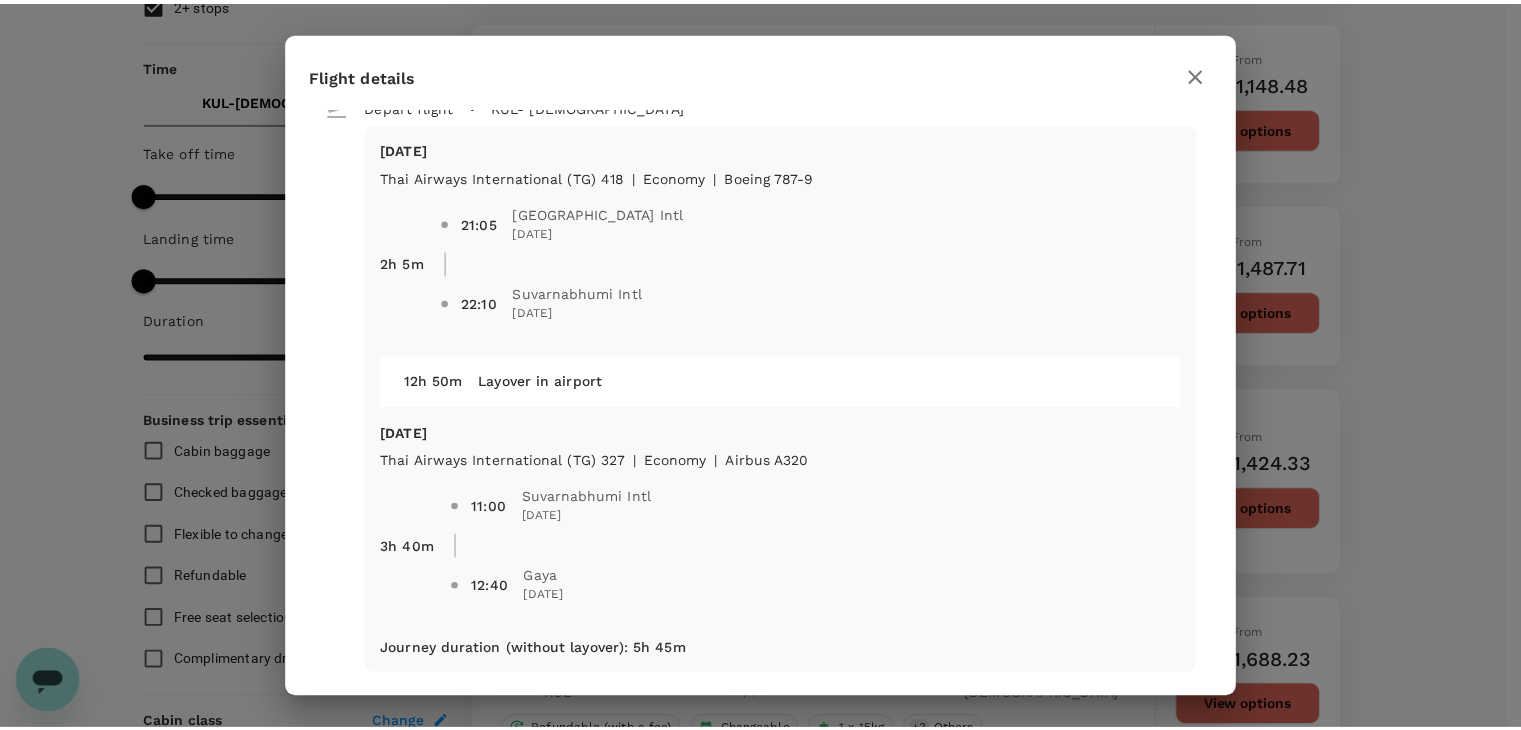 scroll, scrollTop: 36, scrollLeft: 0, axis: vertical 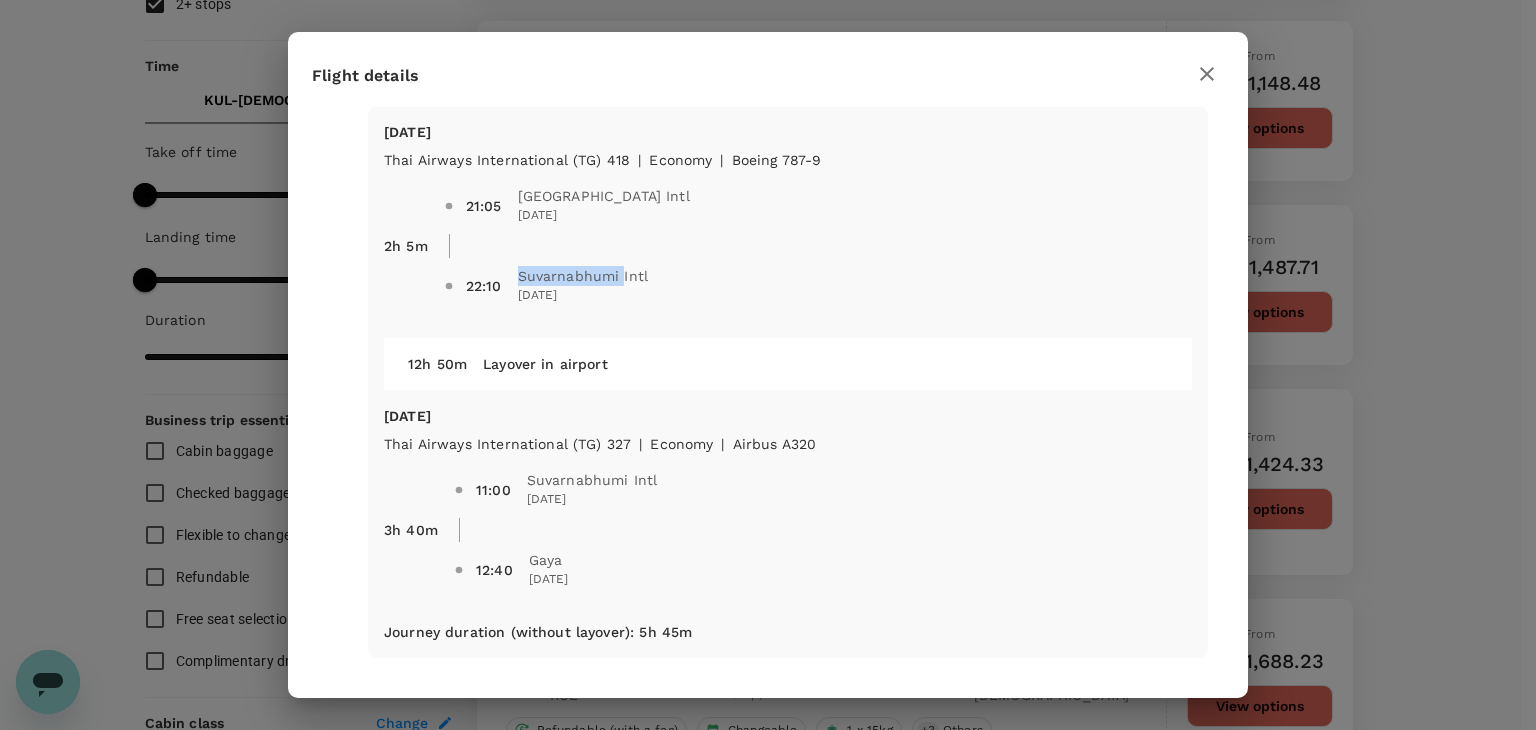 drag, startPoint x: 520, startPoint y: 270, endPoint x: 620, endPoint y: 275, distance: 100.12492 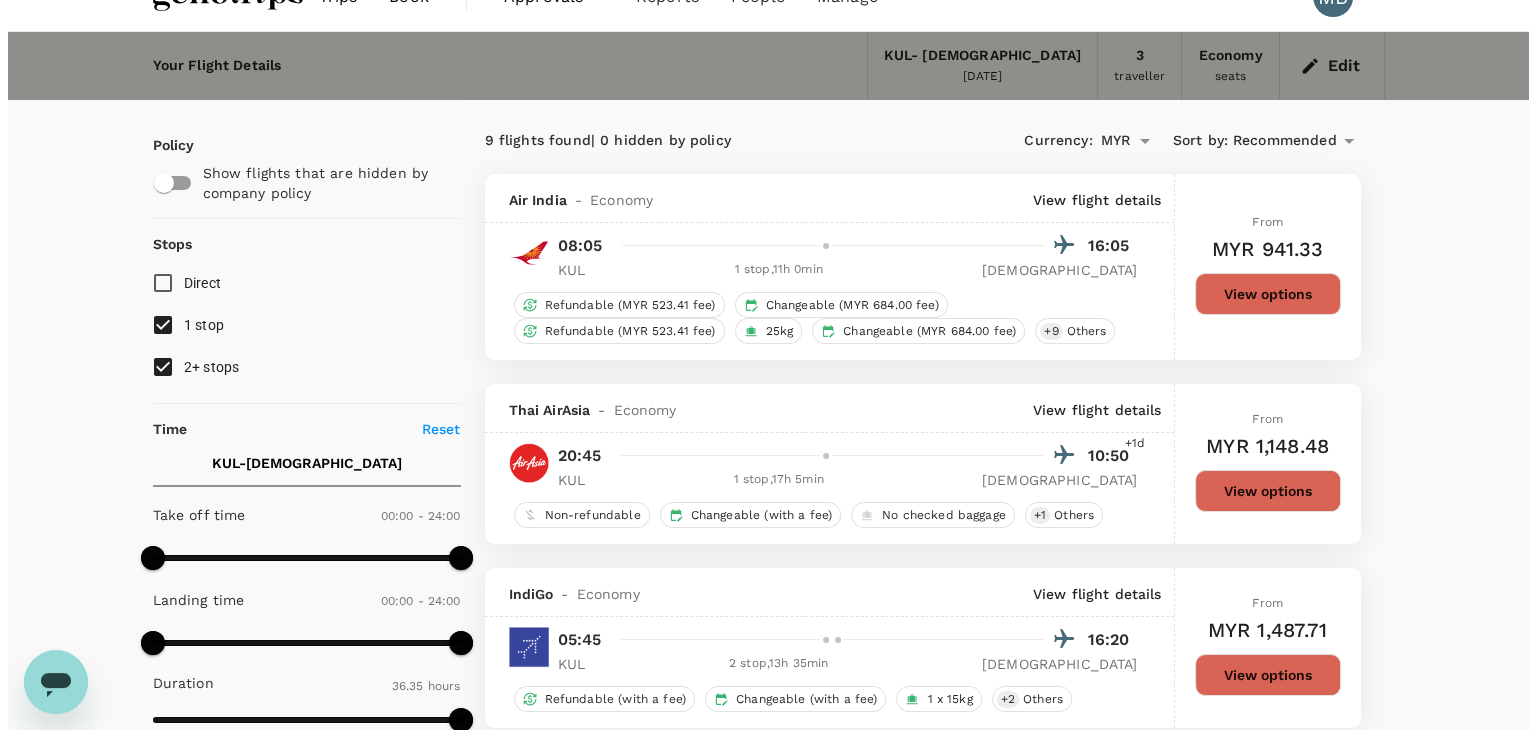 scroll, scrollTop: 0, scrollLeft: 0, axis: both 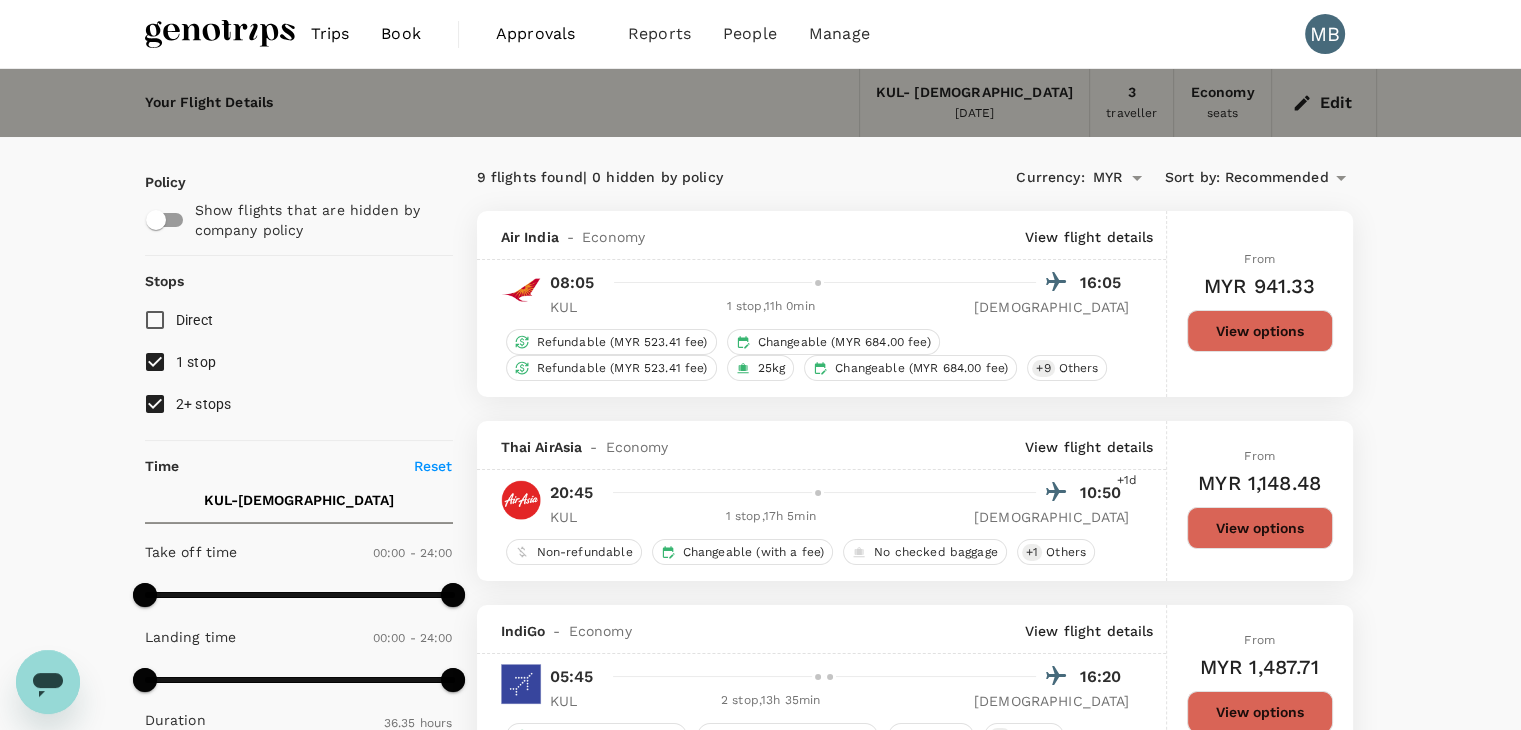 click on "View flight details" at bounding box center [1089, 237] 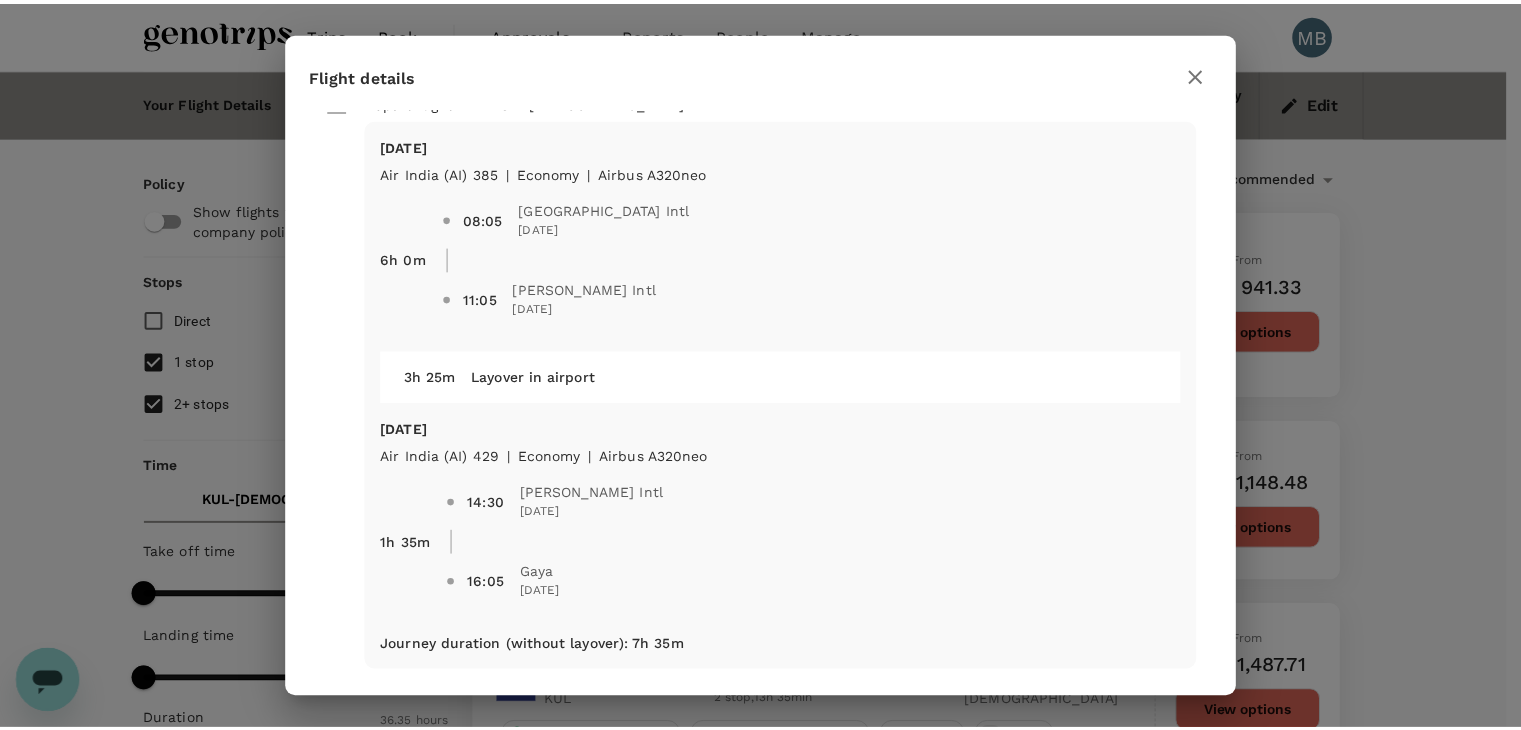 scroll, scrollTop: 36, scrollLeft: 0, axis: vertical 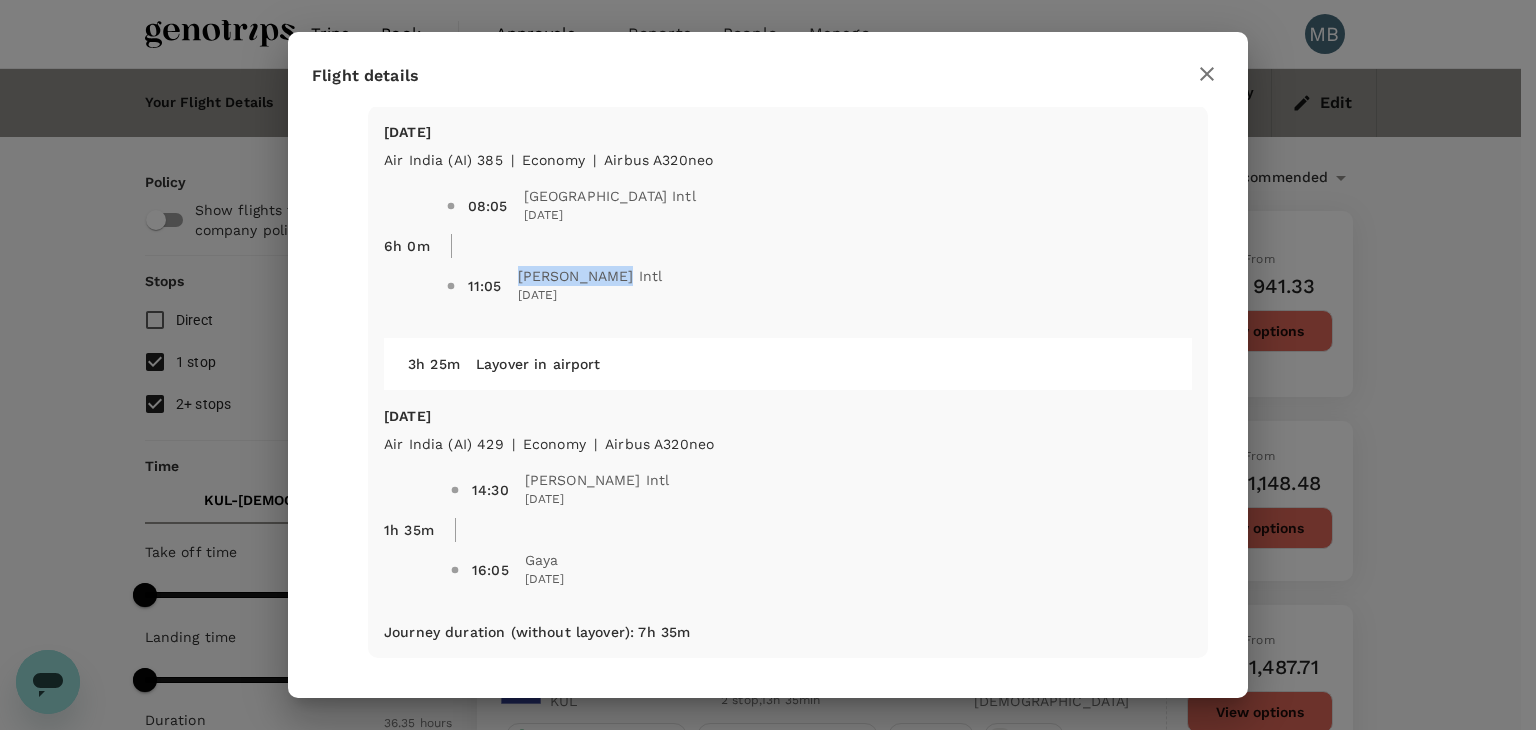drag, startPoint x: 516, startPoint y: 274, endPoint x: 608, endPoint y: 274, distance: 92 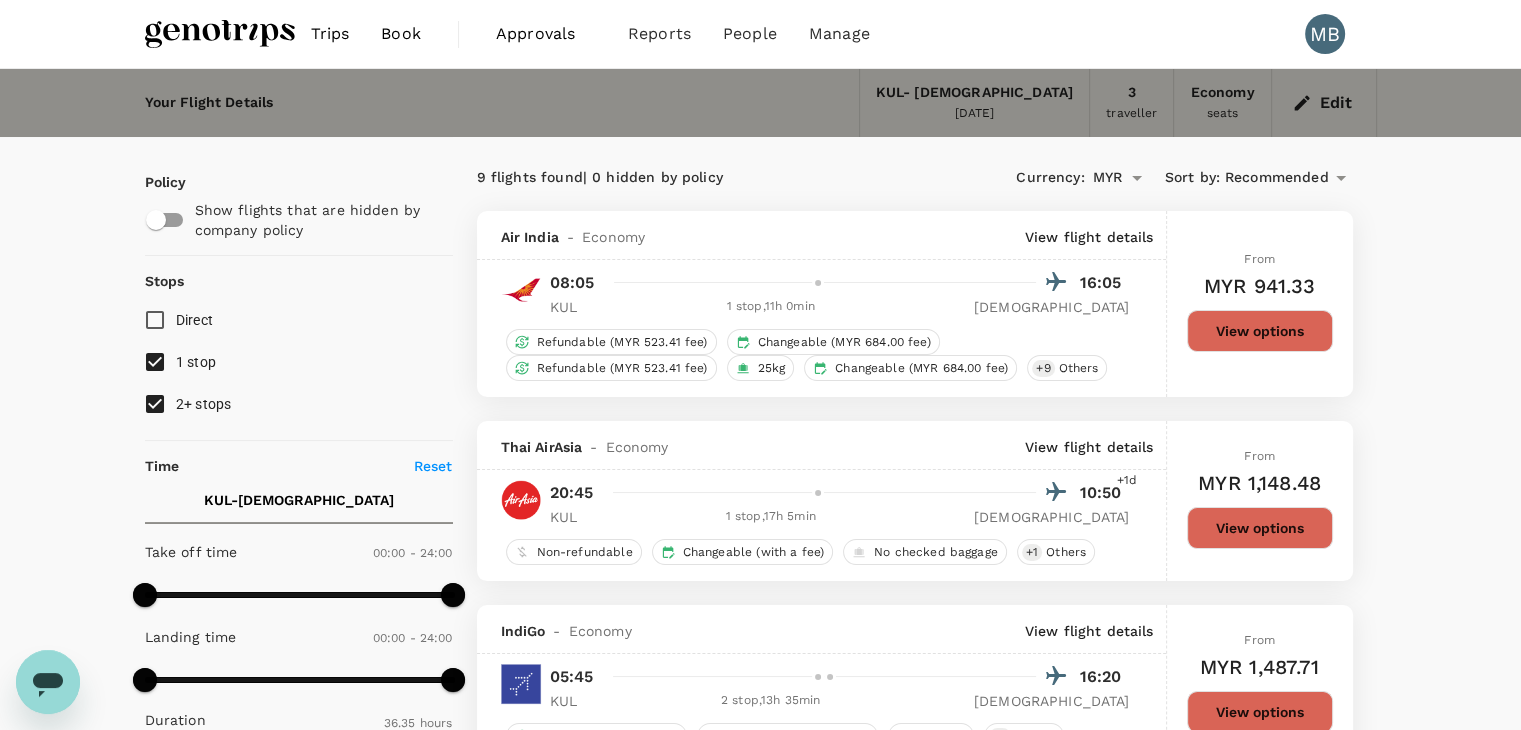 click on "2+ stops" at bounding box center [155, 404] 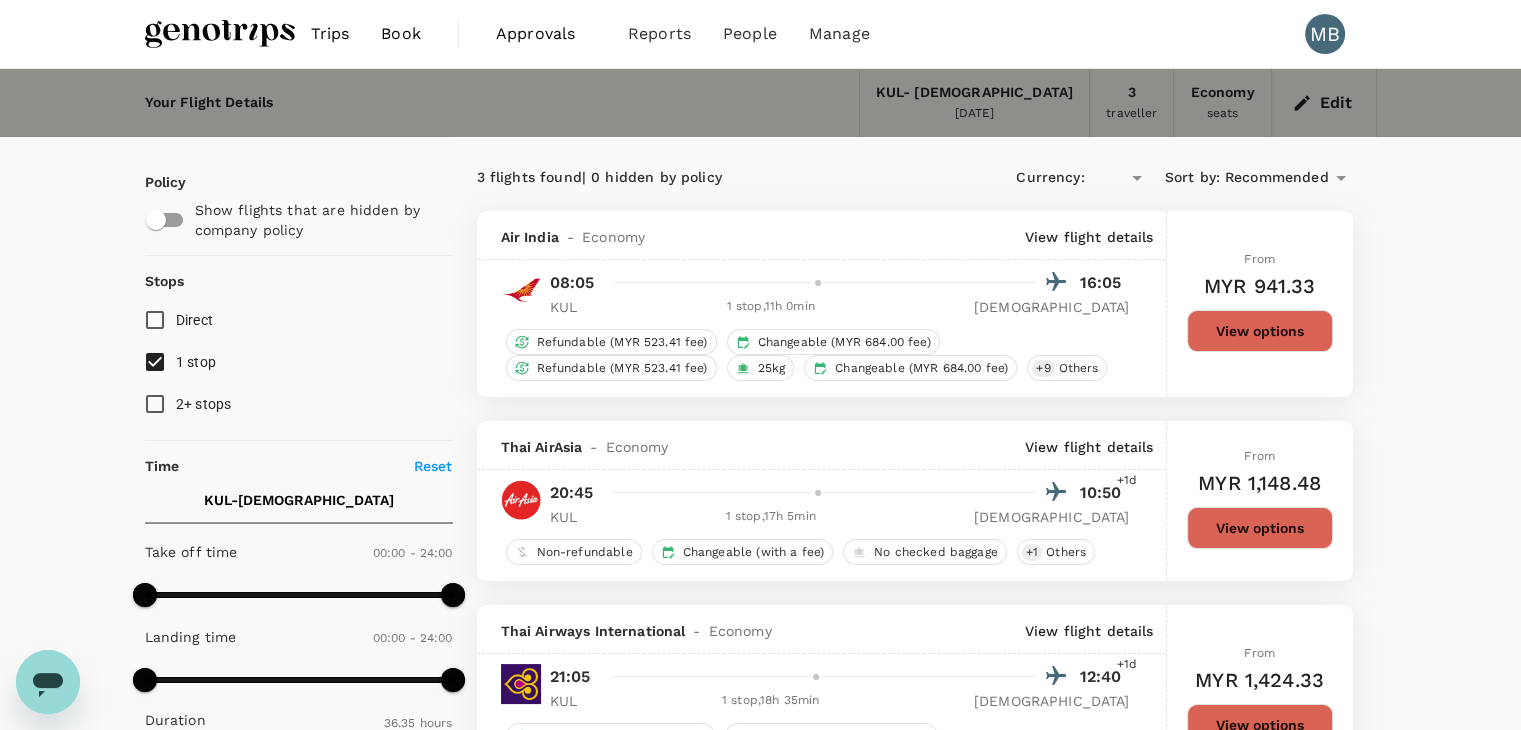 type on "MYR" 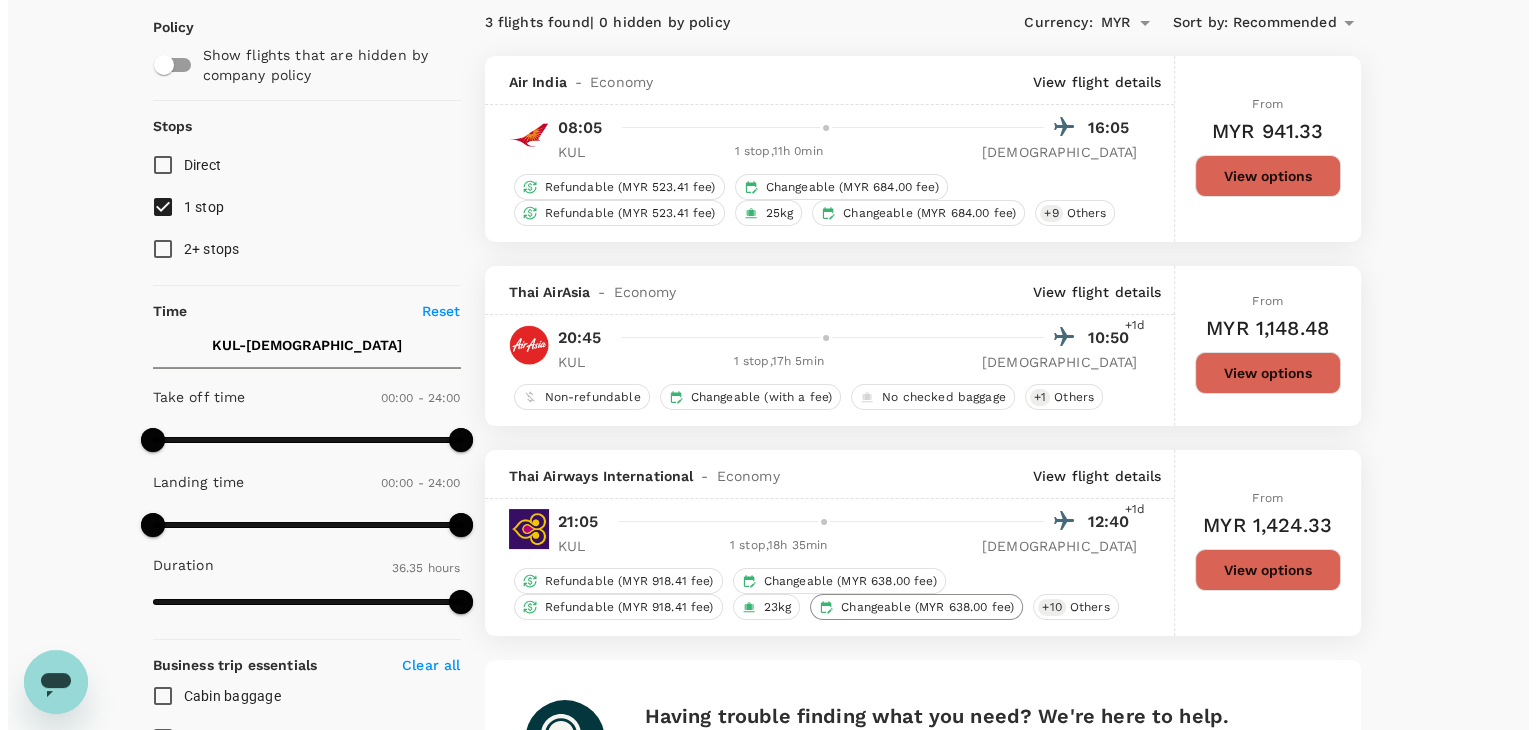scroll, scrollTop: 200, scrollLeft: 0, axis: vertical 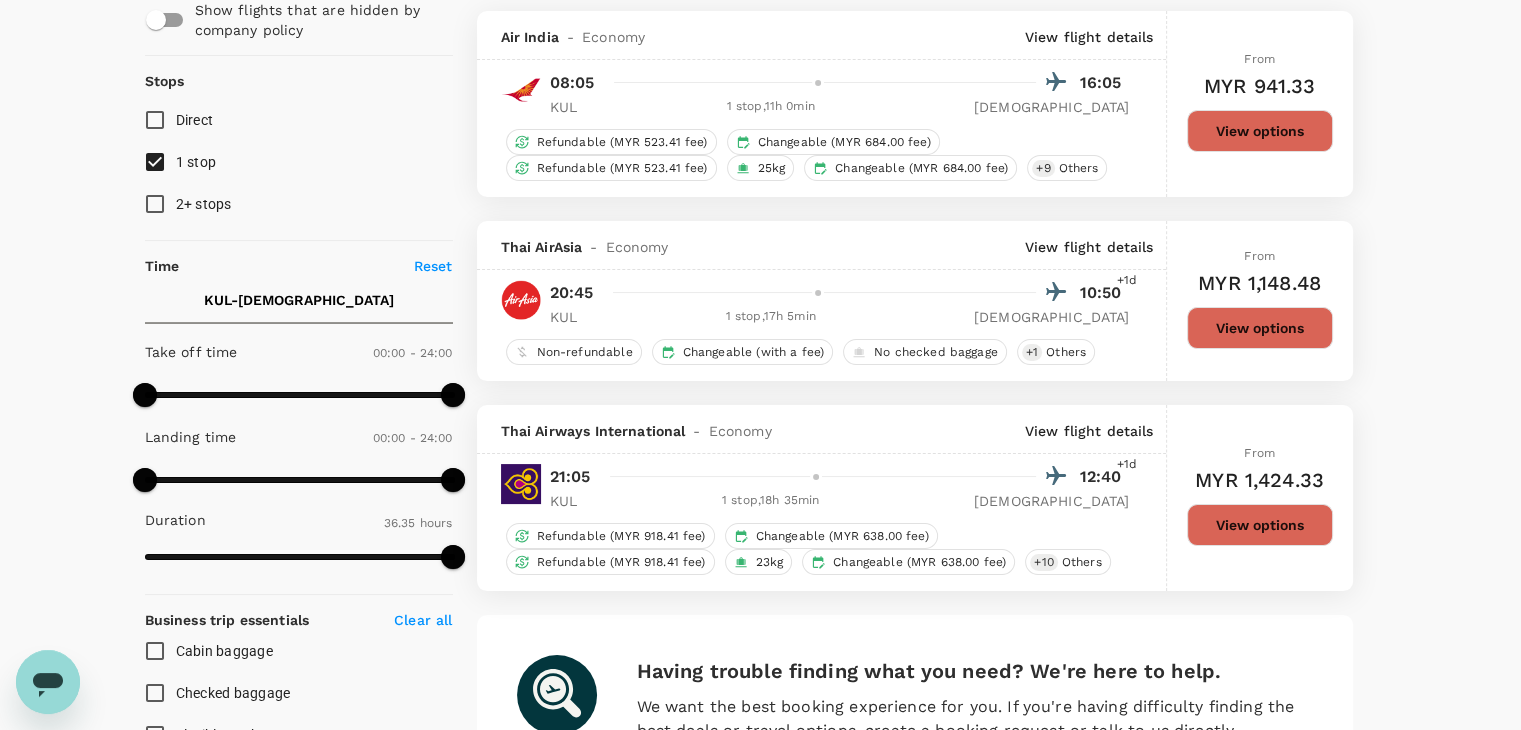 click on "View flight details" at bounding box center [1089, 431] 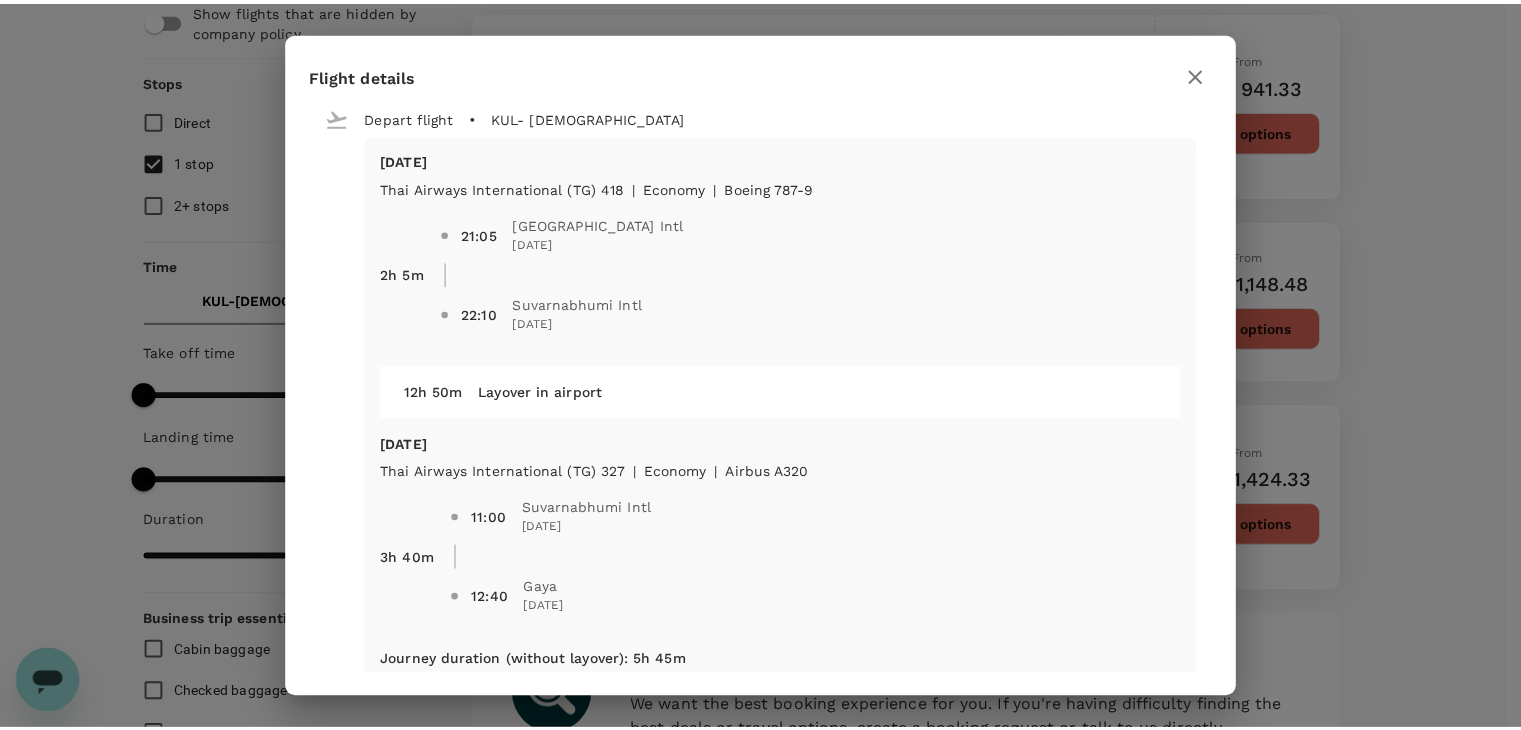 scroll, scrollTop: 36, scrollLeft: 0, axis: vertical 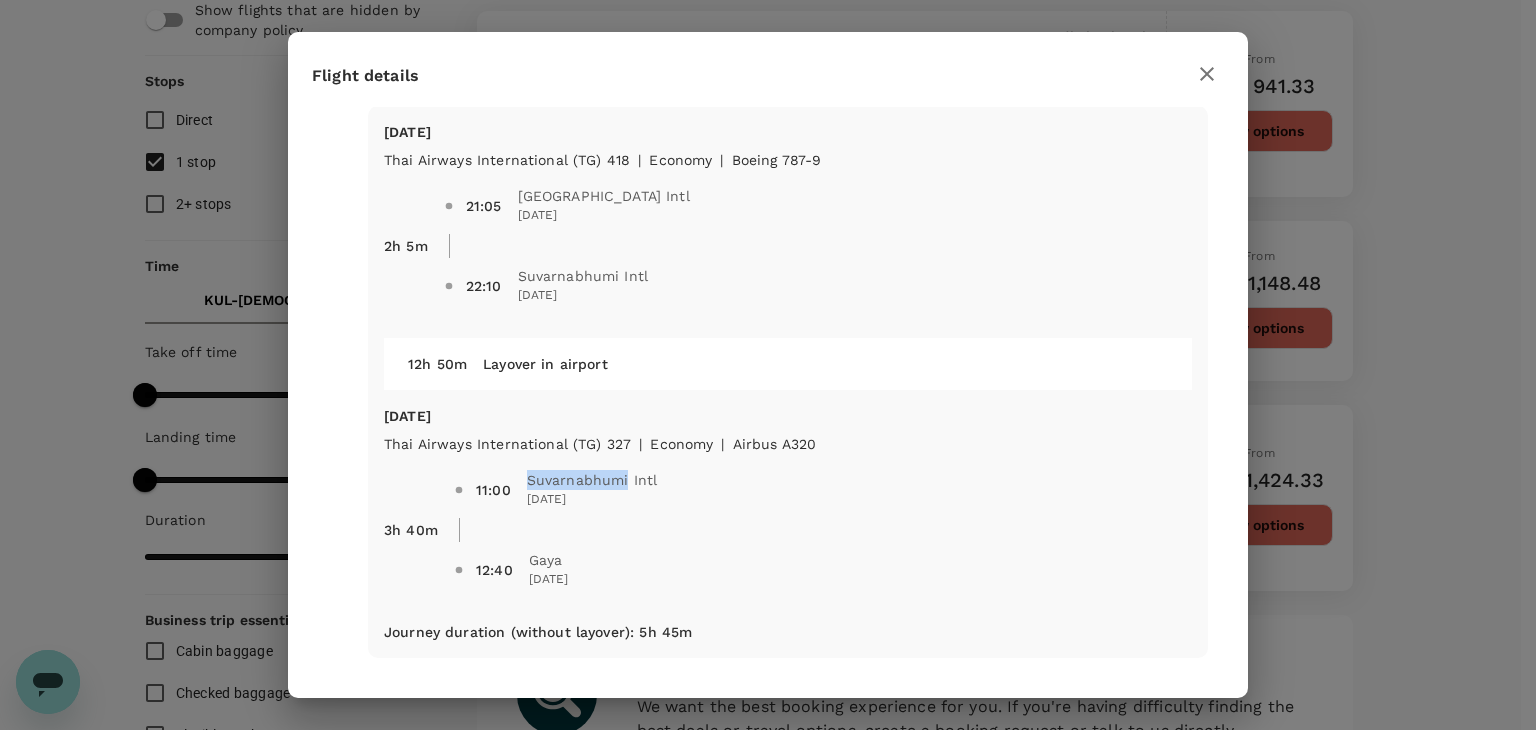 drag, startPoint x: 524, startPoint y: 474, endPoint x: 618, endPoint y: 474, distance: 94 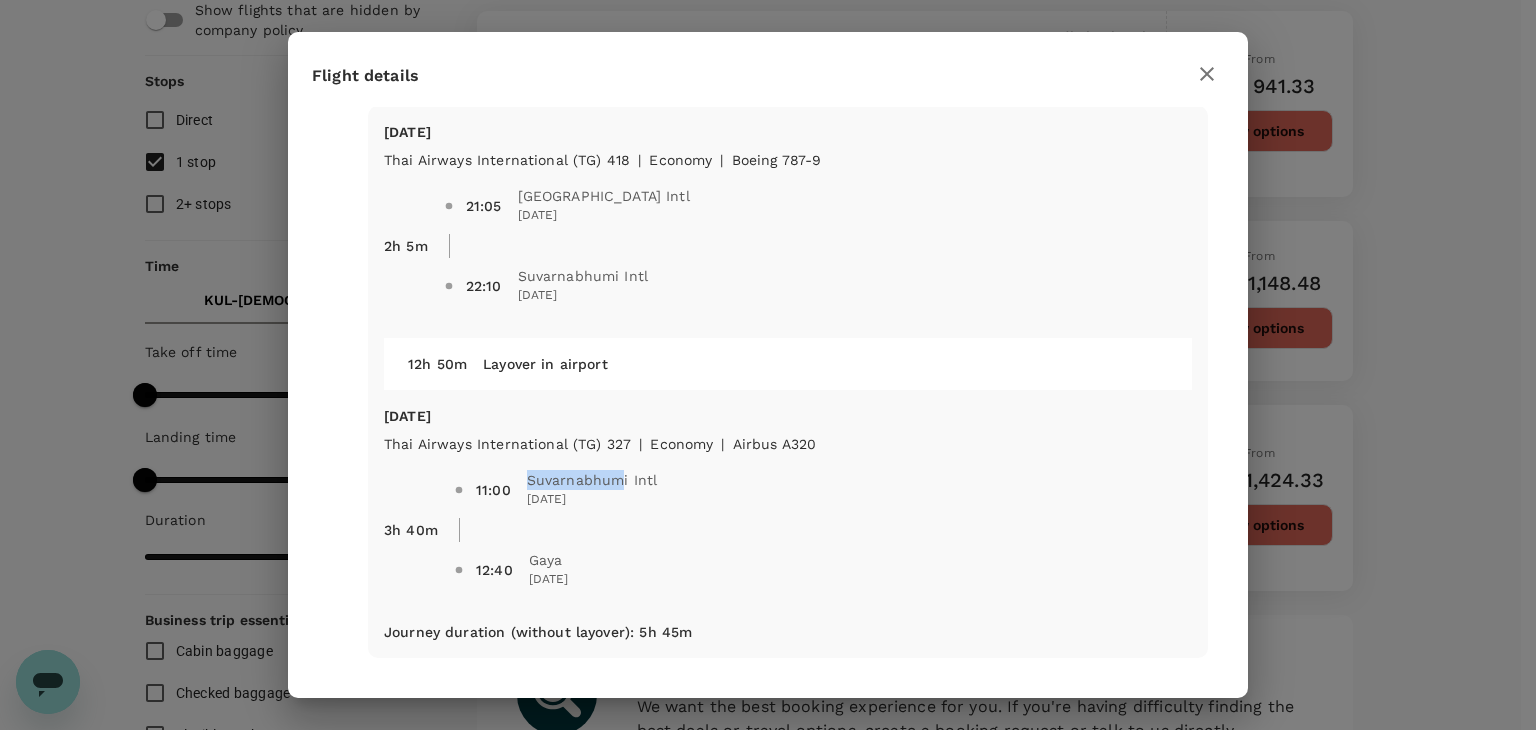 copy on "Suvarnabhum" 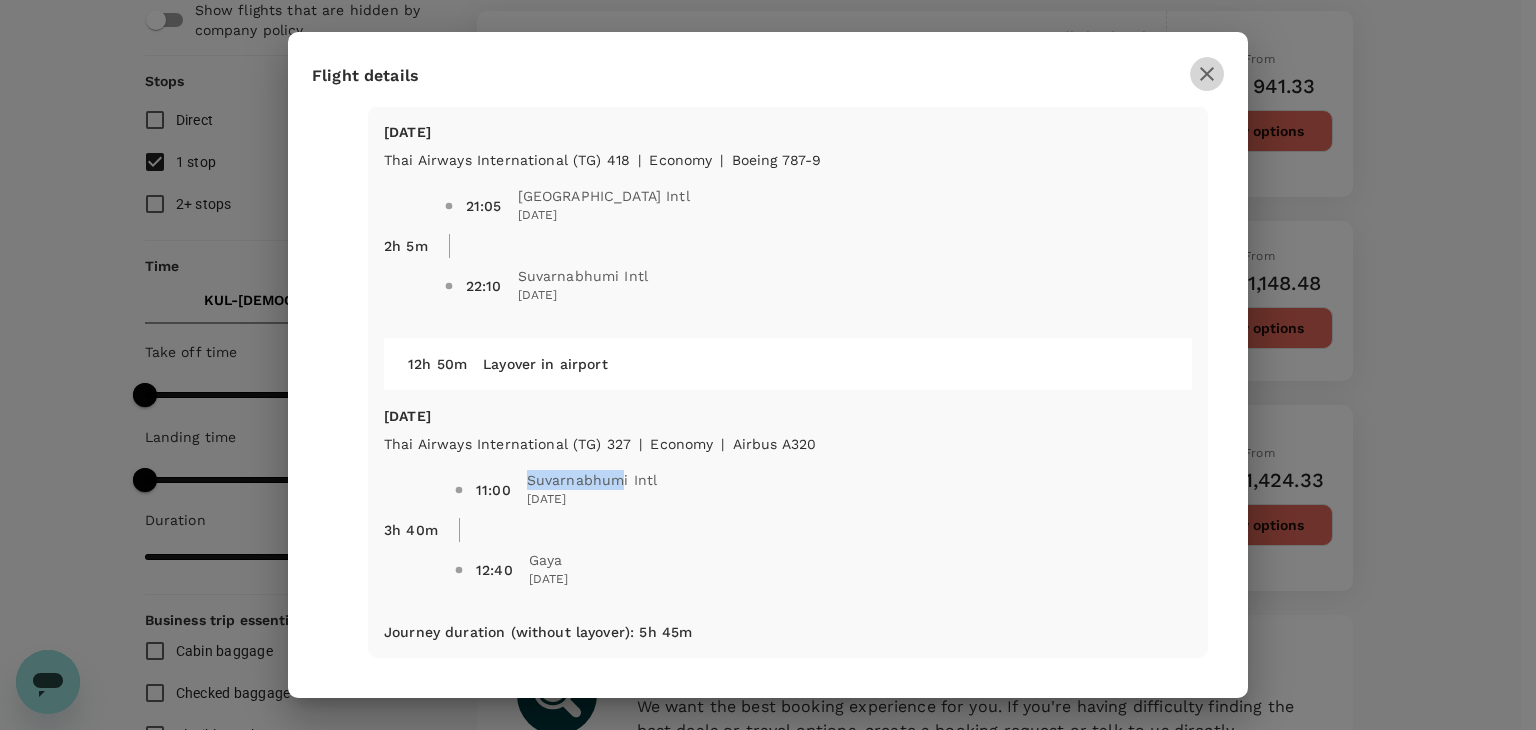 click 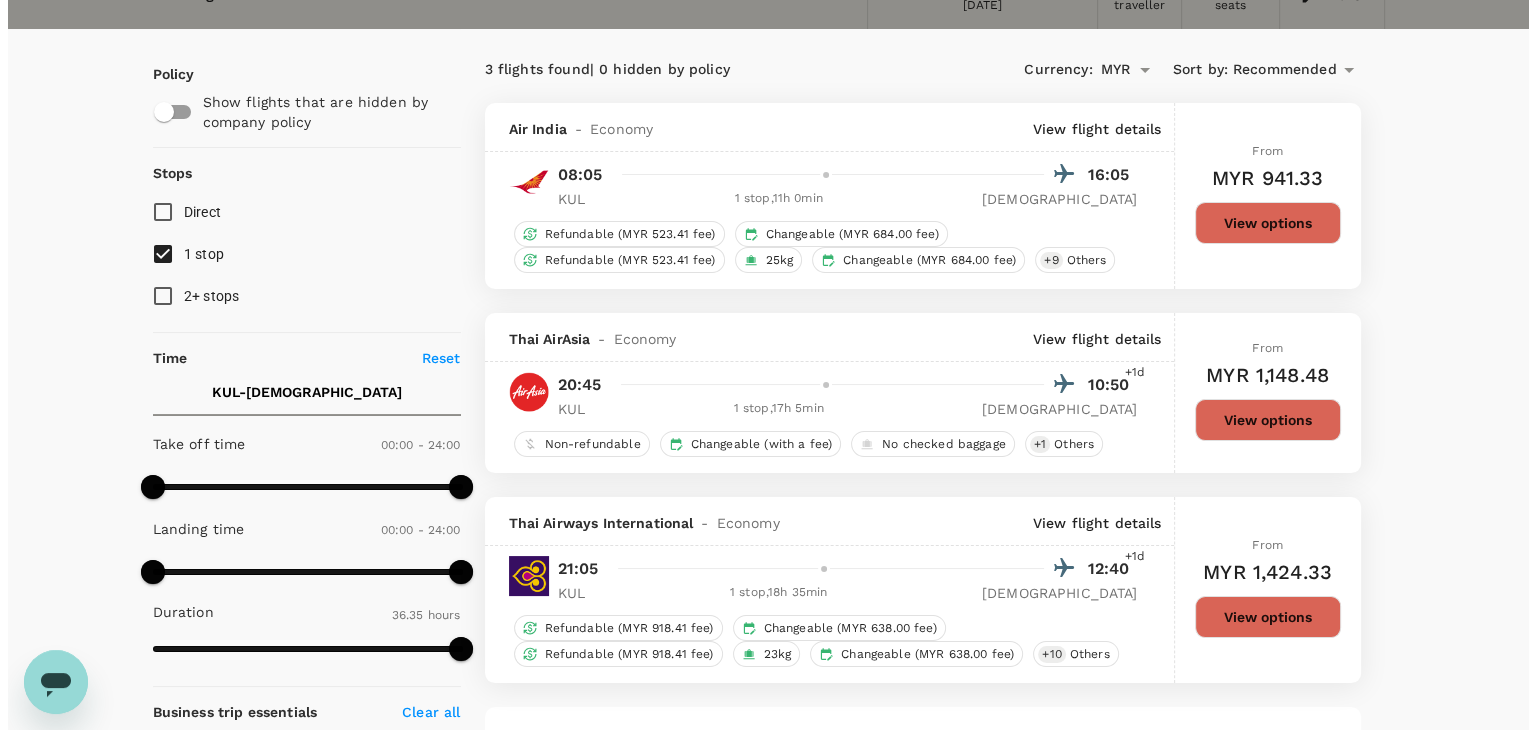 scroll, scrollTop: 0, scrollLeft: 0, axis: both 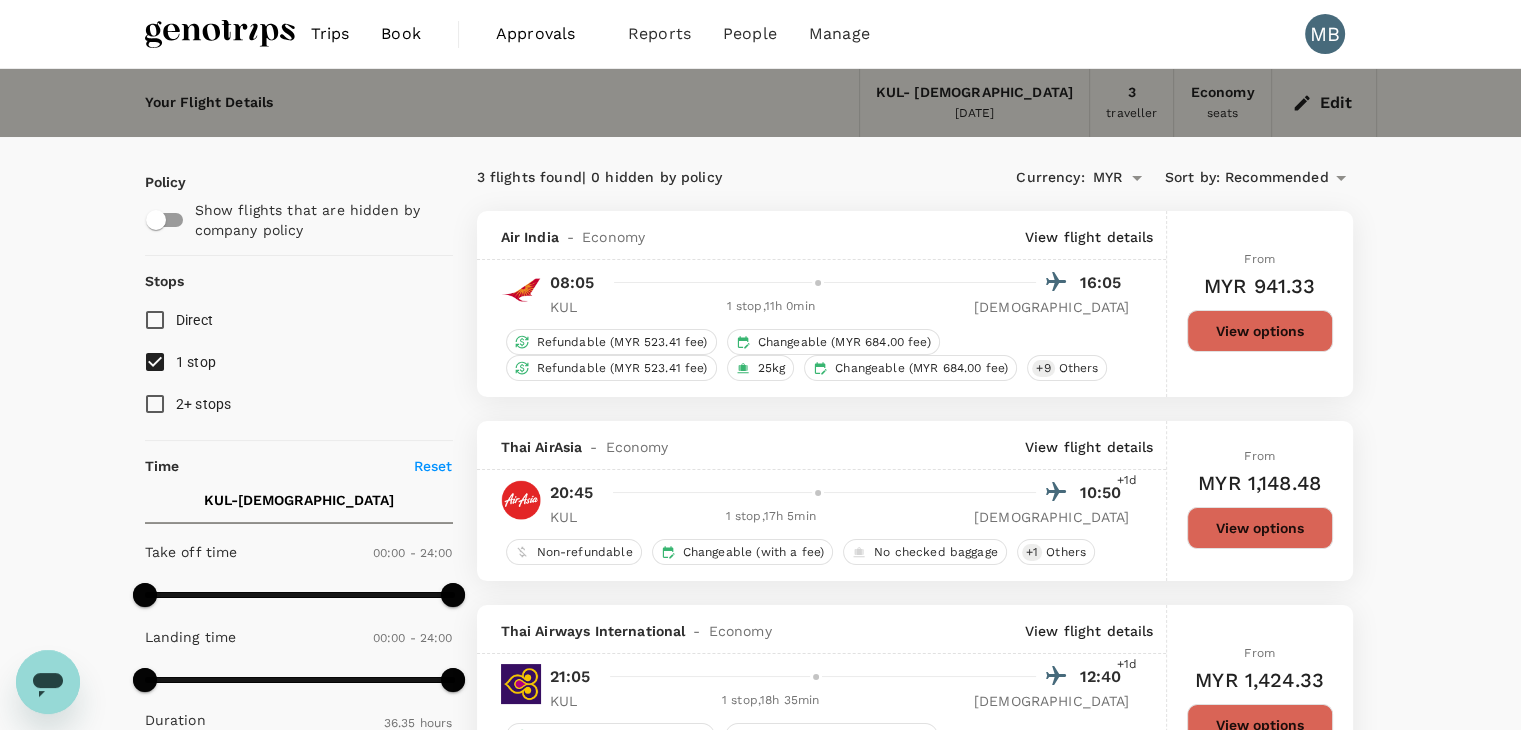 click on "View flight details" at bounding box center [1089, 237] 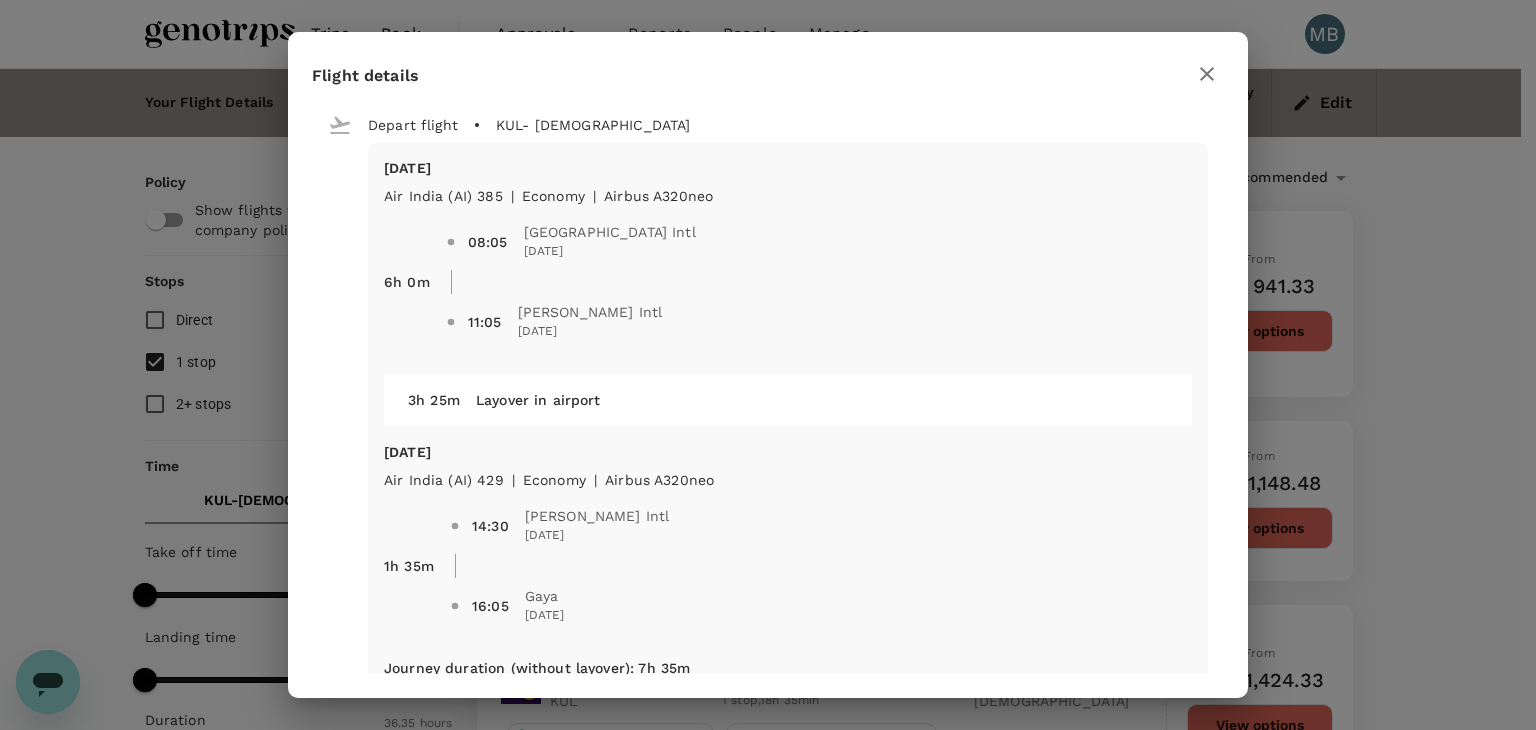 click 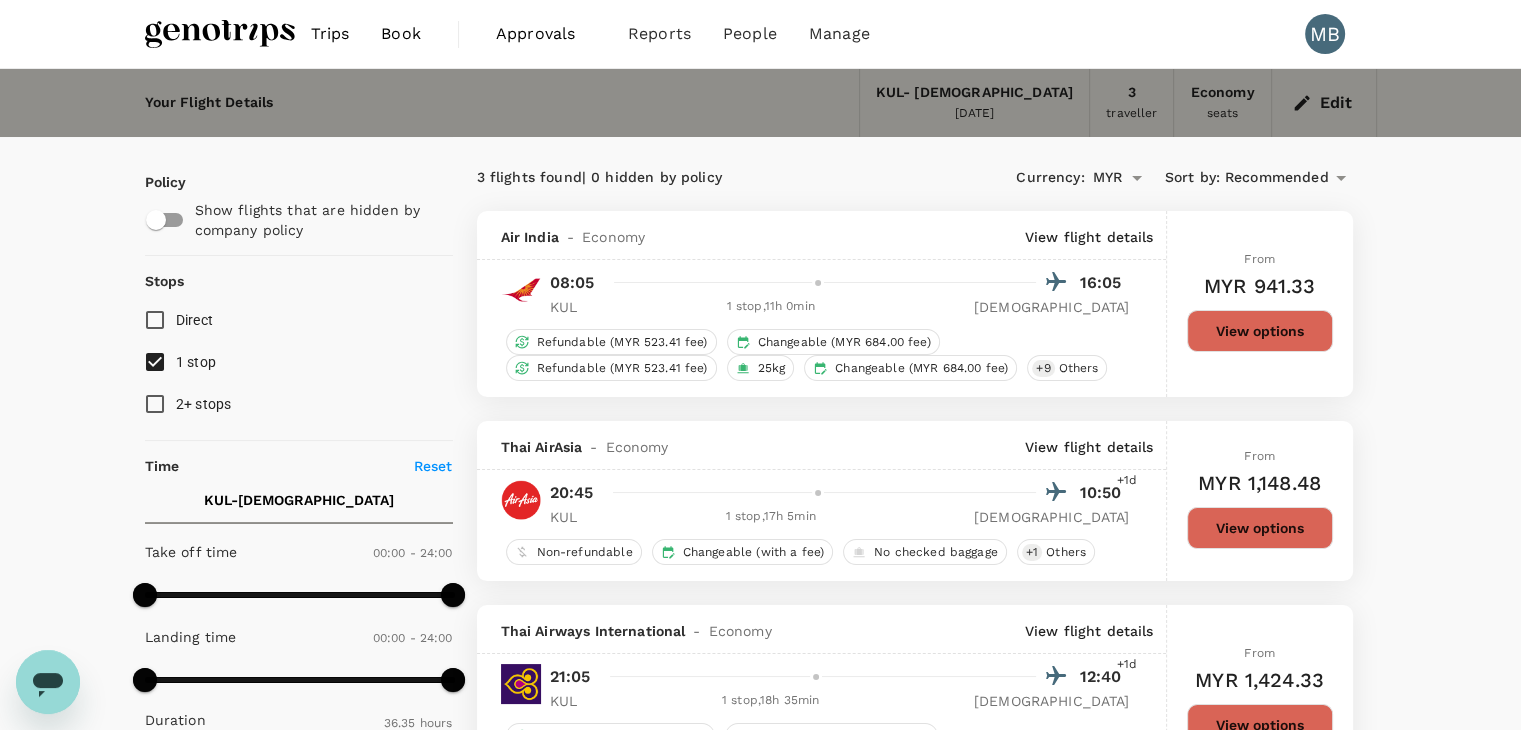 click on "1 stop" at bounding box center (155, 362) 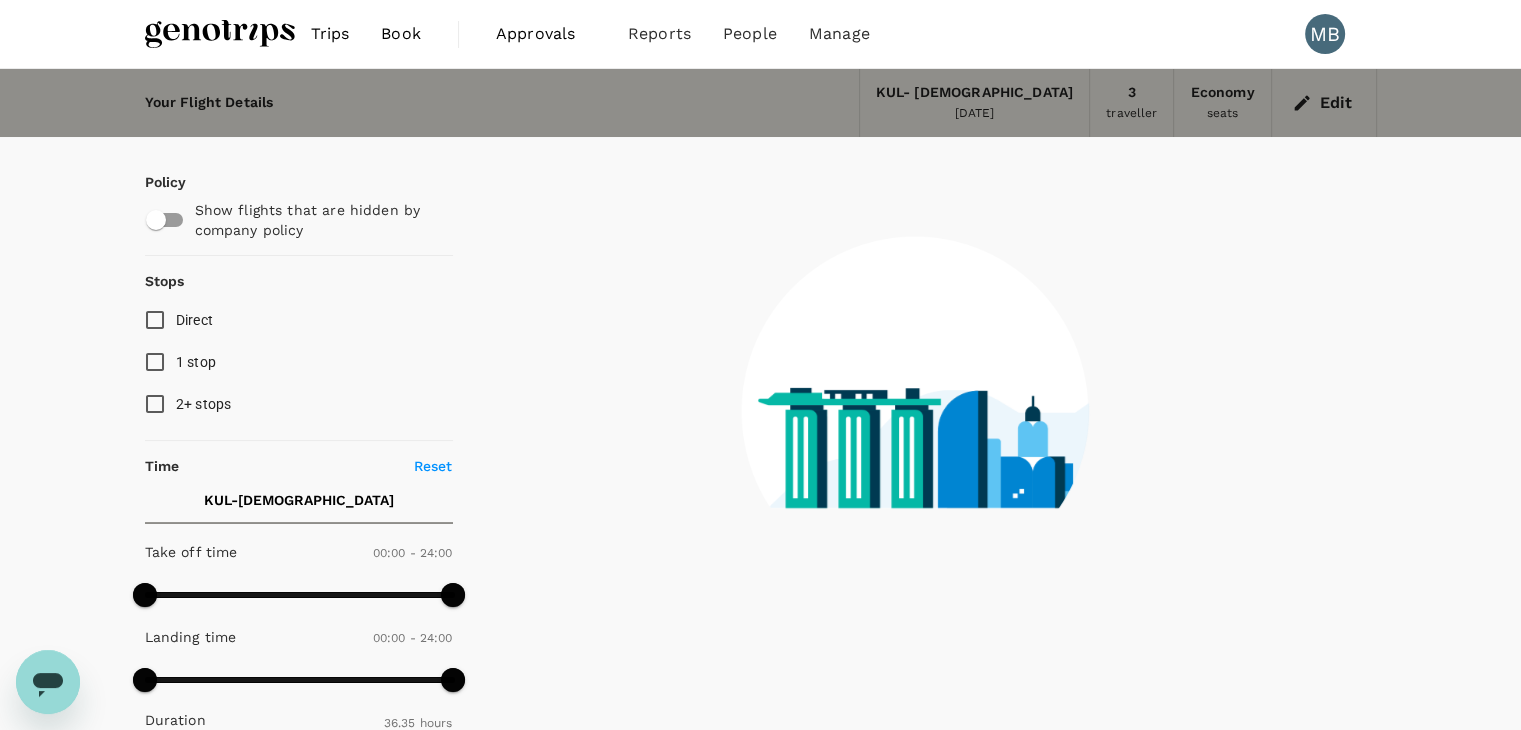 click on "2+ stops" at bounding box center [155, 404] 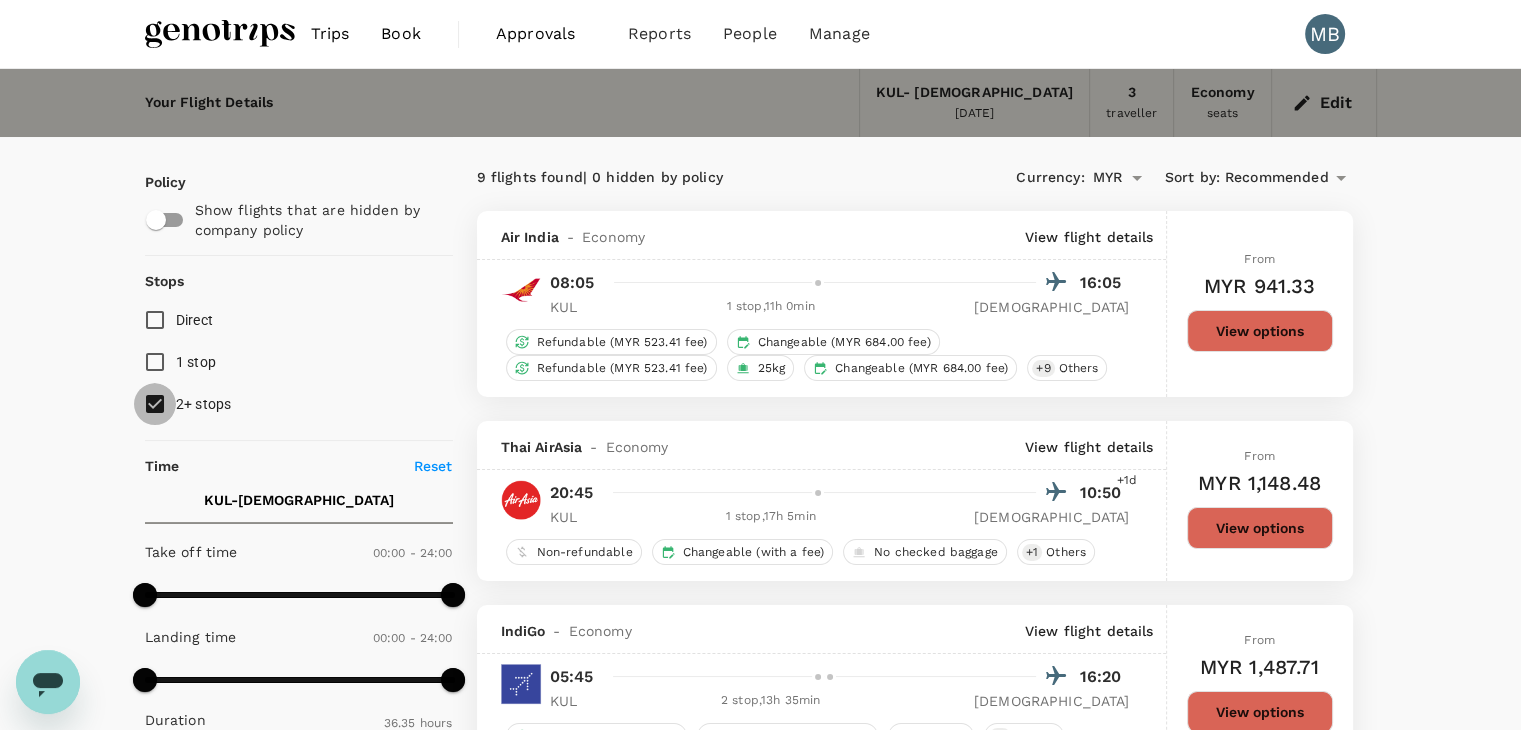 click on "2+ stops" at bounding box center (155, 404) 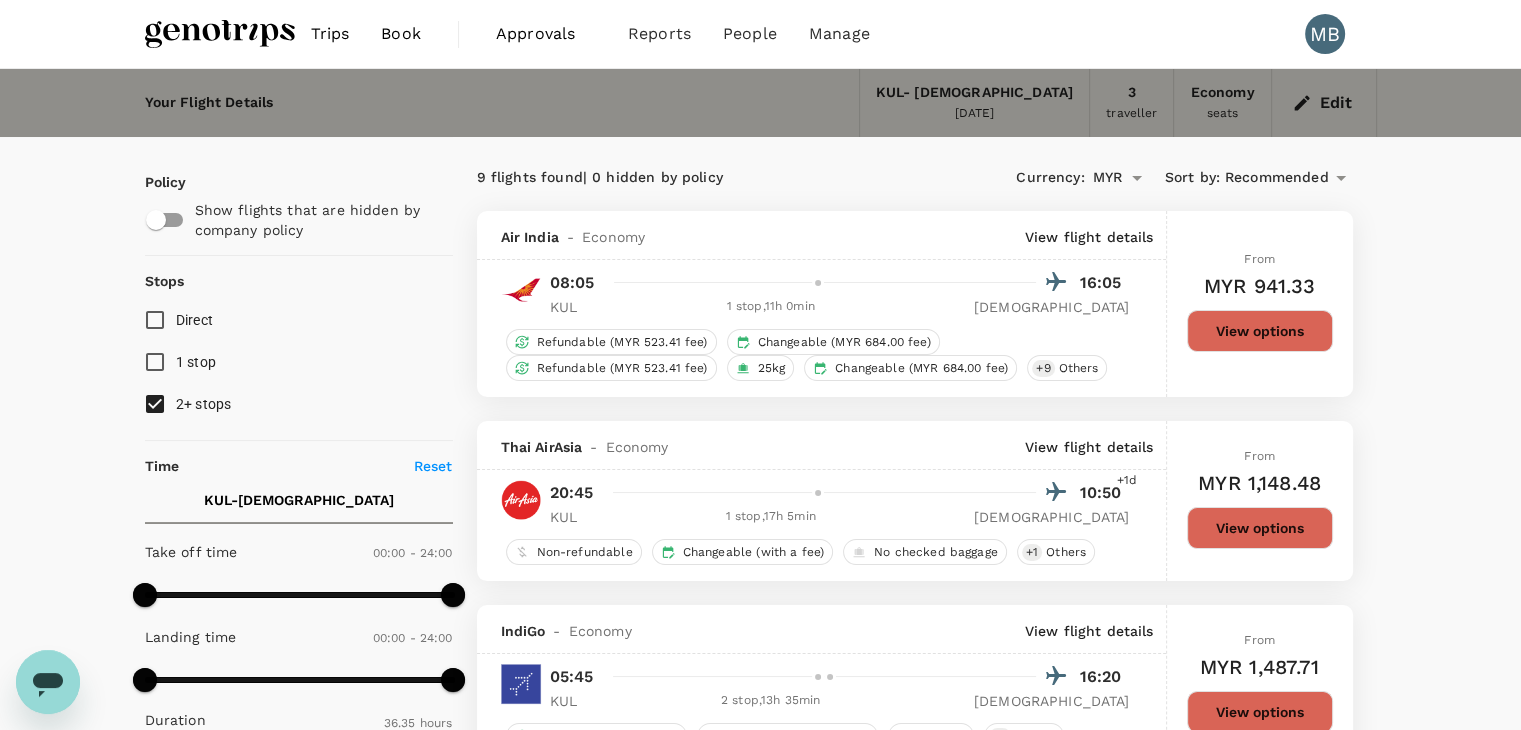 click on "View flight details" at bounding box center [1089, 447] 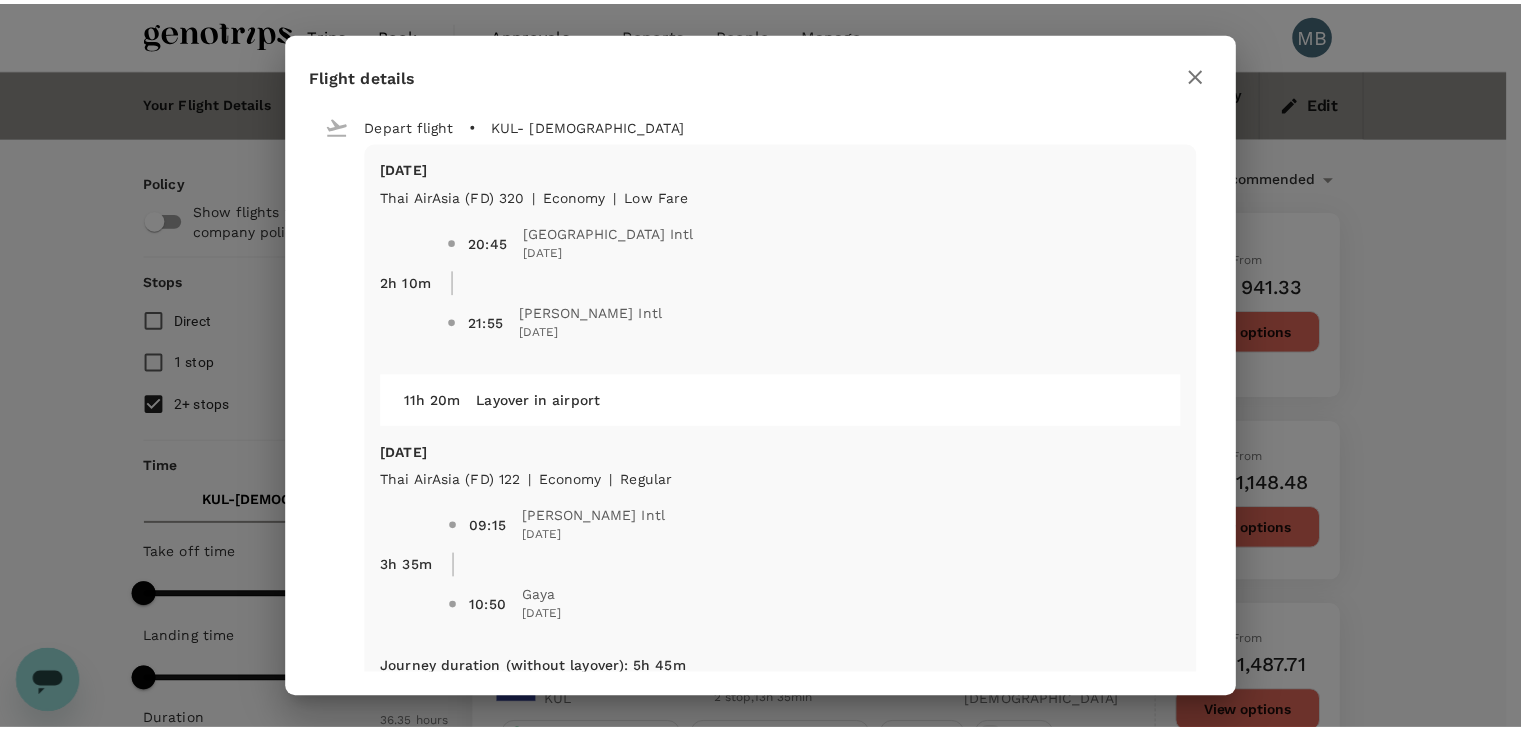 scroll, scrollTop: 36, scrollLeft: 0, axis: vertical 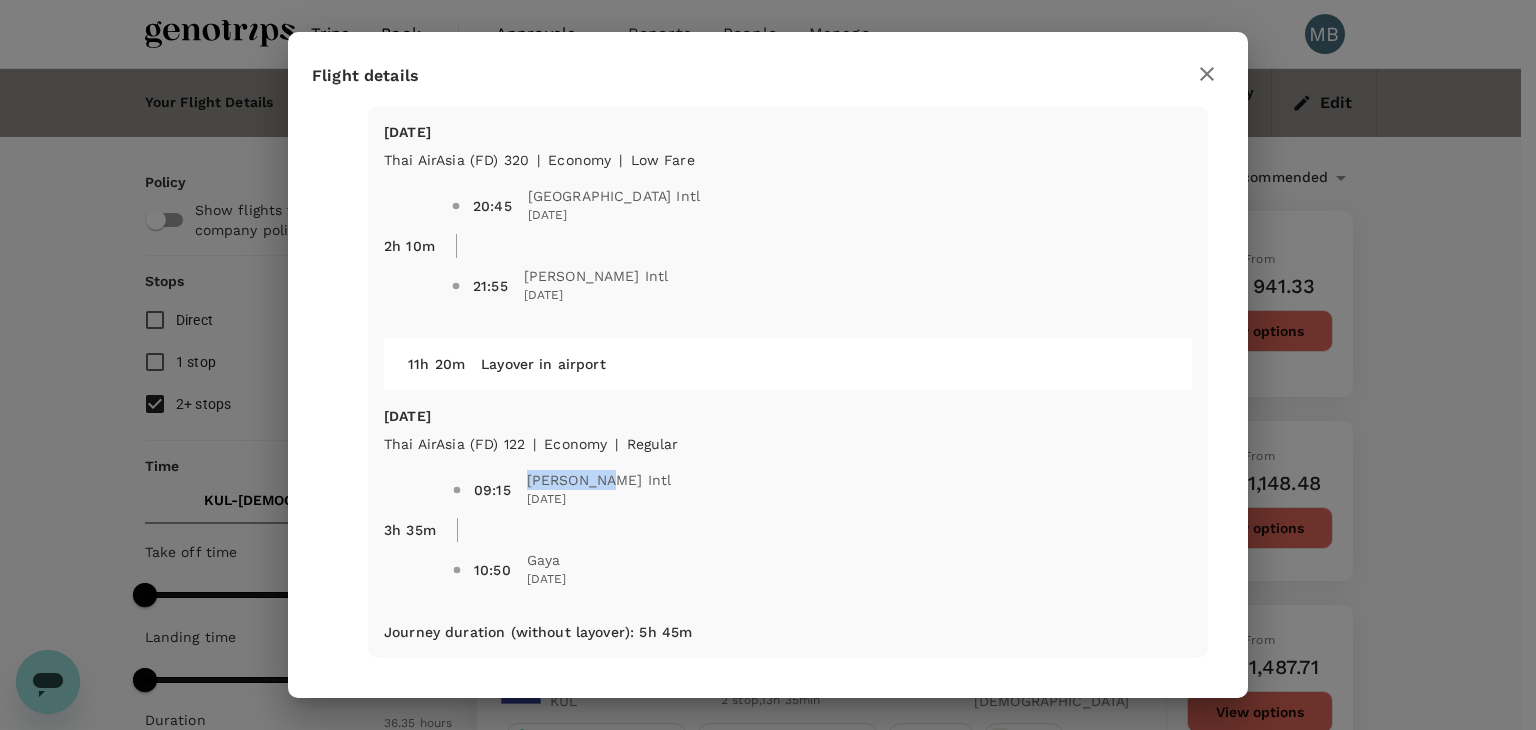 drag, startPoint x: 525, startPoint y: 473, endPoint x: 612, endPoint y: 474, distance: 87.005745 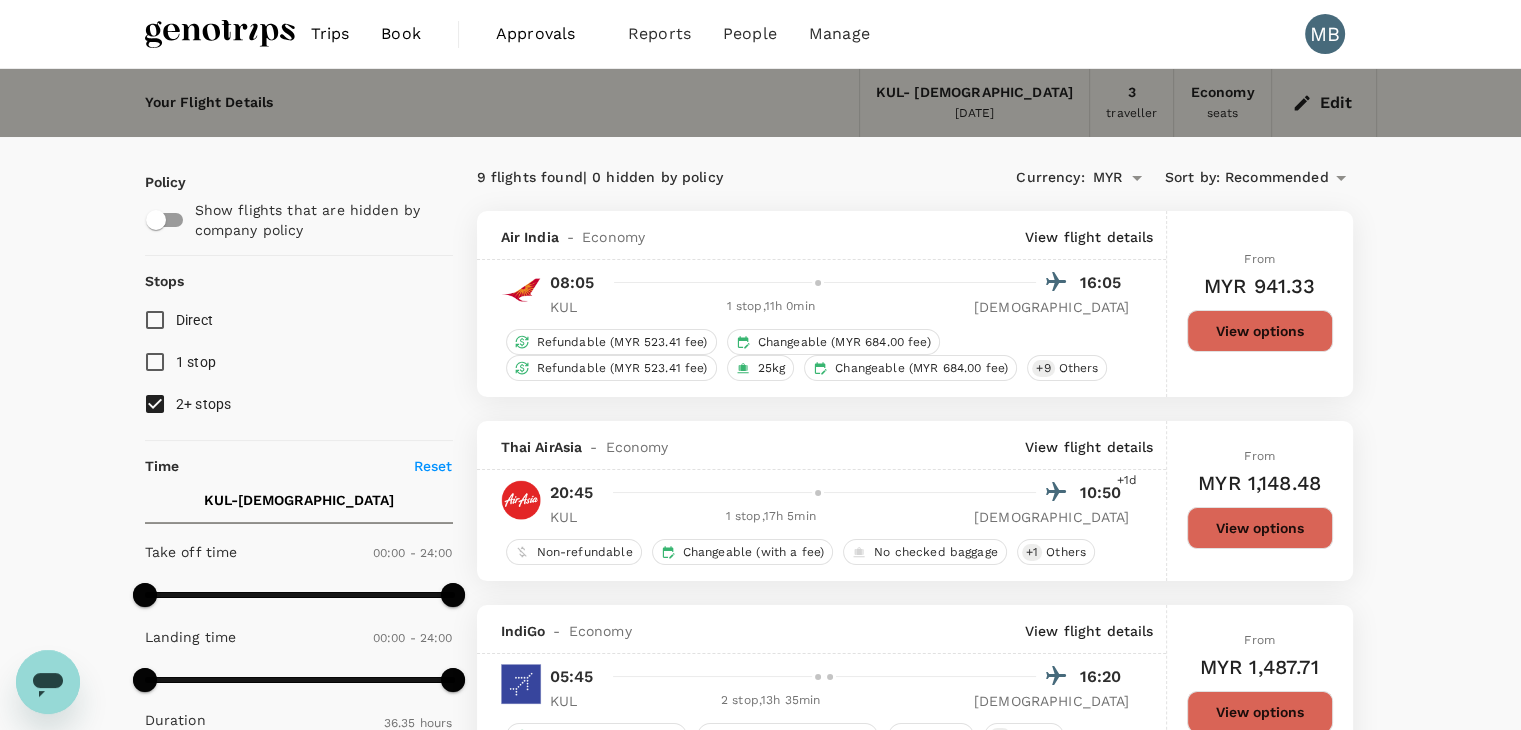 click on "View flight details" at bounding box center [1089, 237] 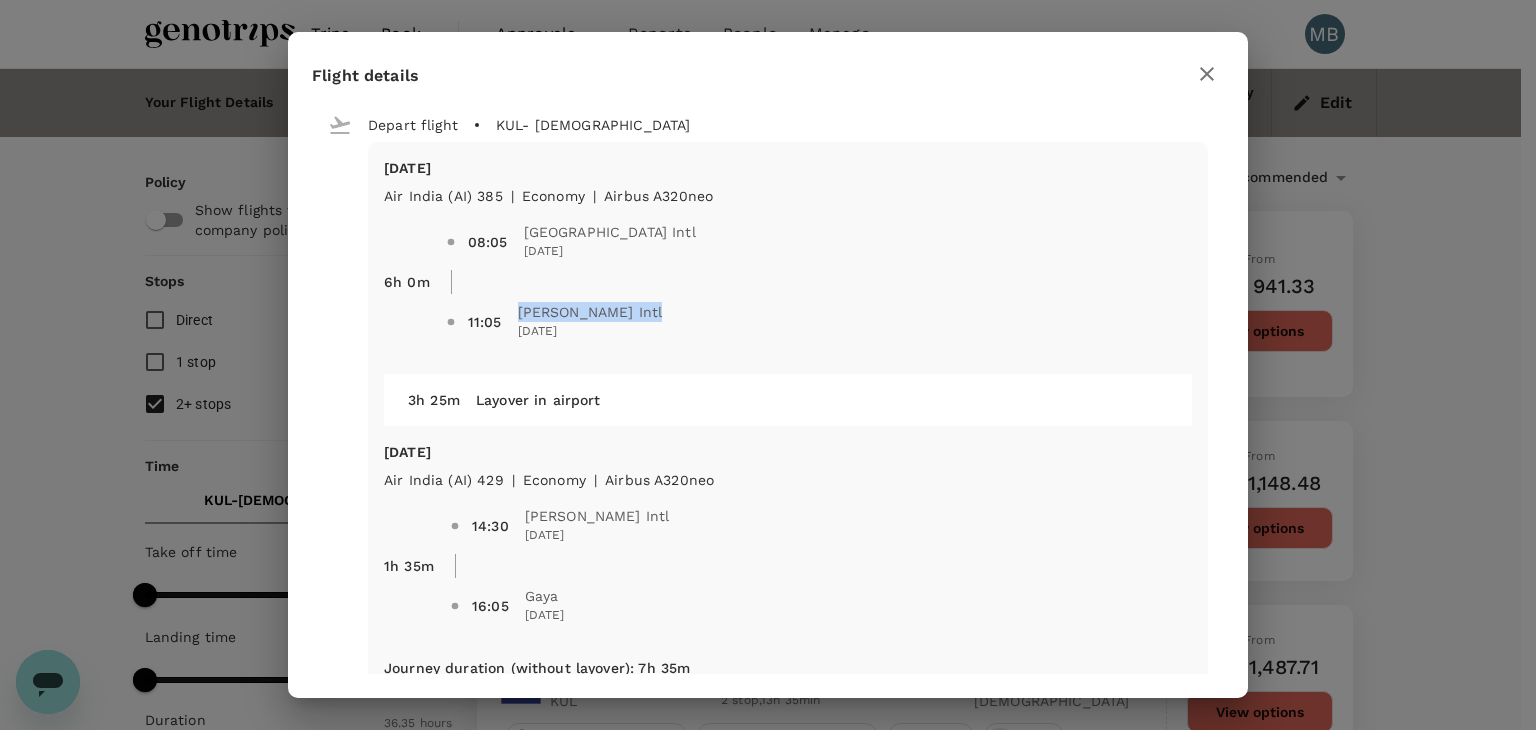 drag, startPoint x: 516, startPoint y: 306, endPoint x: 636, endPoint y: 305, distance: 120.004166 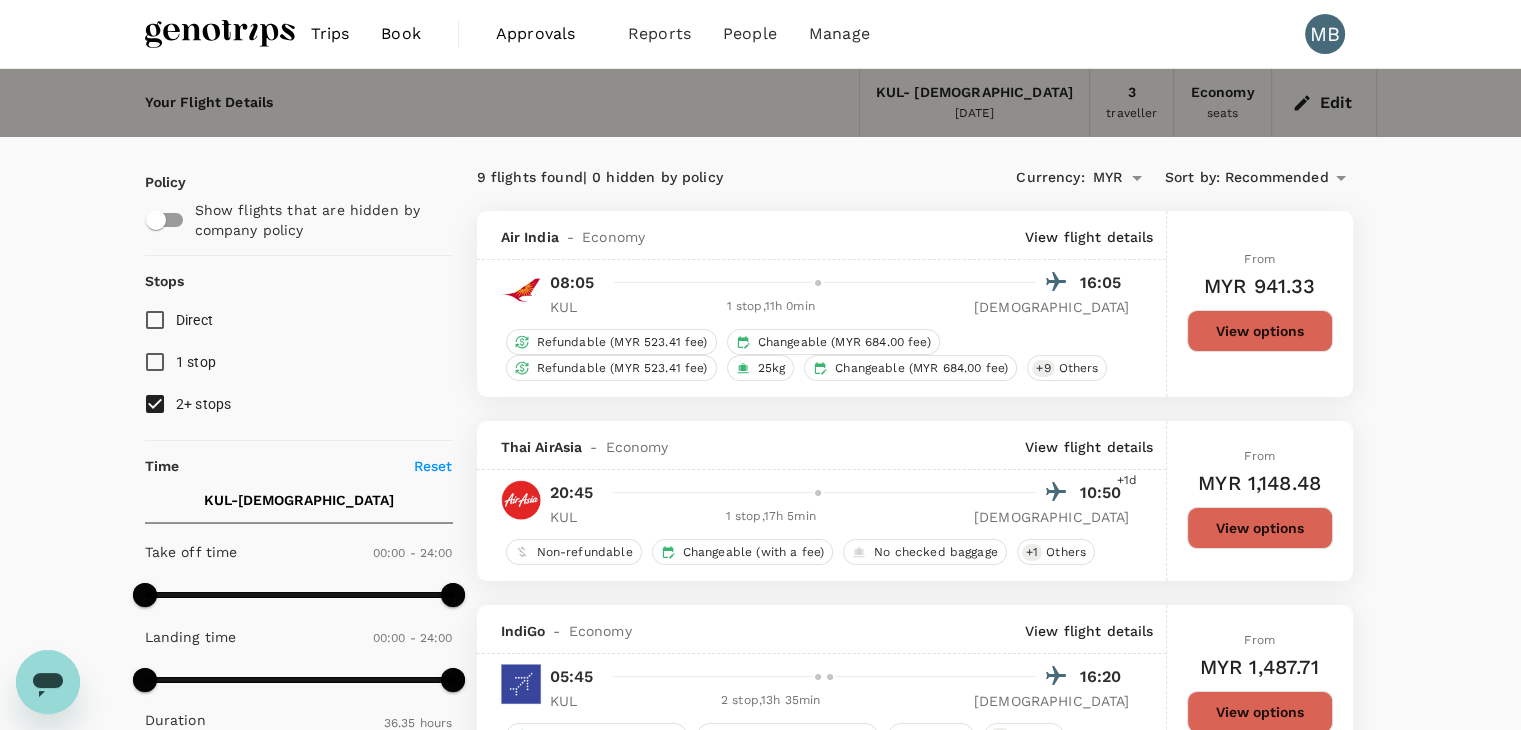 click on "2+ stops" at bounding box center (155, 404) 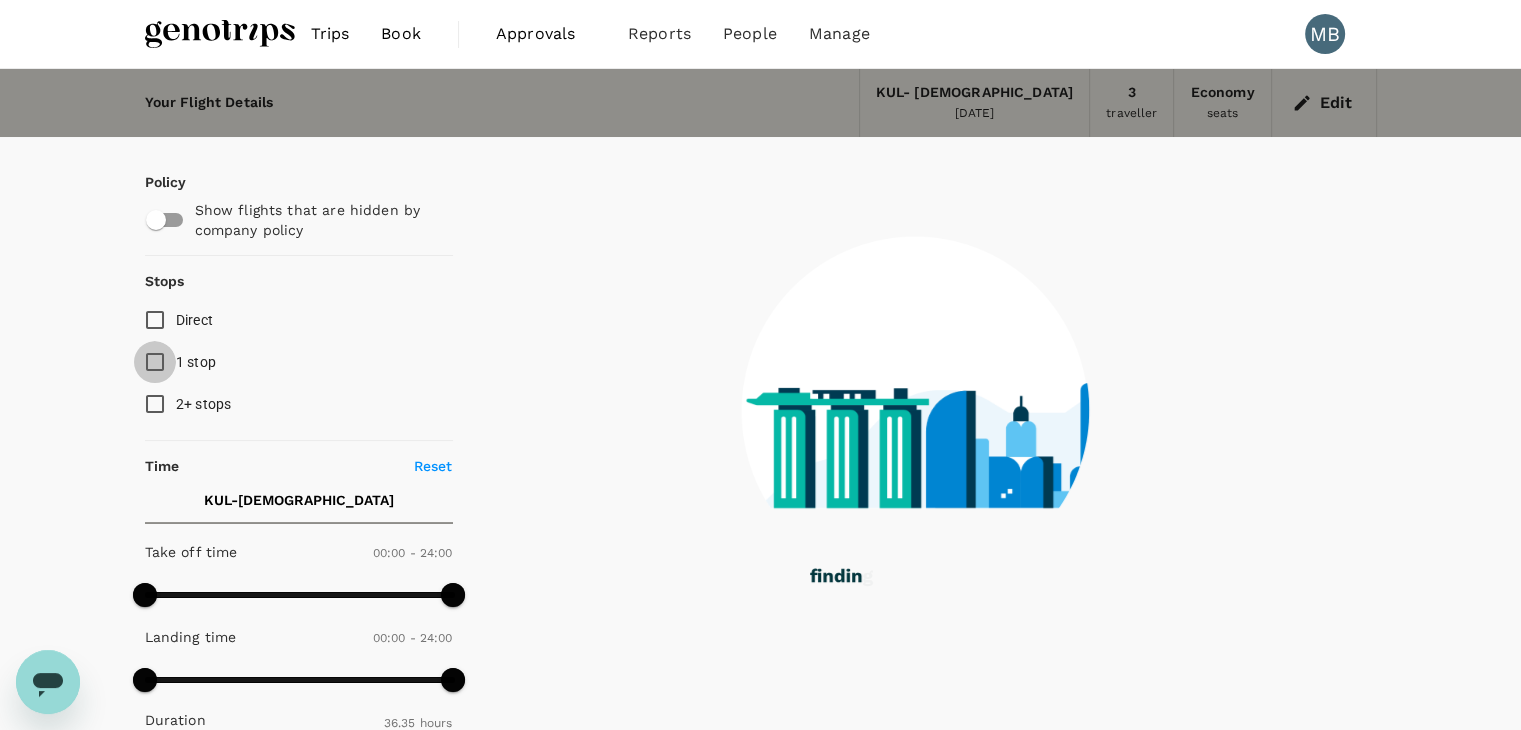 click on "1 stop" at bounding box center [155, 362] 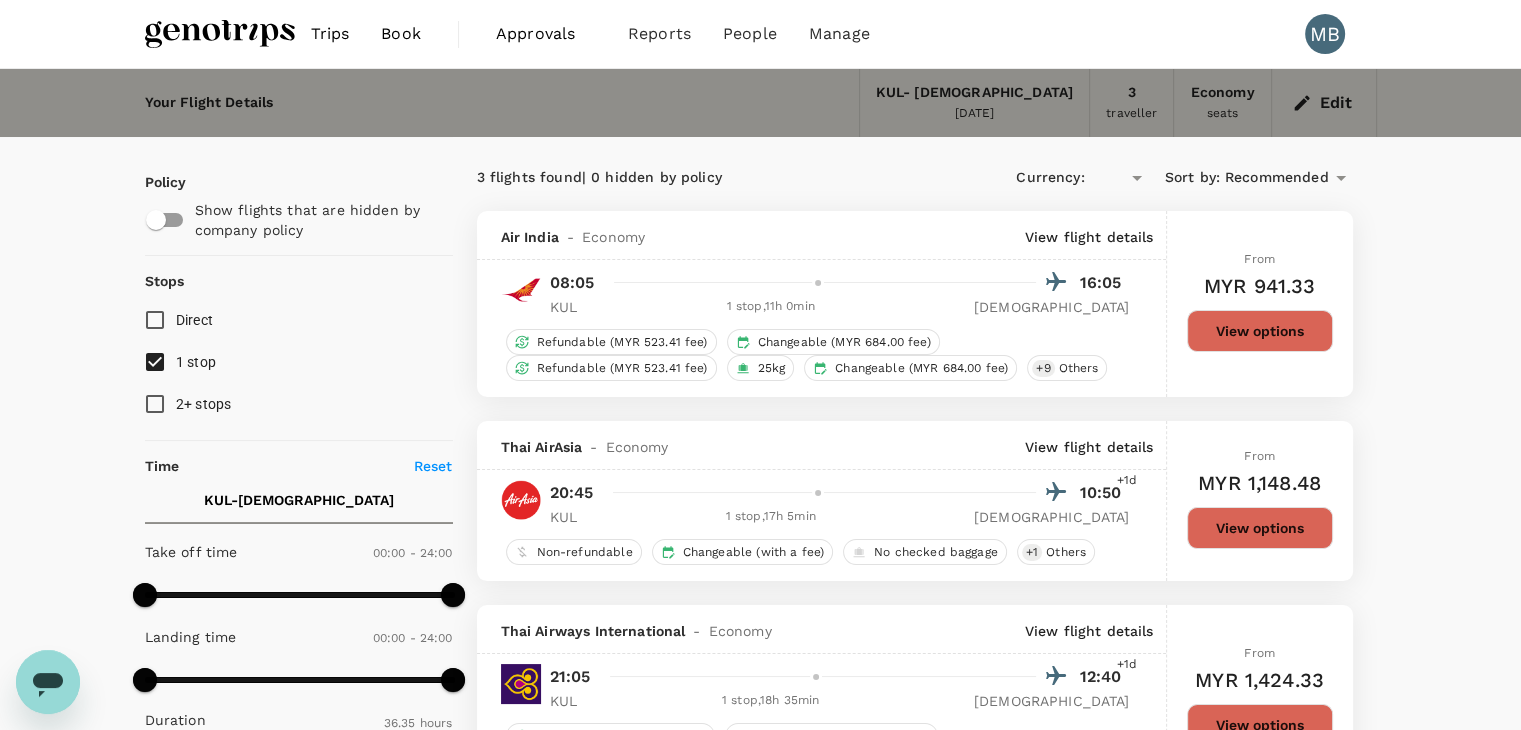 type on "MYR" 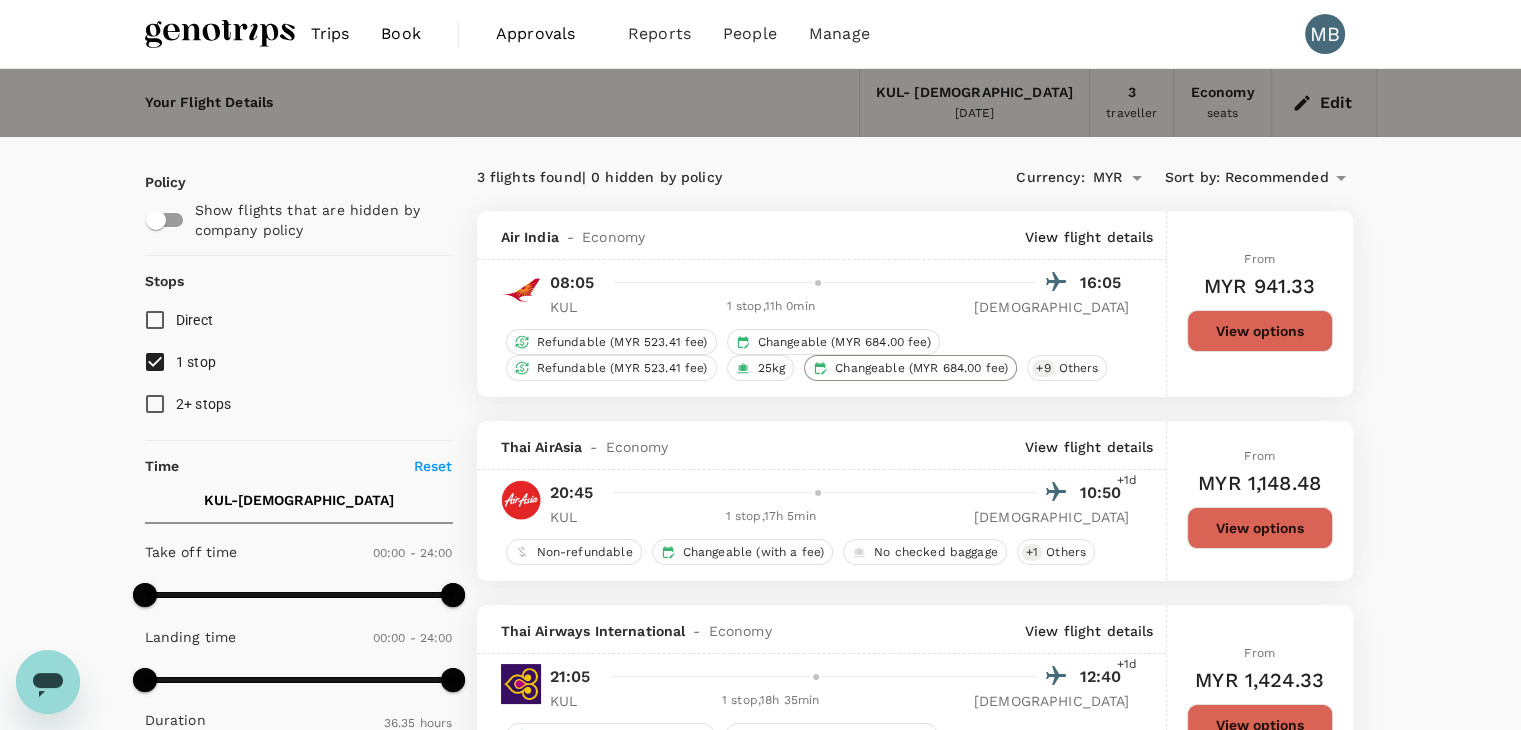 scroll, scrollTop: 100, scrollLeft: 0, axis: vertical 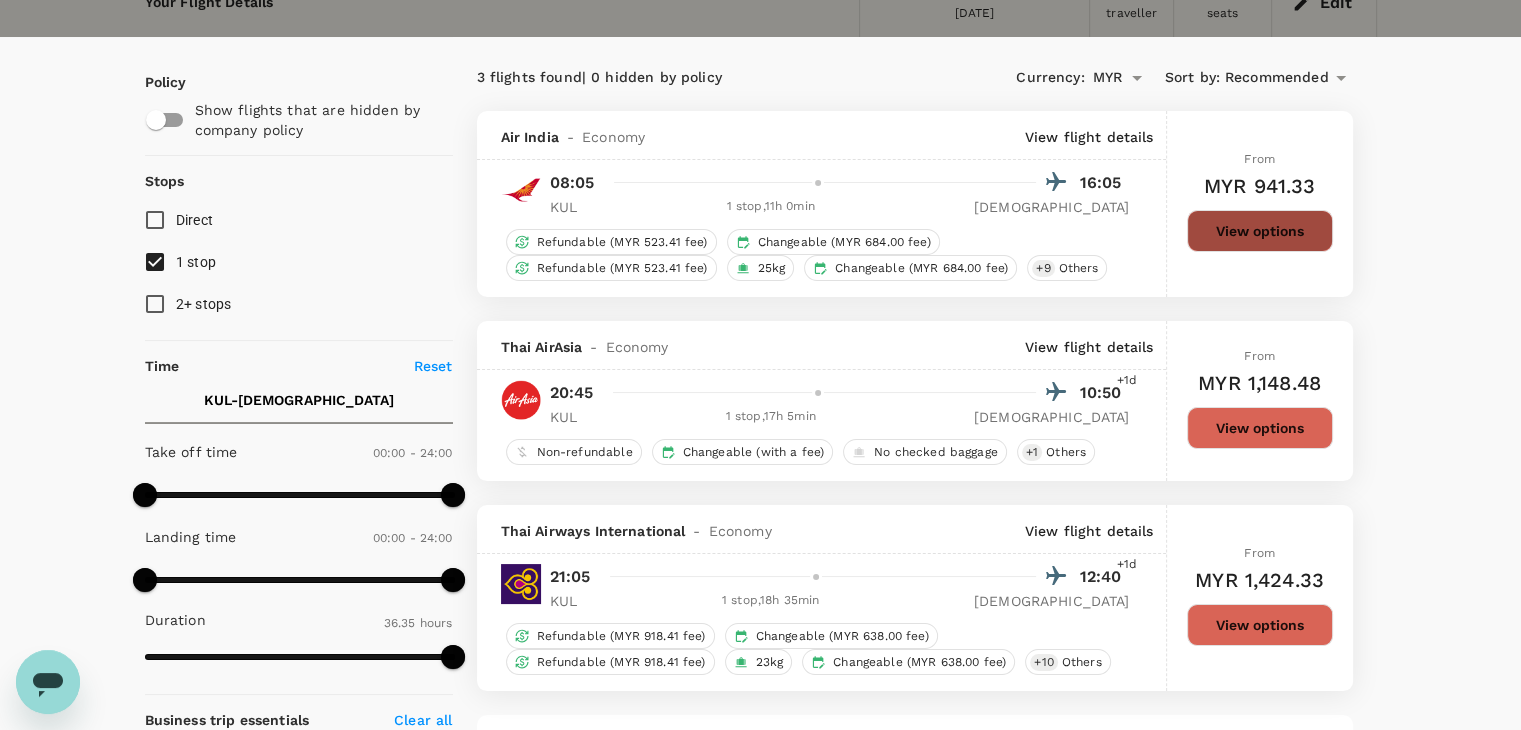 click on "View options" at bounding box center (1260, 231) 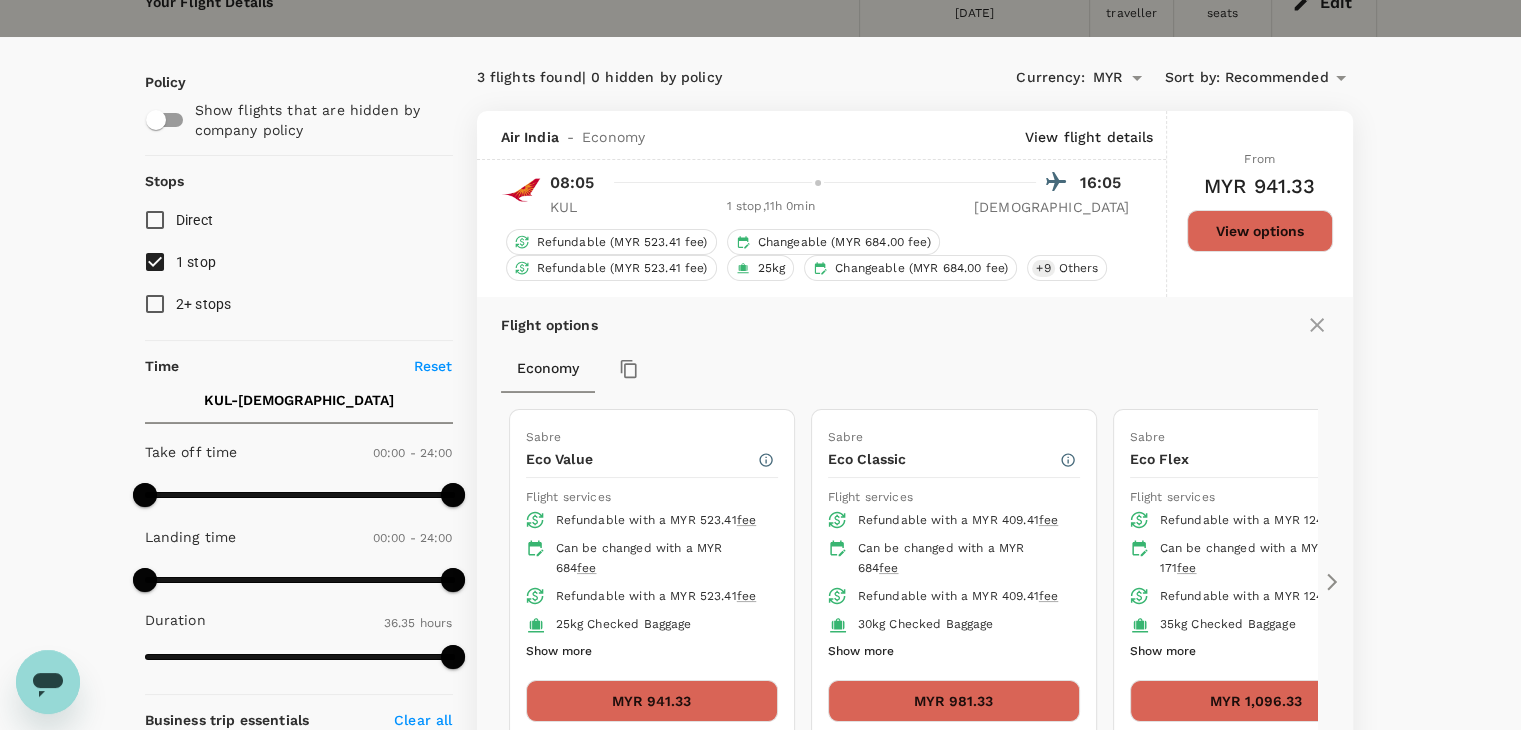 scroll, scrollTop: 211, scrollLeft: 0, axis: vertical 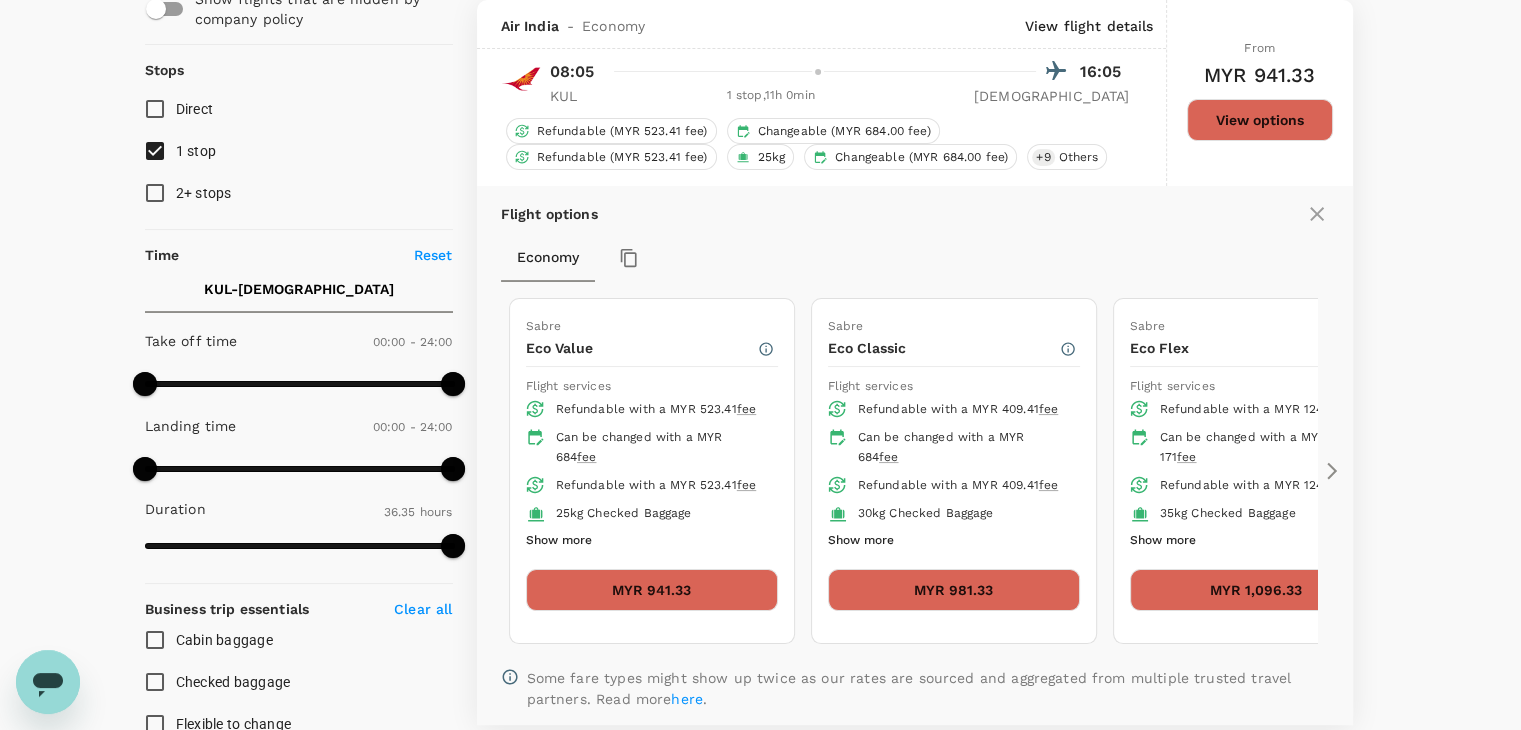 click 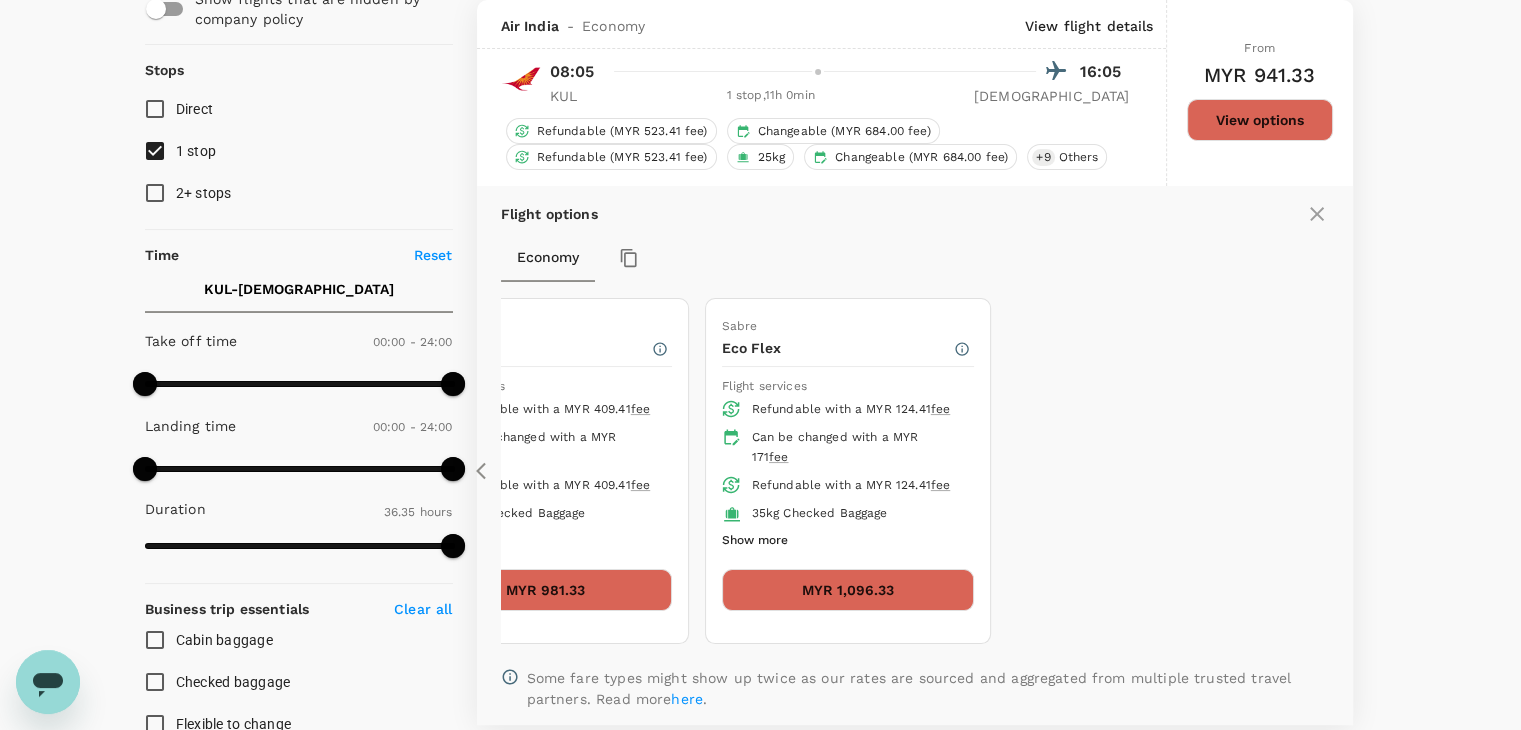 click 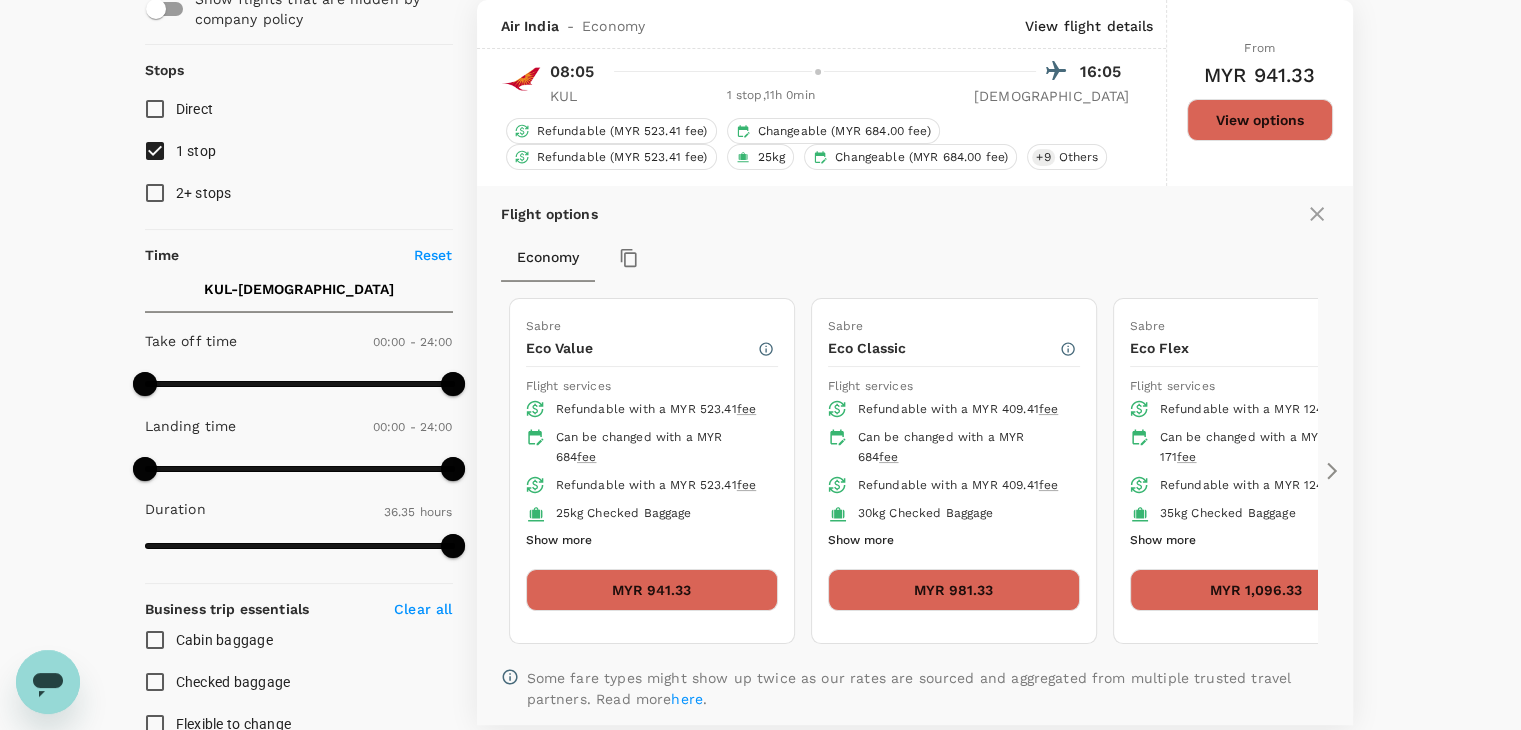 click 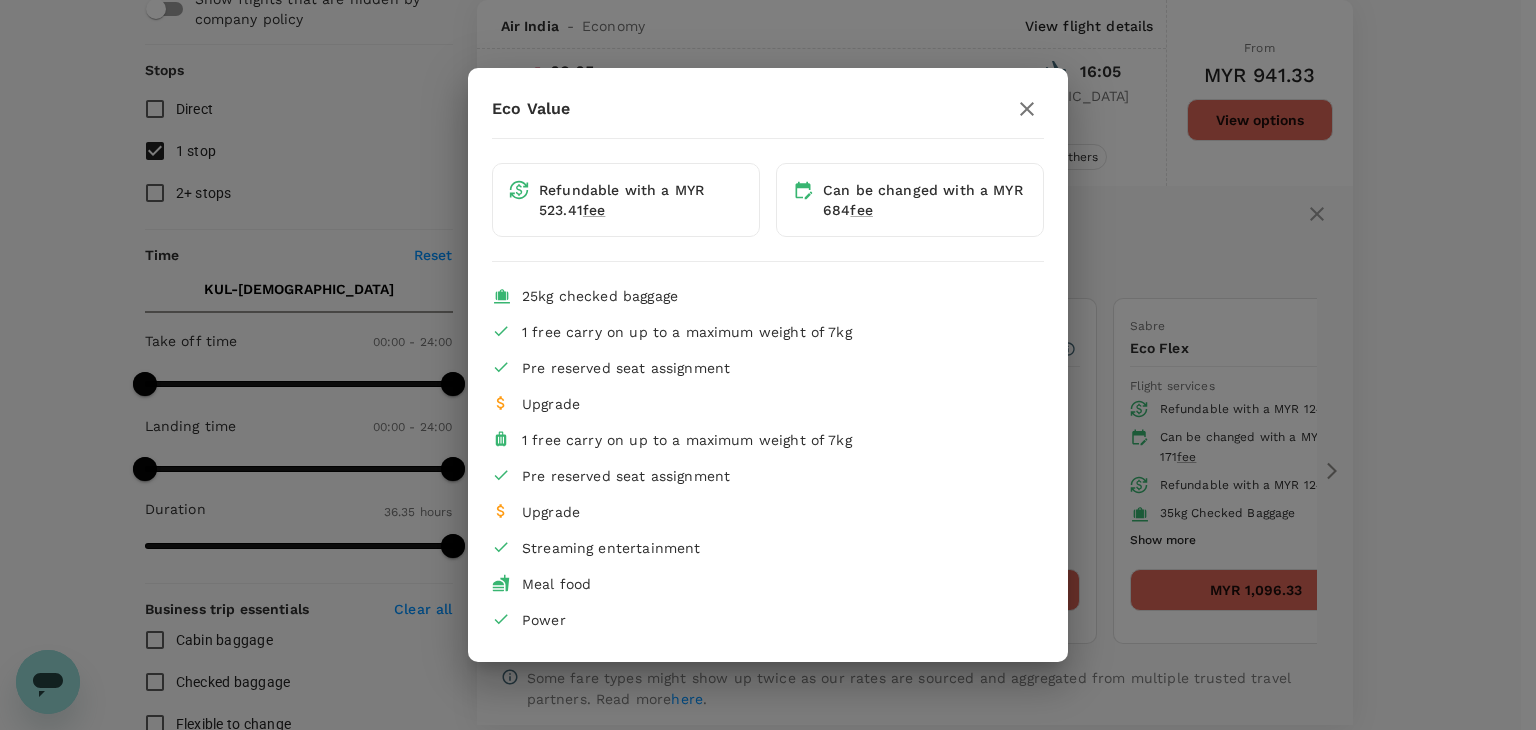 click 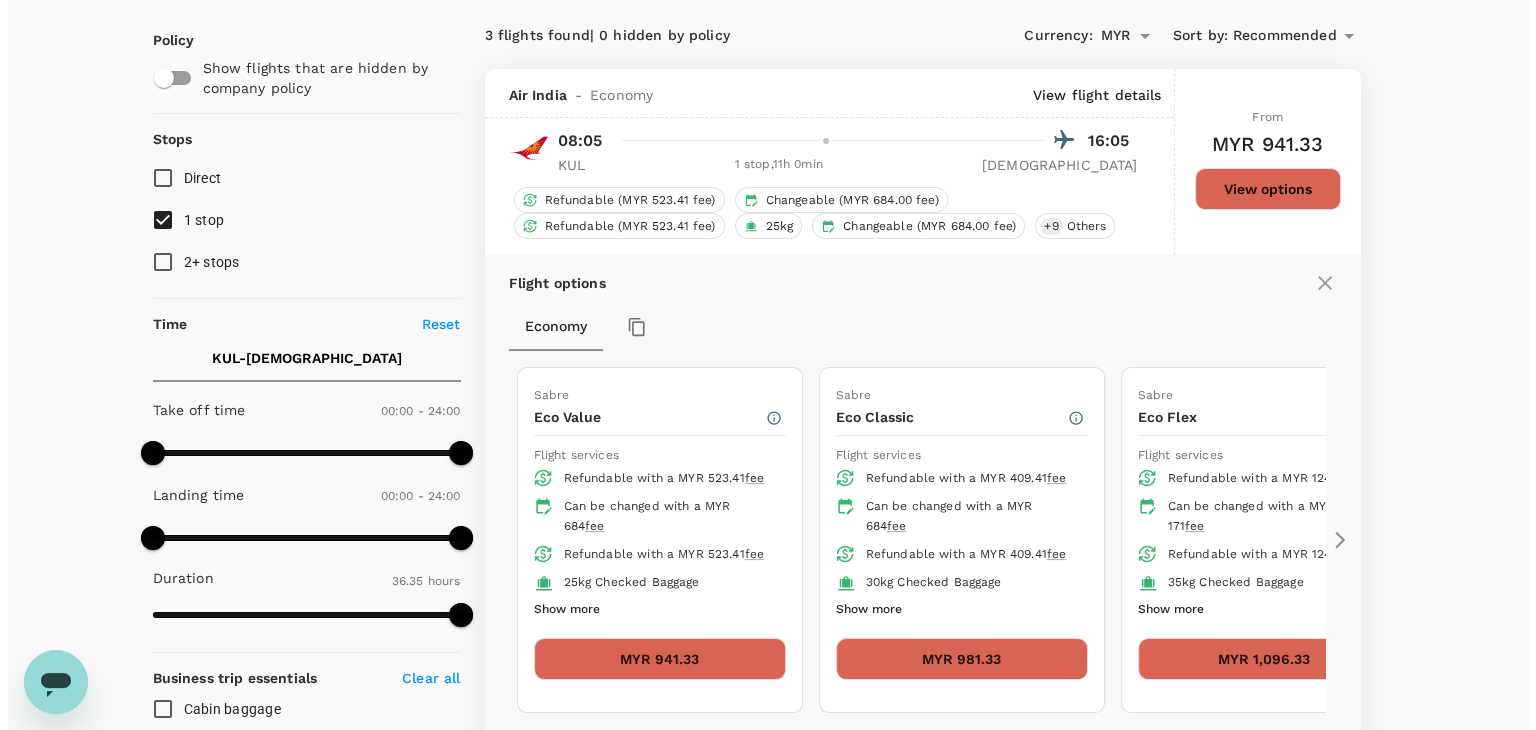 scroll, scrollTop: 111, scrollLeft: 0, axis: vertical 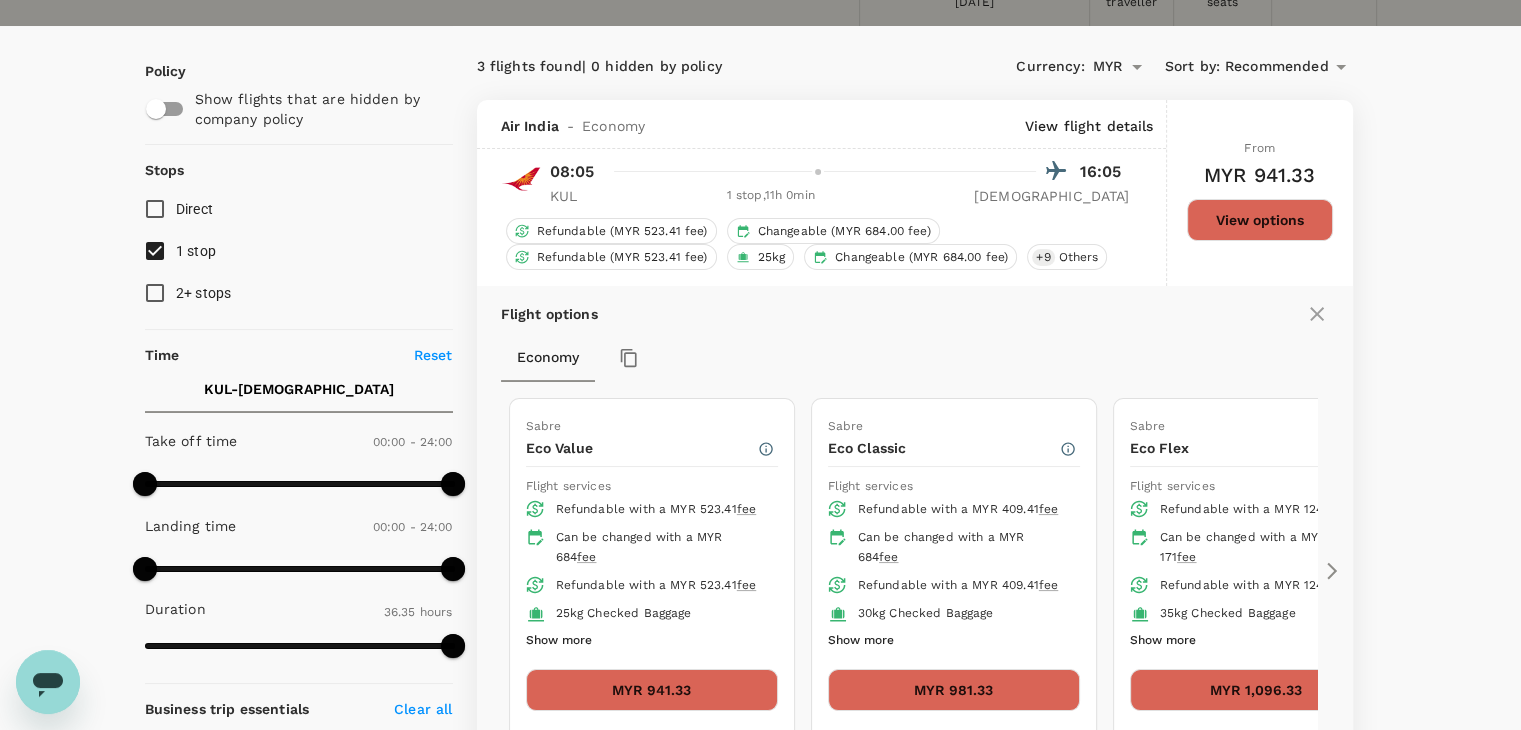 click on "View flight details" at bounding box center (1089, 126) 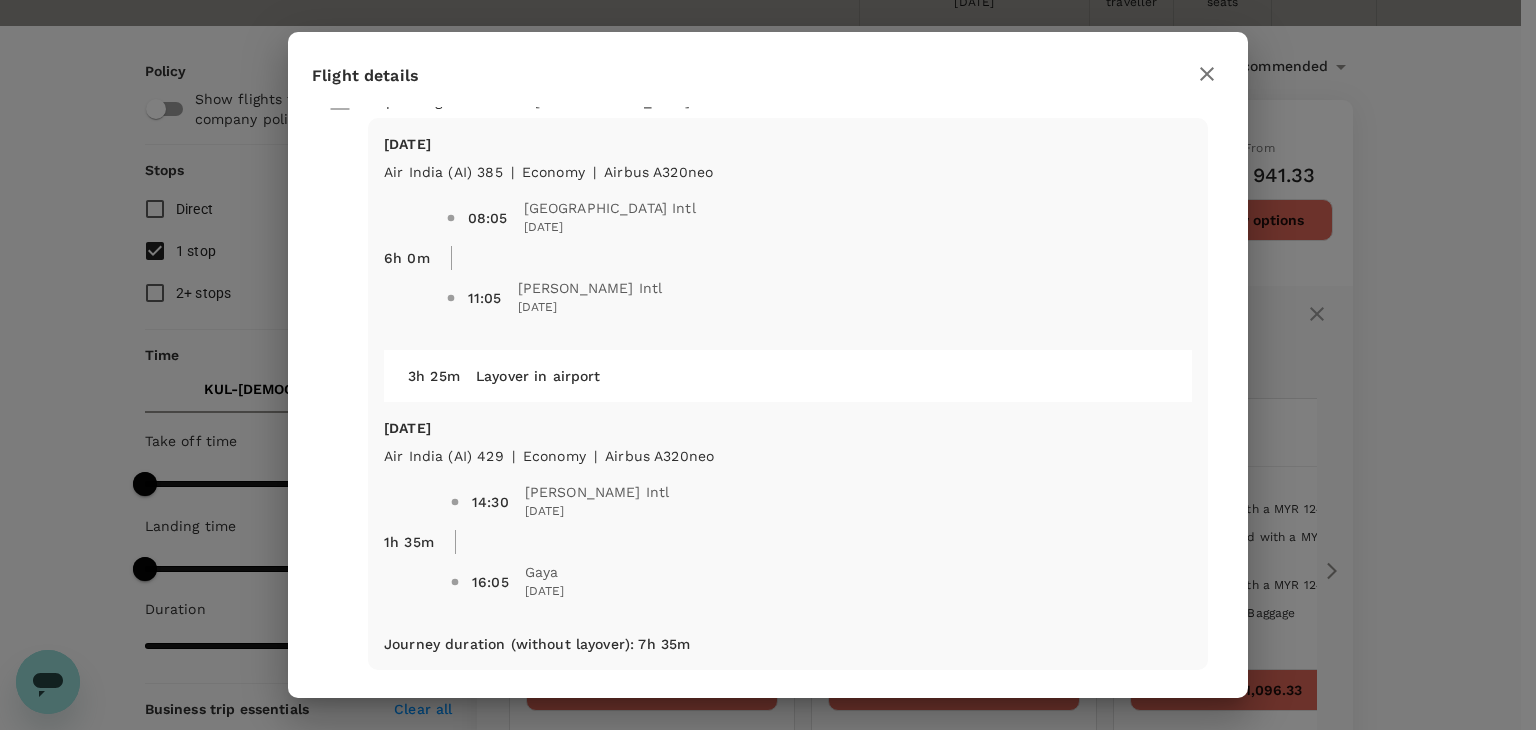 scroll, scrollTop: 36, scrollLeft: 0, axis: vertical 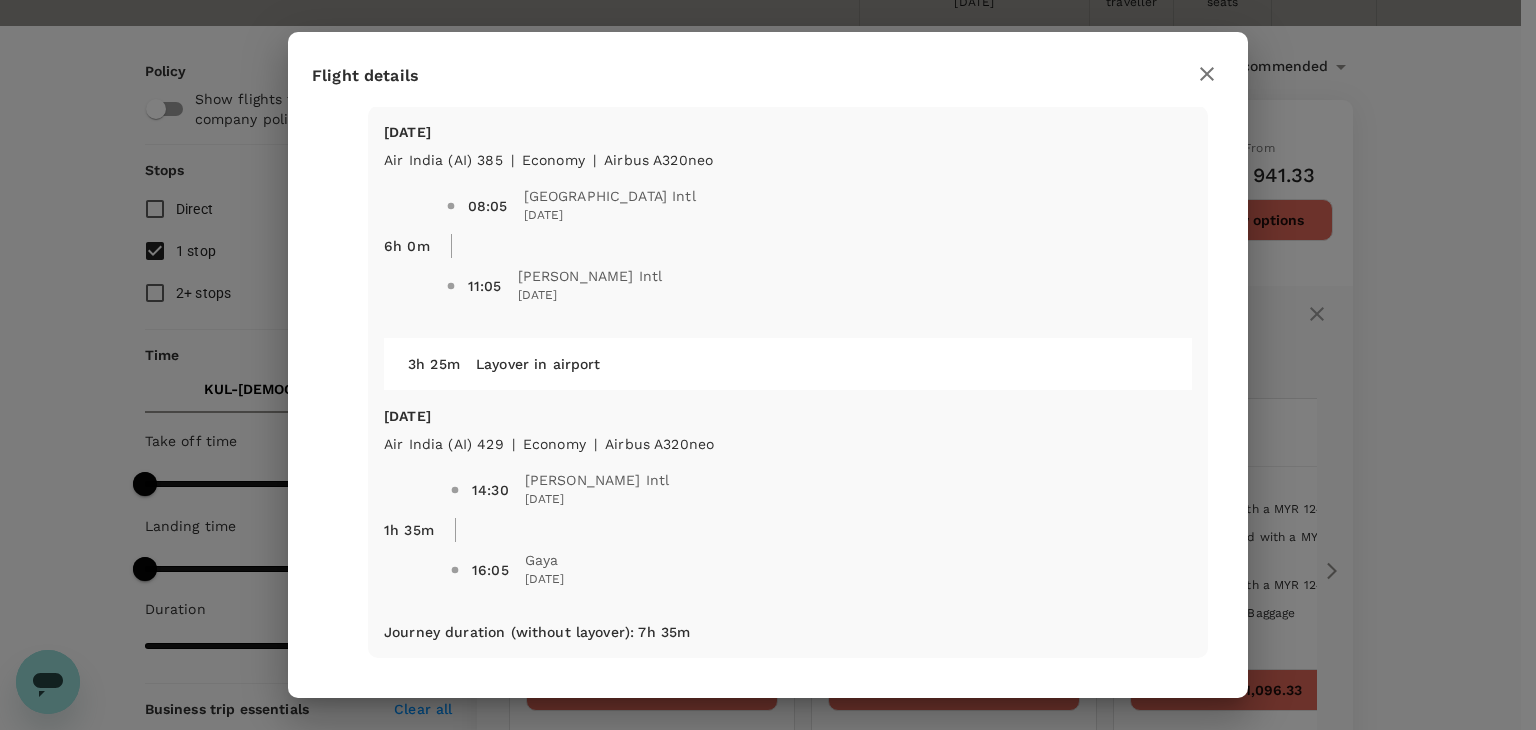 click 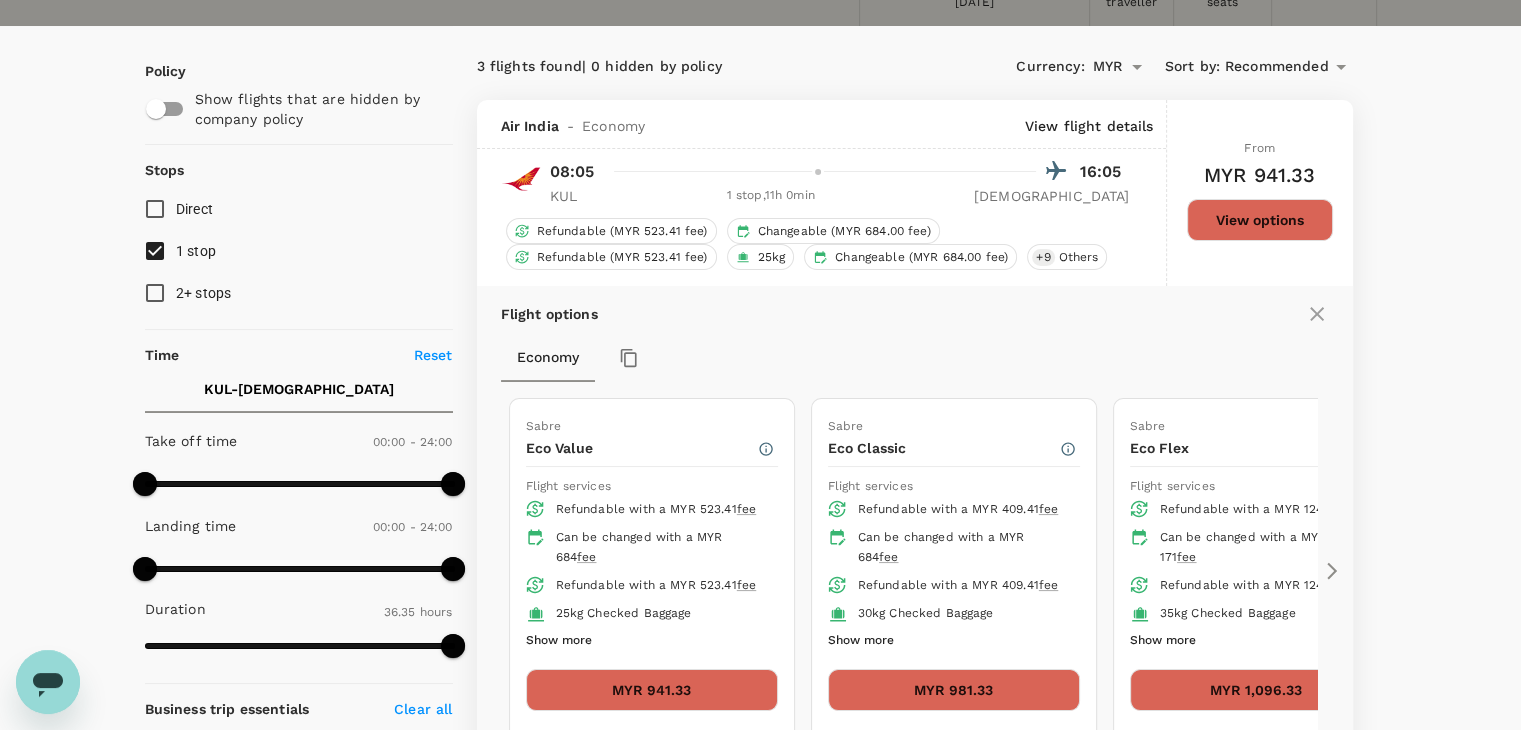 click on "View flight details" at bounding box center [1089, 126] 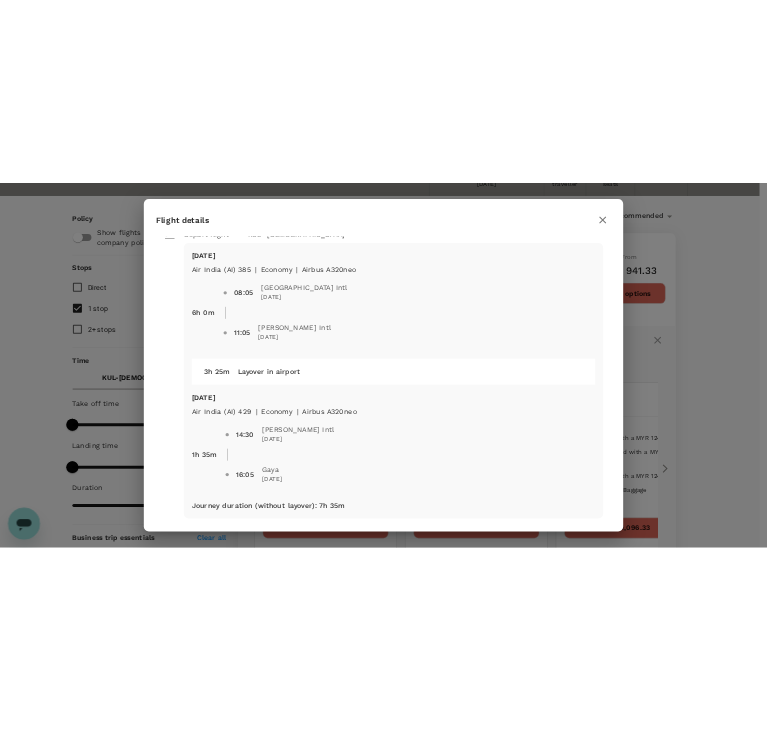 scroll, scrollTop: 0, scrollLeft: 0, axis: both 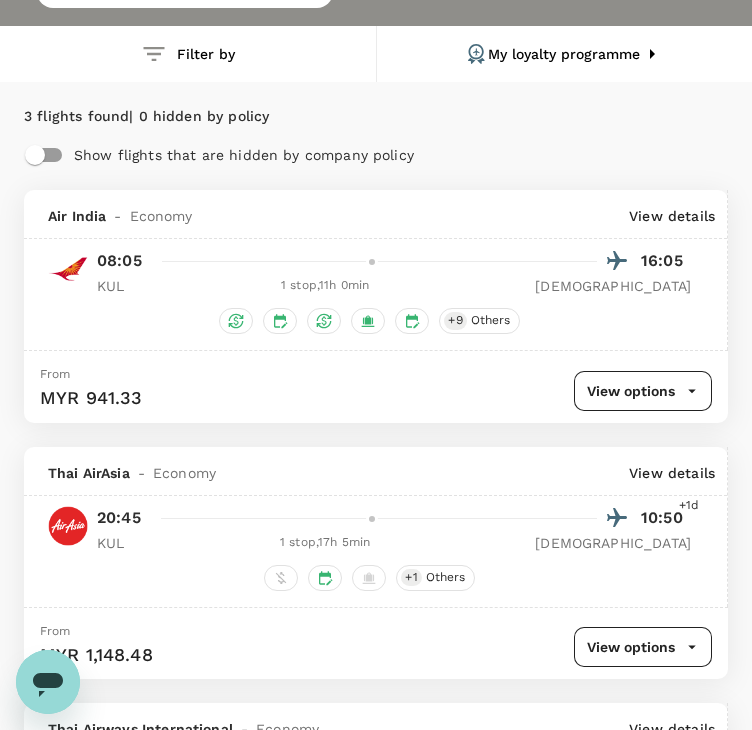 click on "View details" at bounding box center [672, 216] 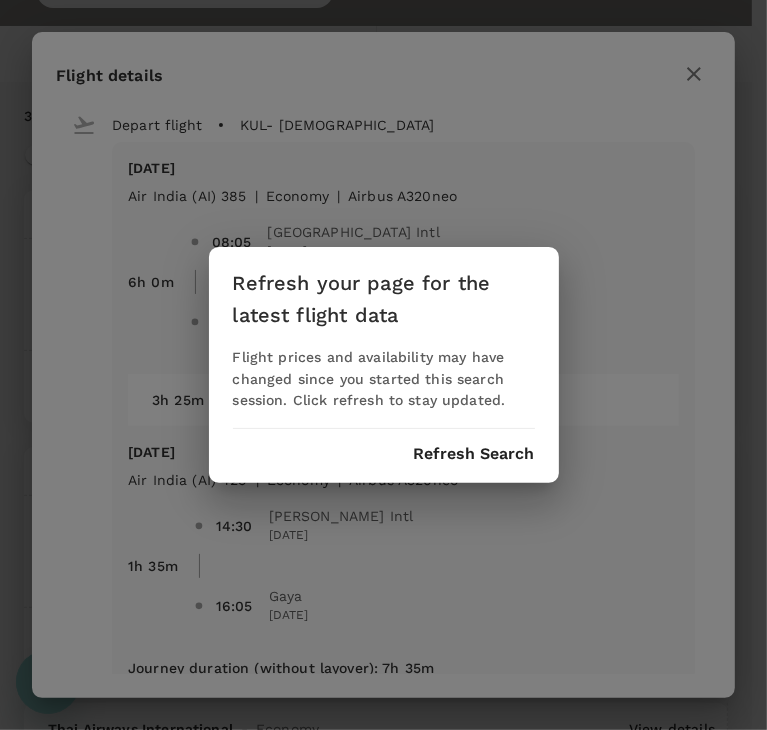click on "Refresh Search" at bounding box center [474, 454] 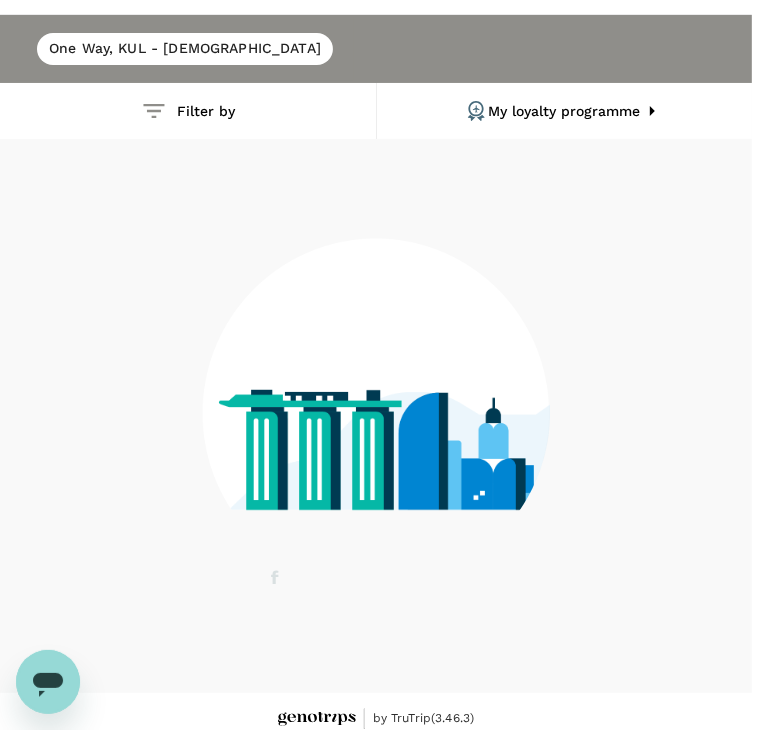 scroll, scrollTop: 0, scrollLeft: 0, axis: both 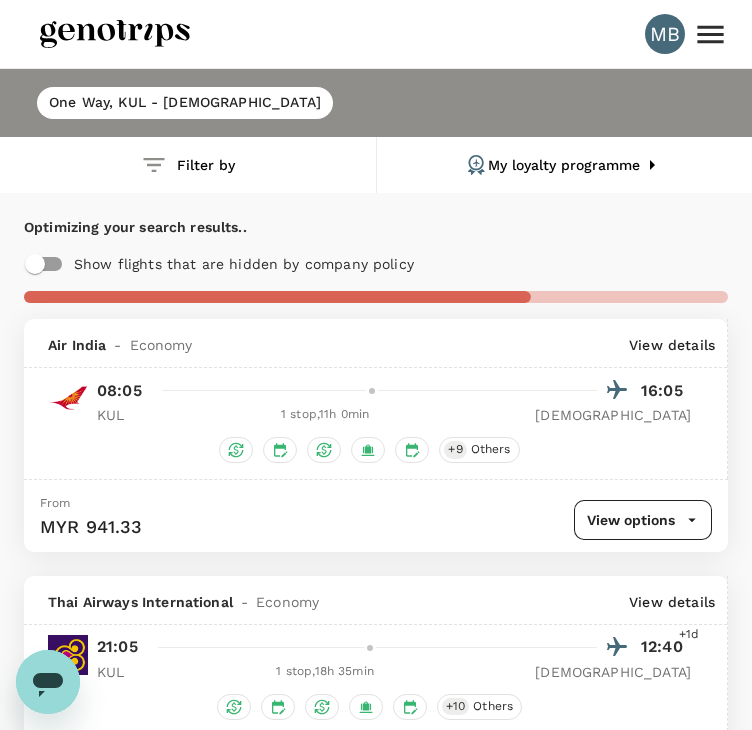 click on "View details" at bounding box center (672, 345) 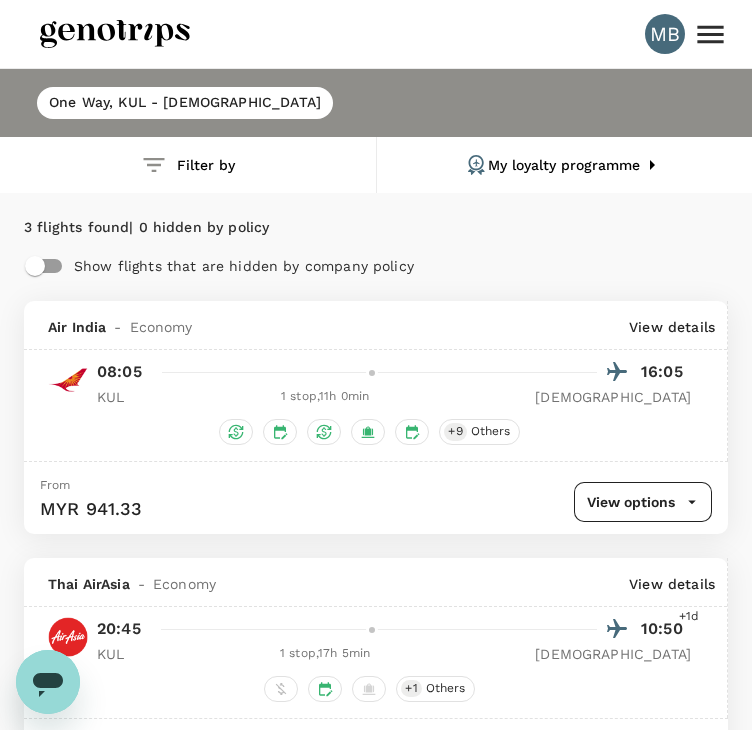 click on "View details" at bounding box center [672, 327] 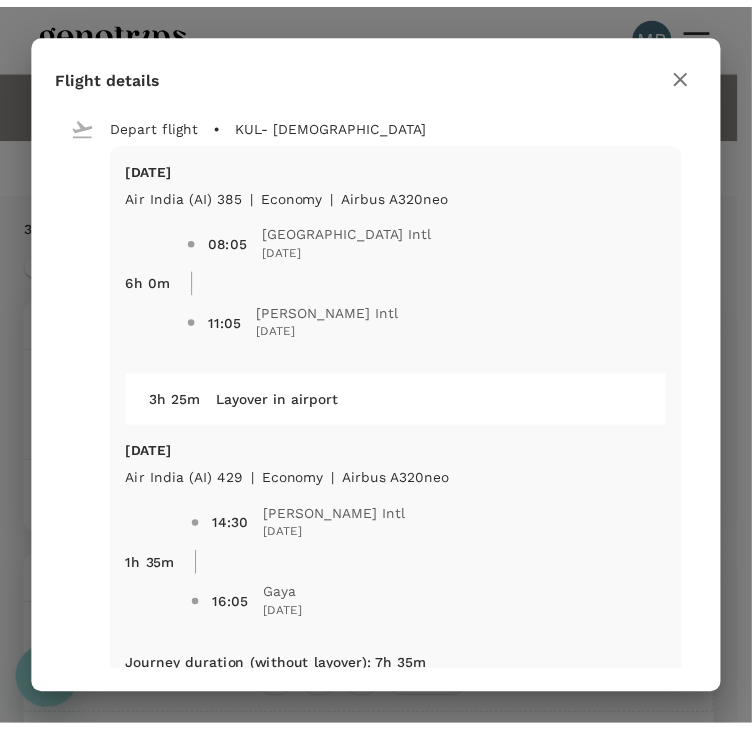 scroll, scrollTop: 36, scrollLeft: 0, axis: vertical 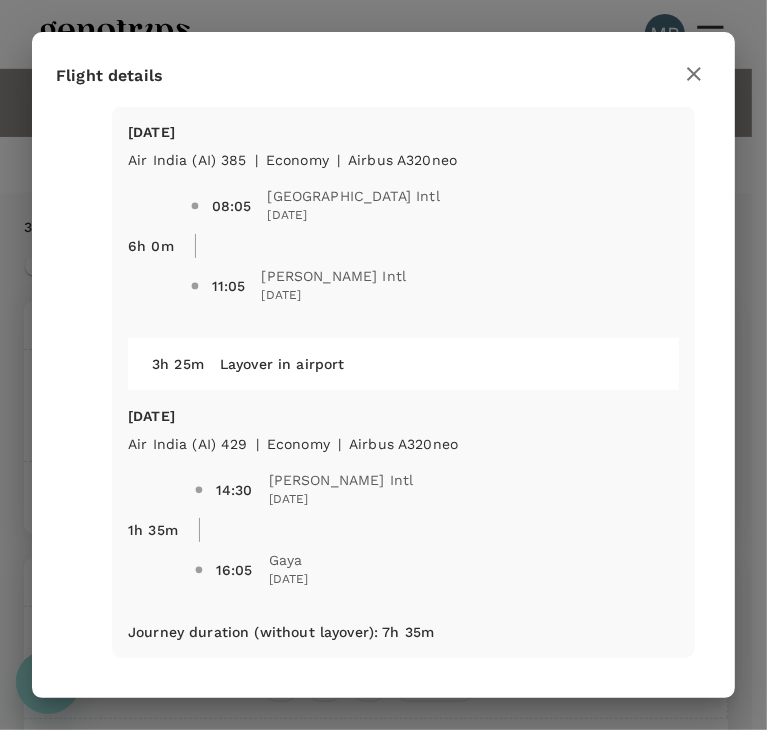 click 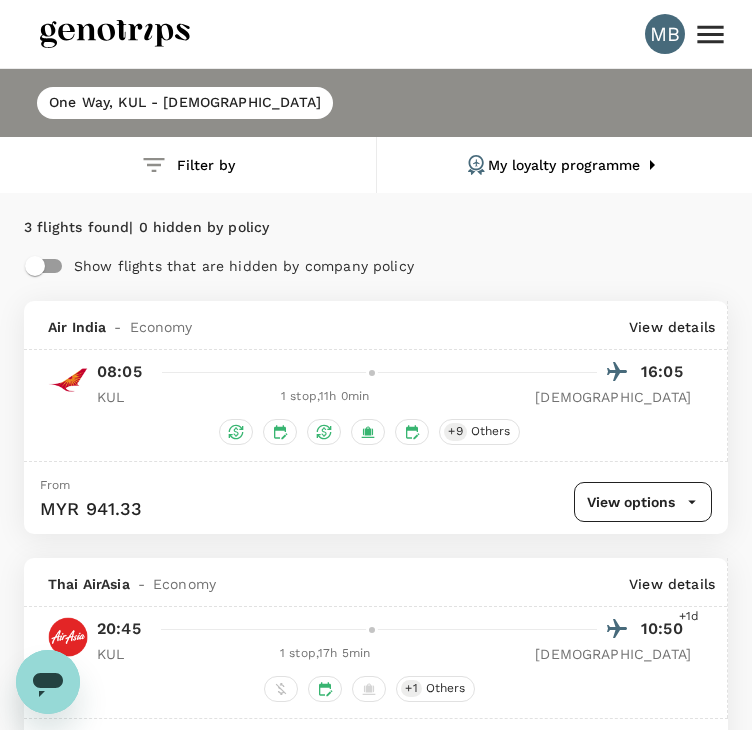 click on "View options" at bounding box center [643, 502] 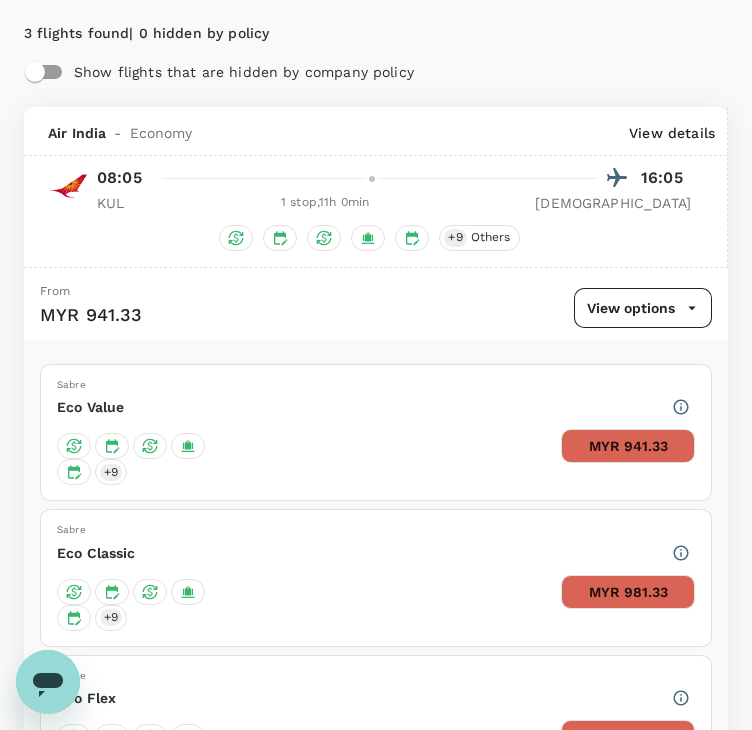 scroll, scrollTop: 200, scrollLeft: 0, axis: vertical 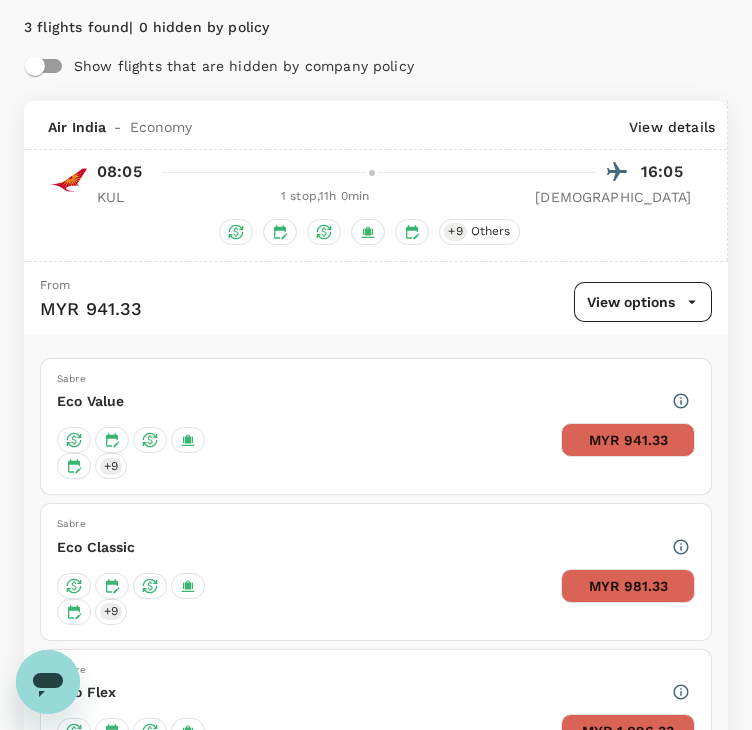 click on "+ 9 MYR 941.33" at bounding box center [376, 453] 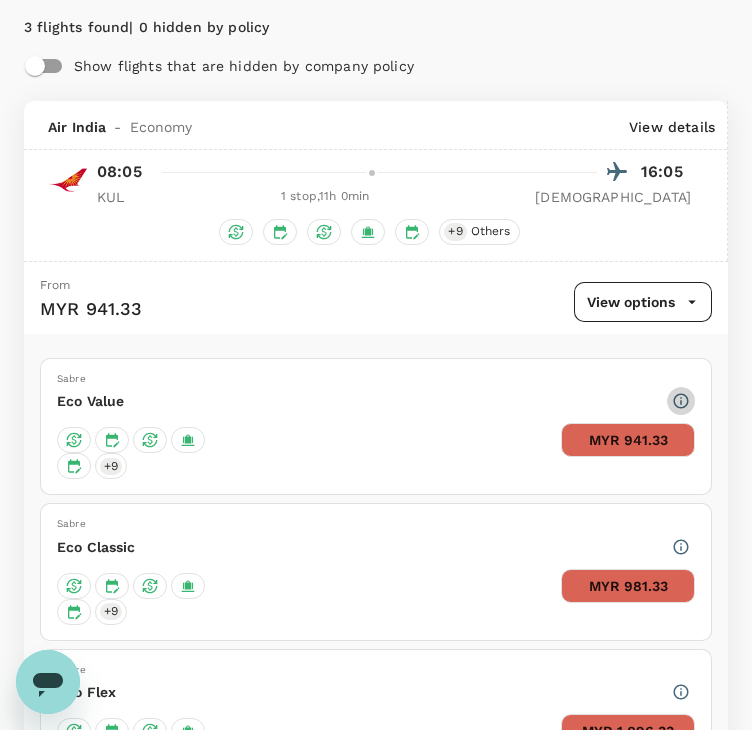 click 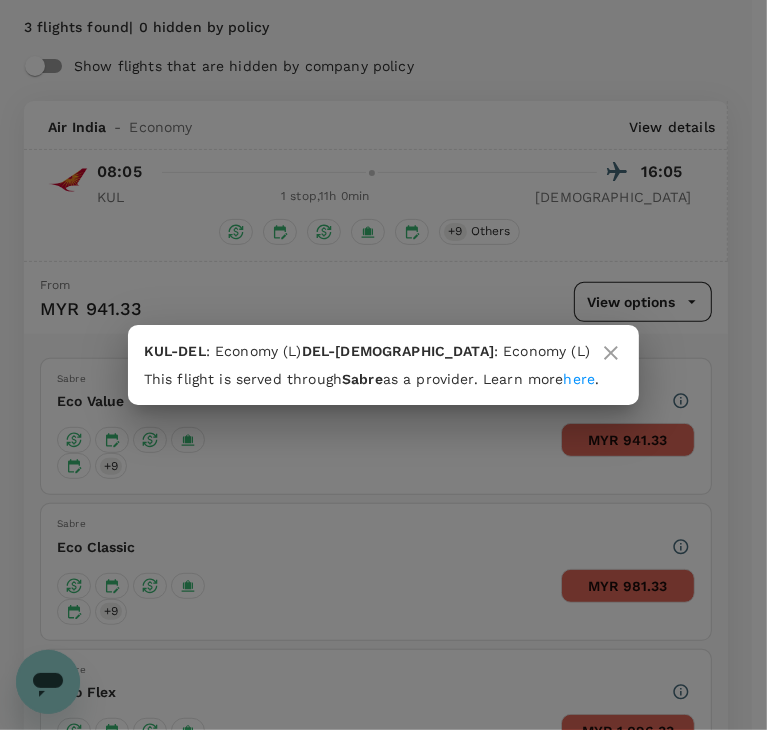 click 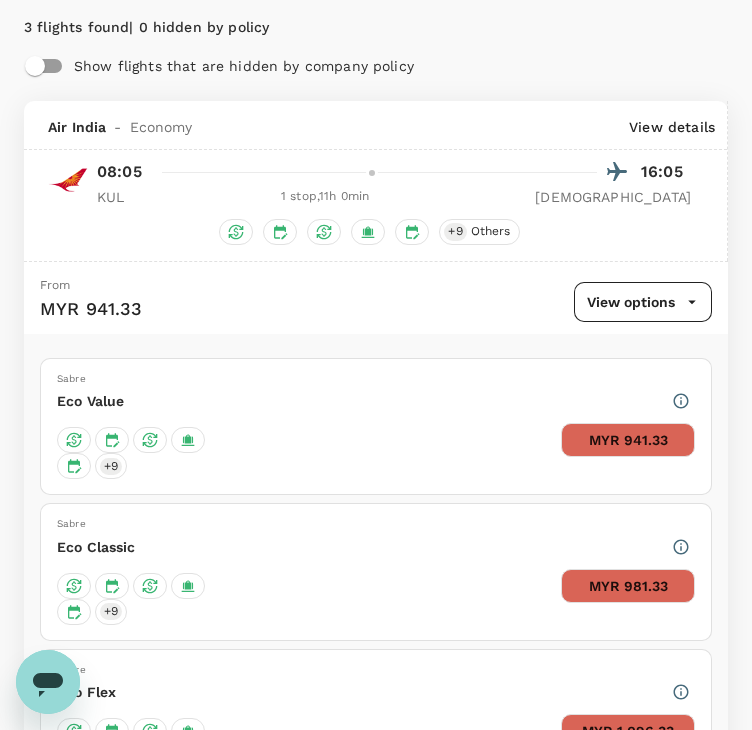 click on "MYR 941.33" at bounding box center [628, 440] 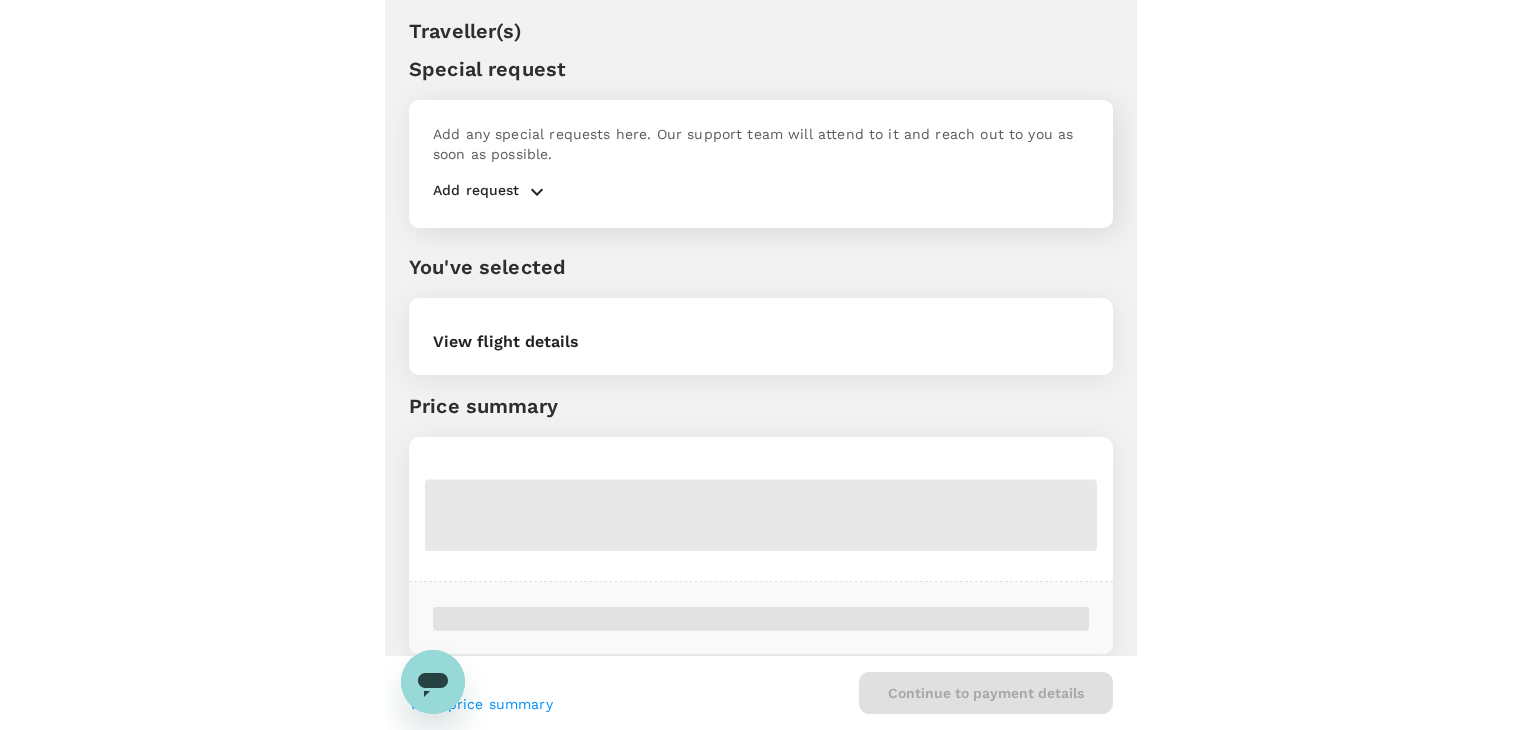 scroll, scrollTop: 0, scrollLeft: 0, axis: both 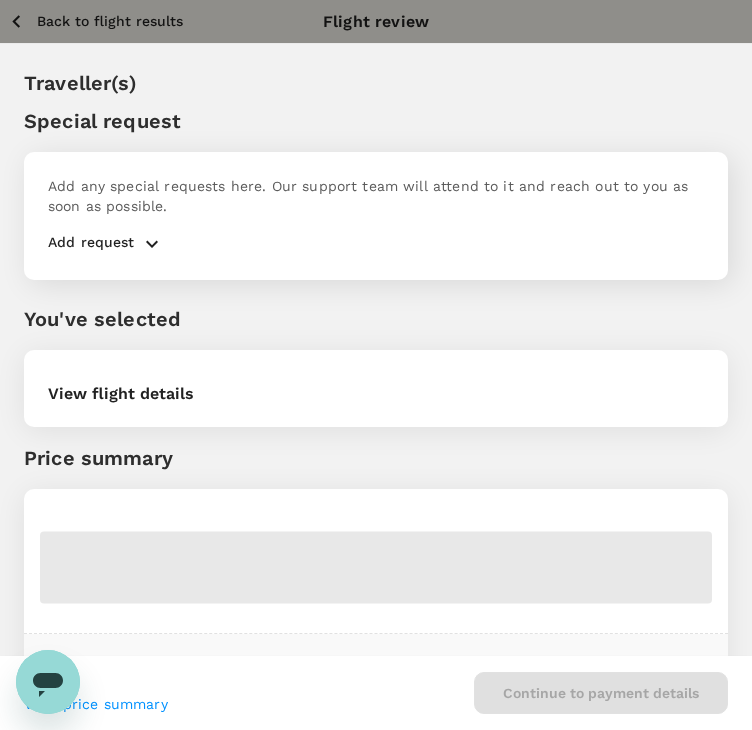 click 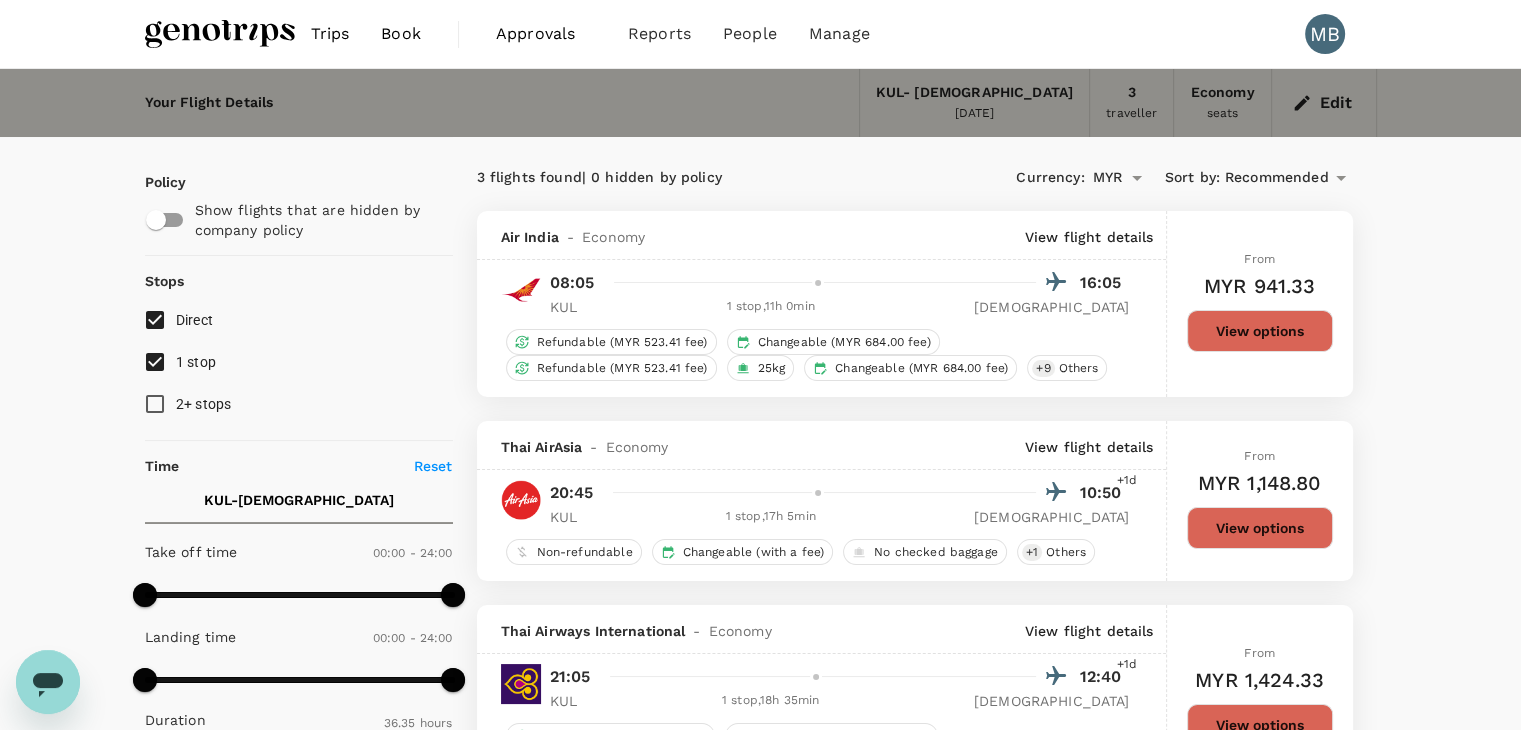 click on "View options" at bounding box center [1260, 331] 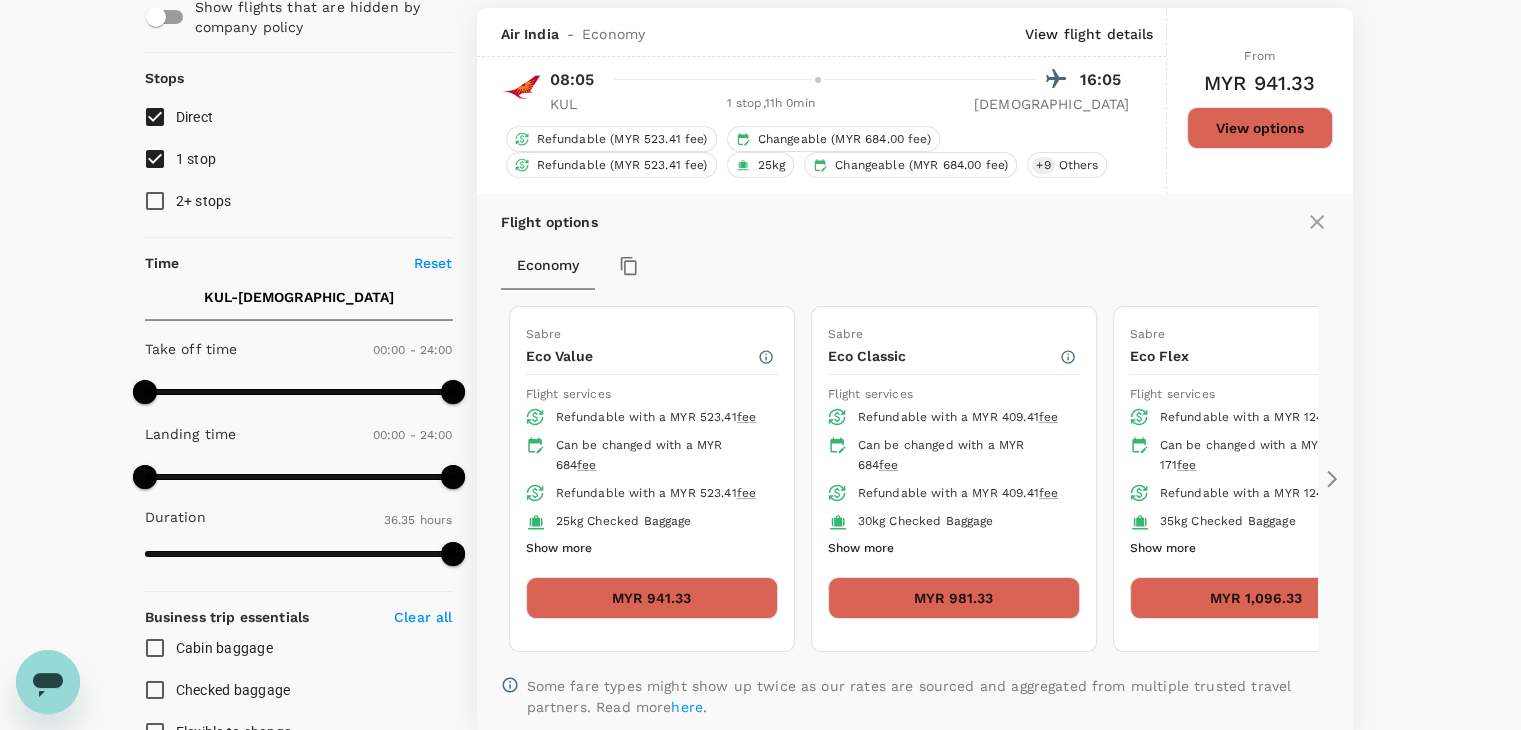 scroll, scrollTop: 211, scrollLeft: 0, axis: vertical 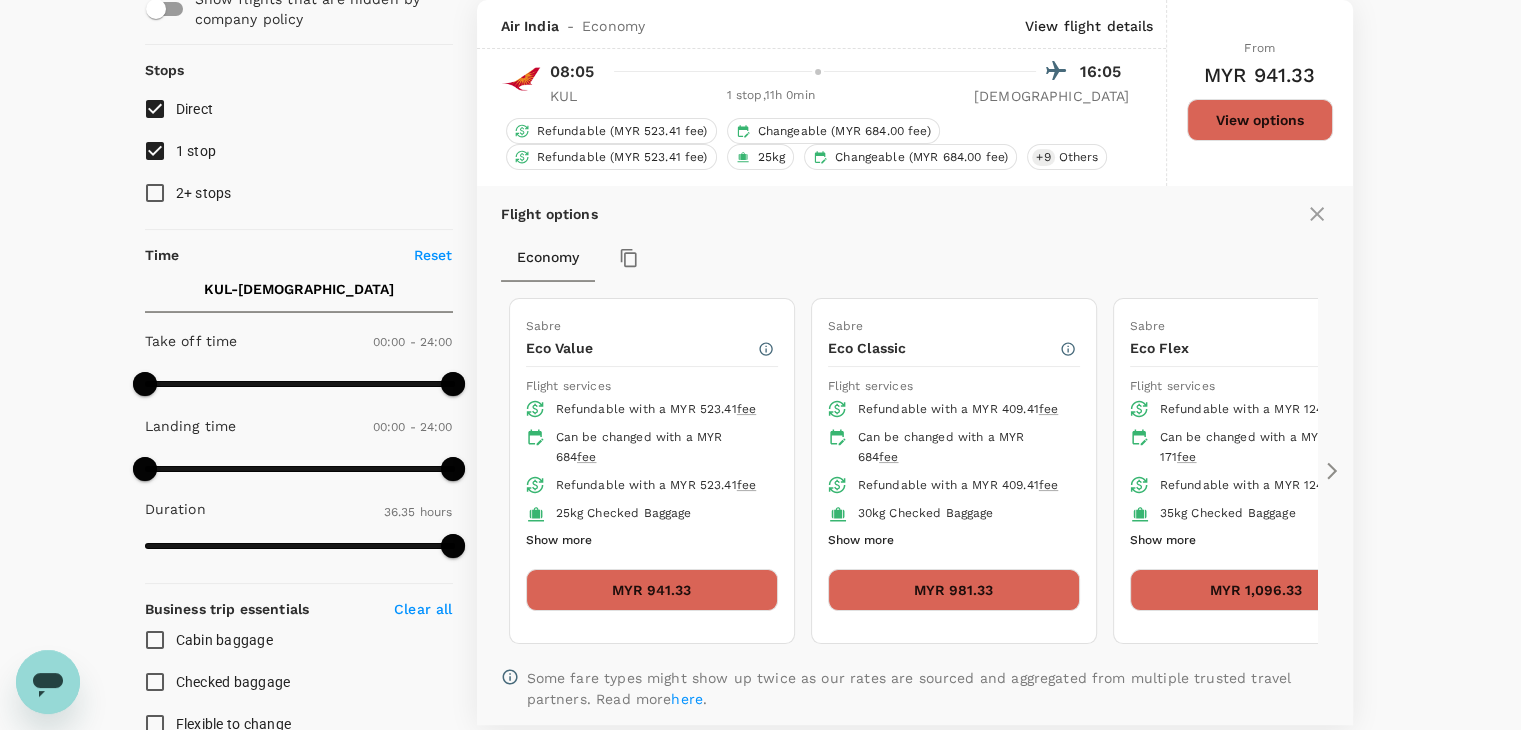 click on "Show more" at bounding box center [559, 541] 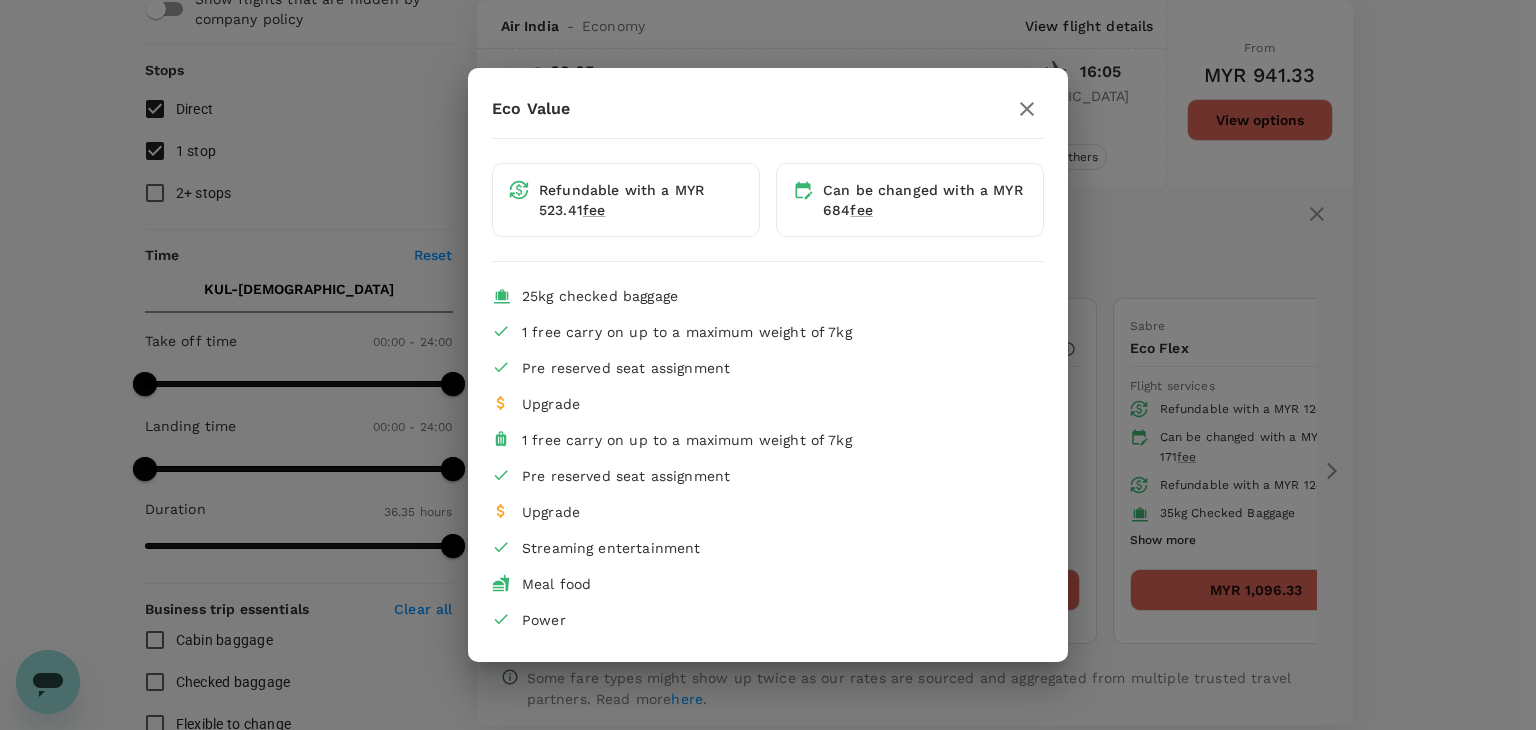 click 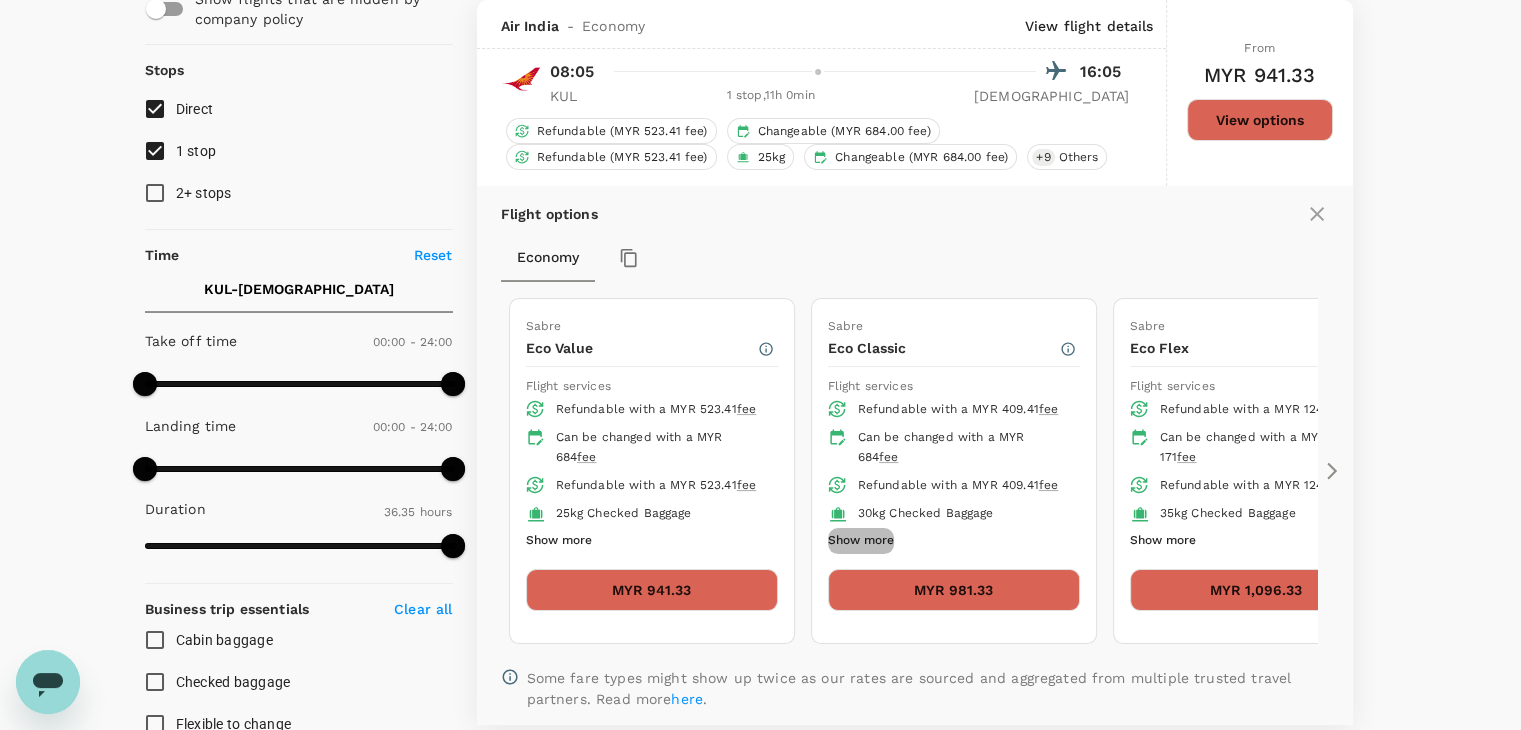 click on "Show more" at bounding box center (861, 541) 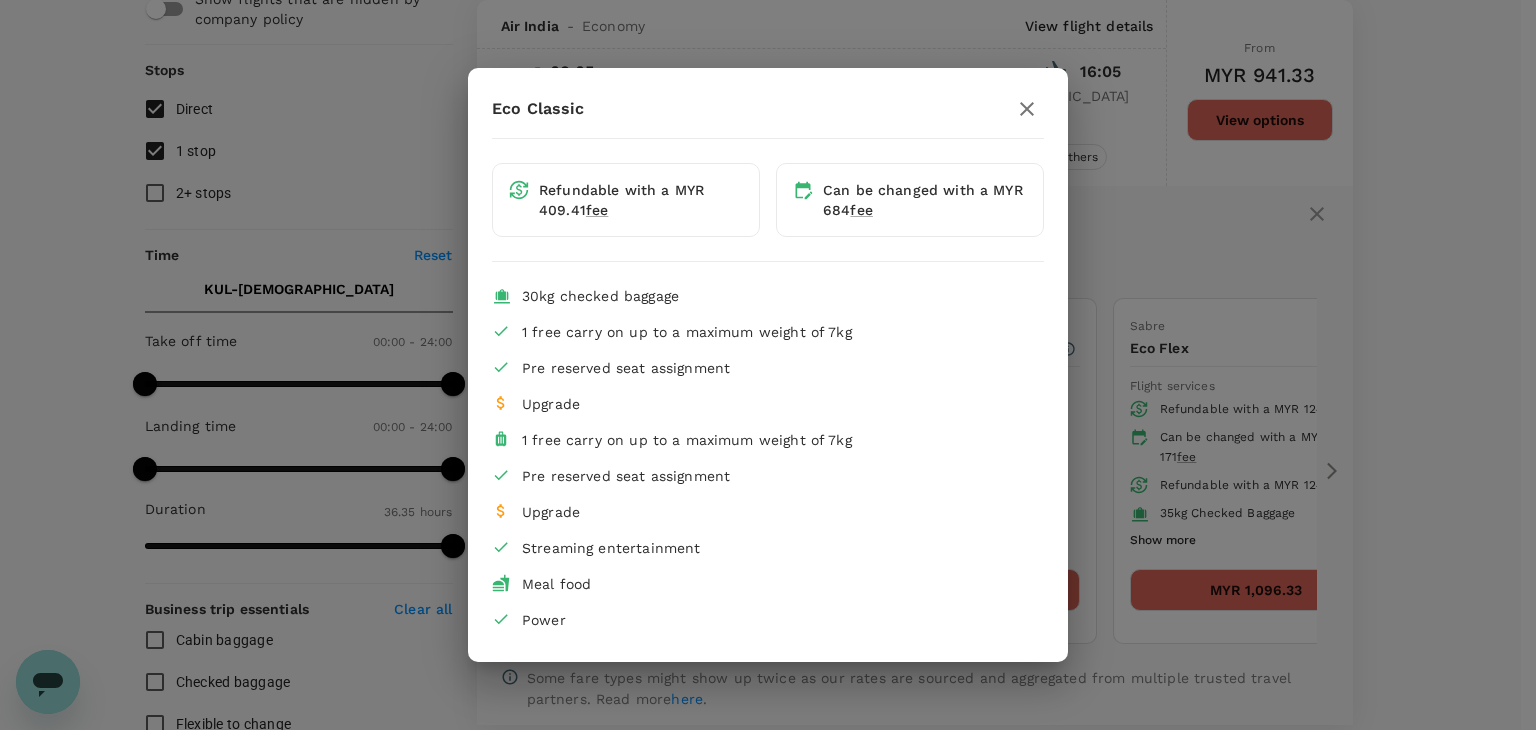 click 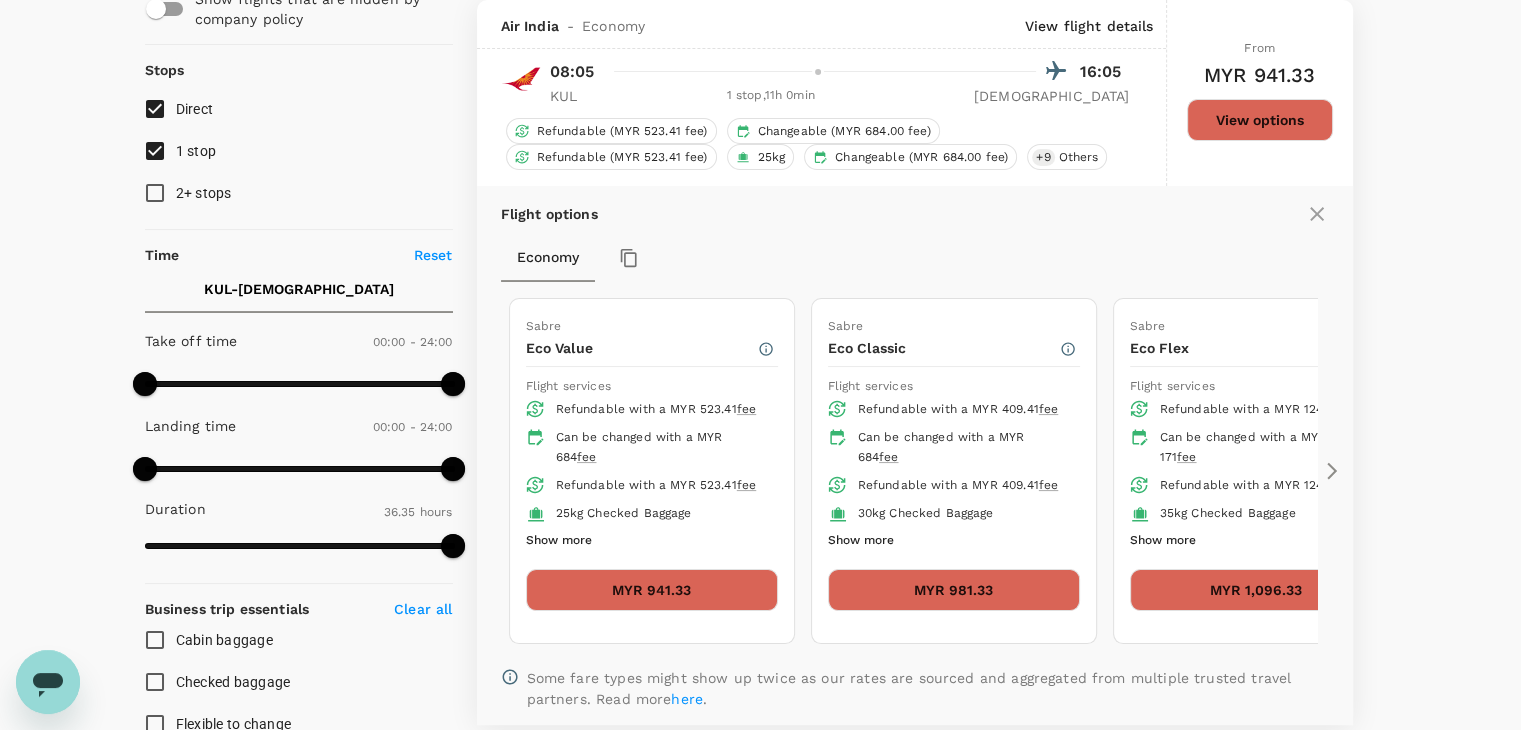 click on "Show more" at bounding box center (559, 541) 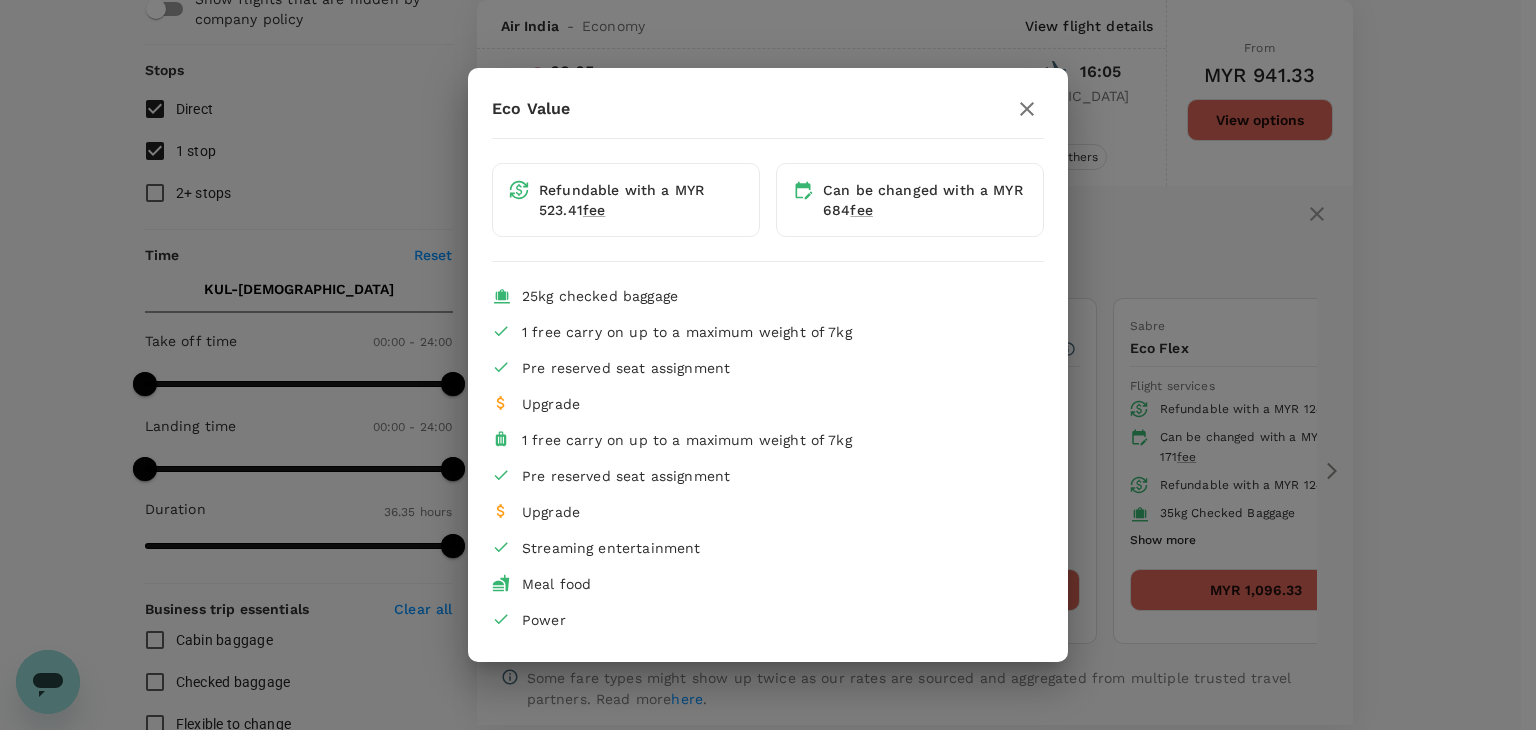 click 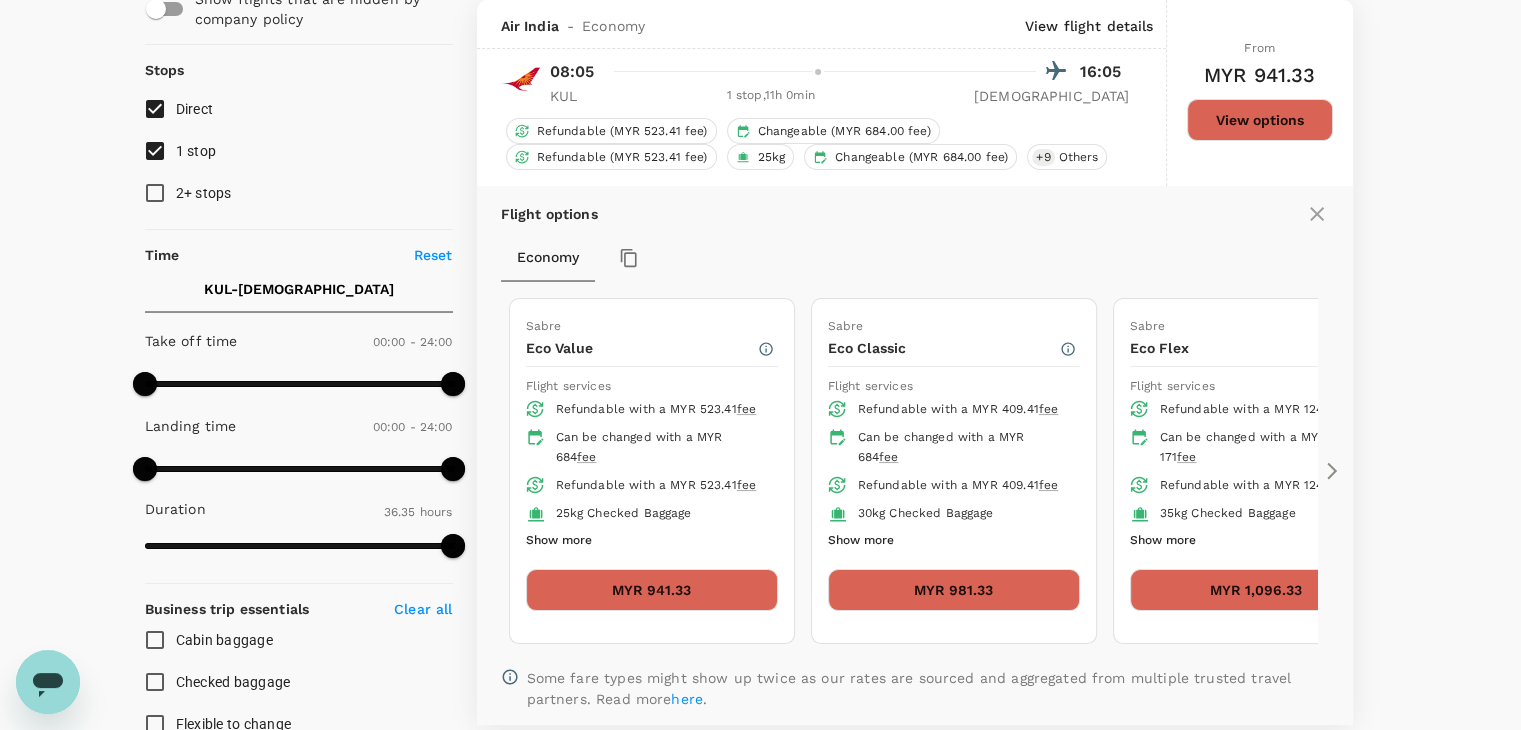 click on "Show more" at bounding box center (559, 541) 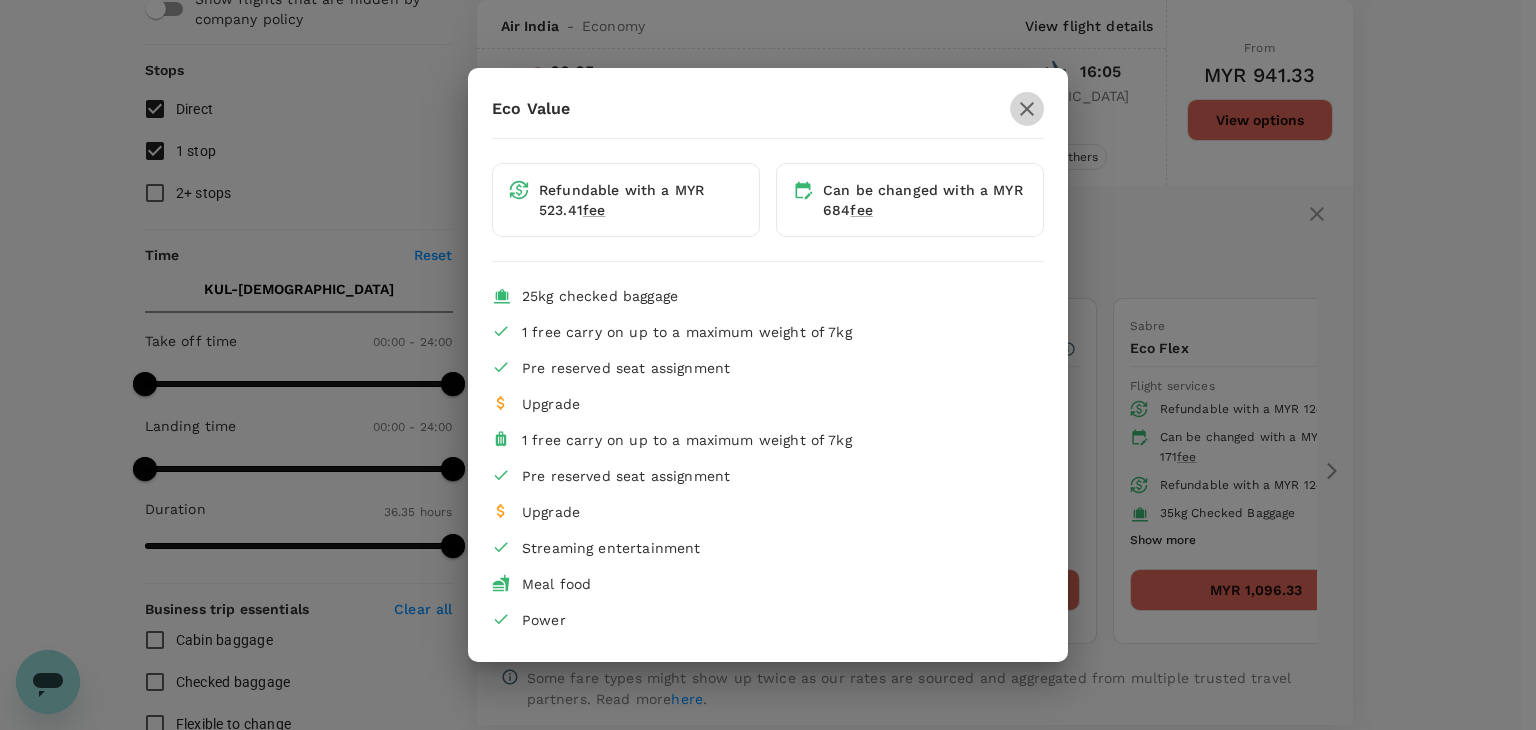 click 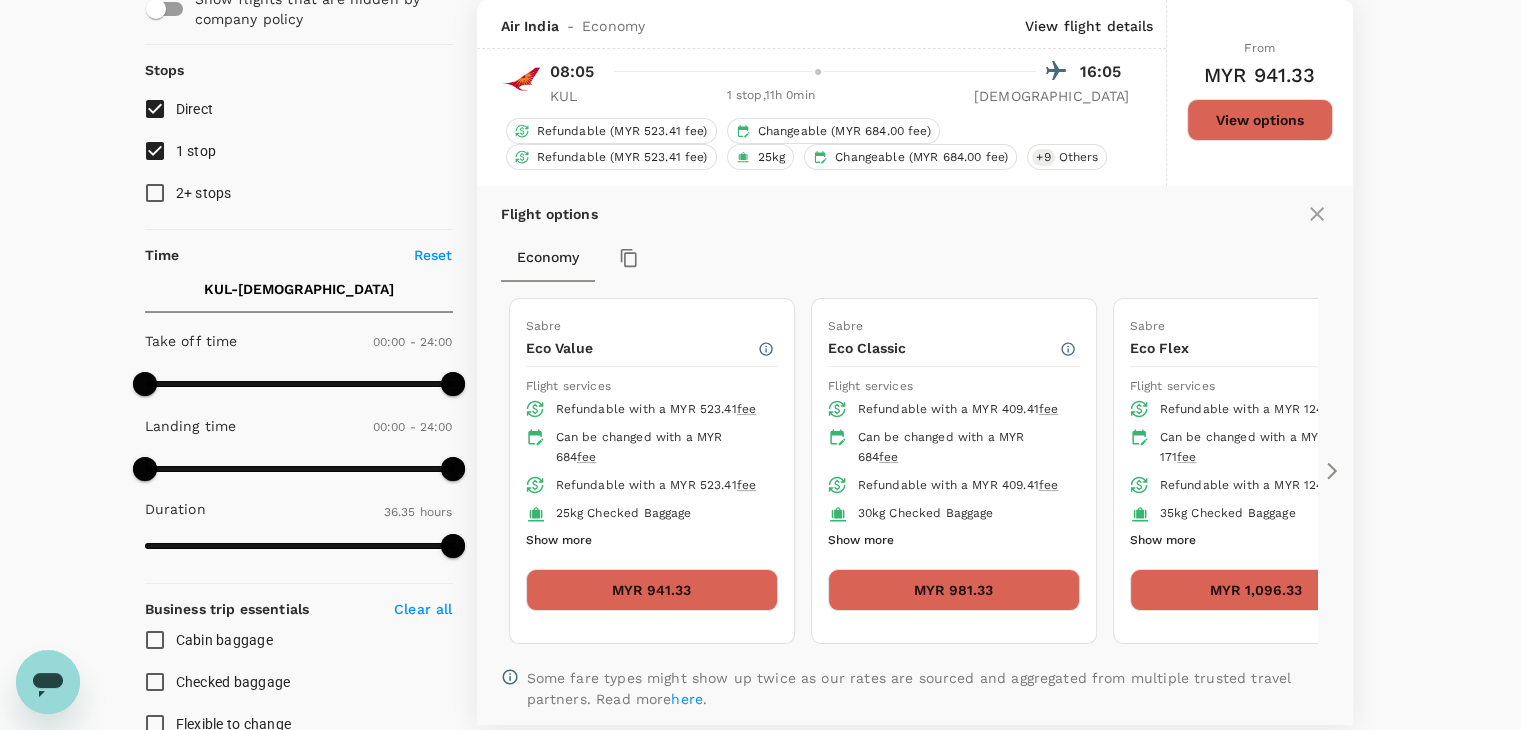 click on "Show more" at bounding box center (861, 541) 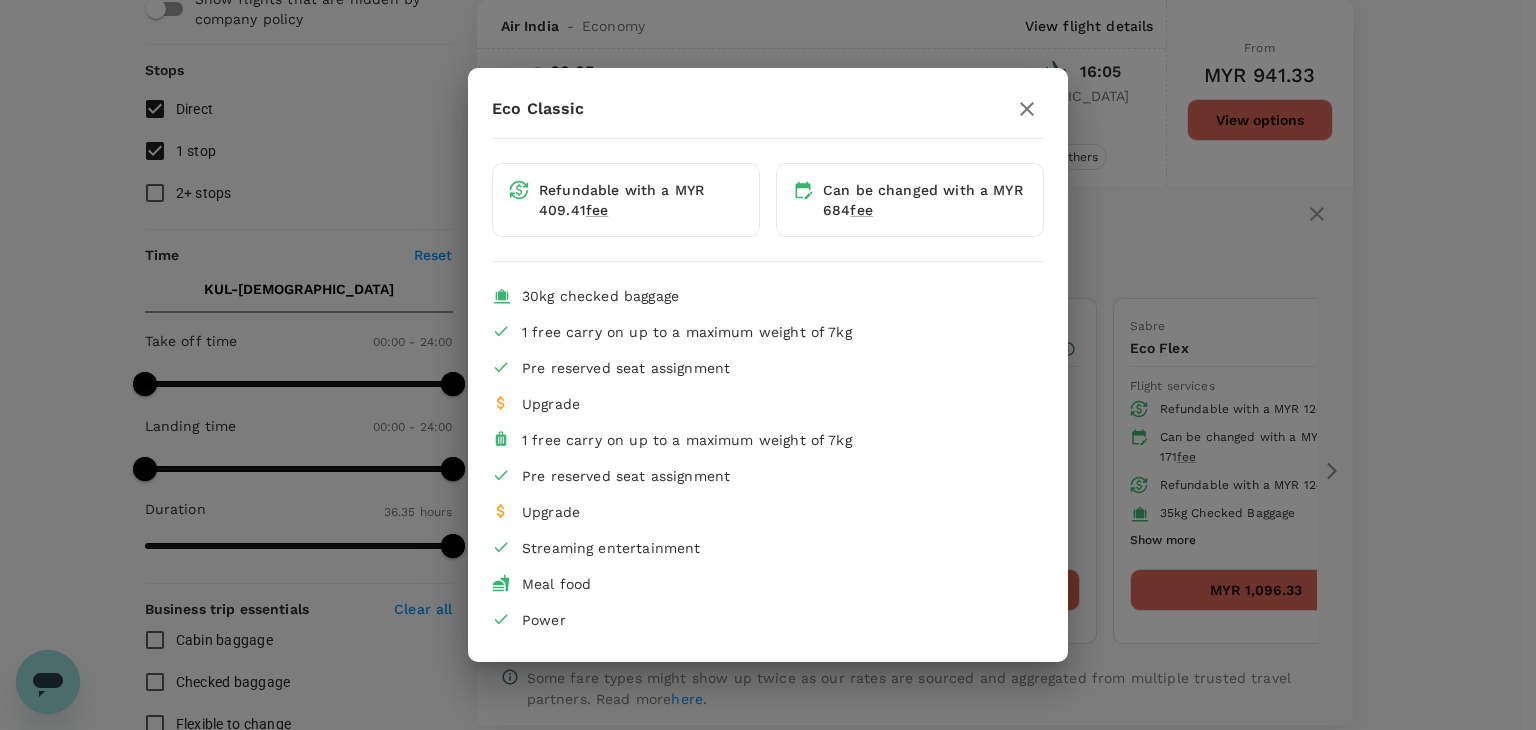 click 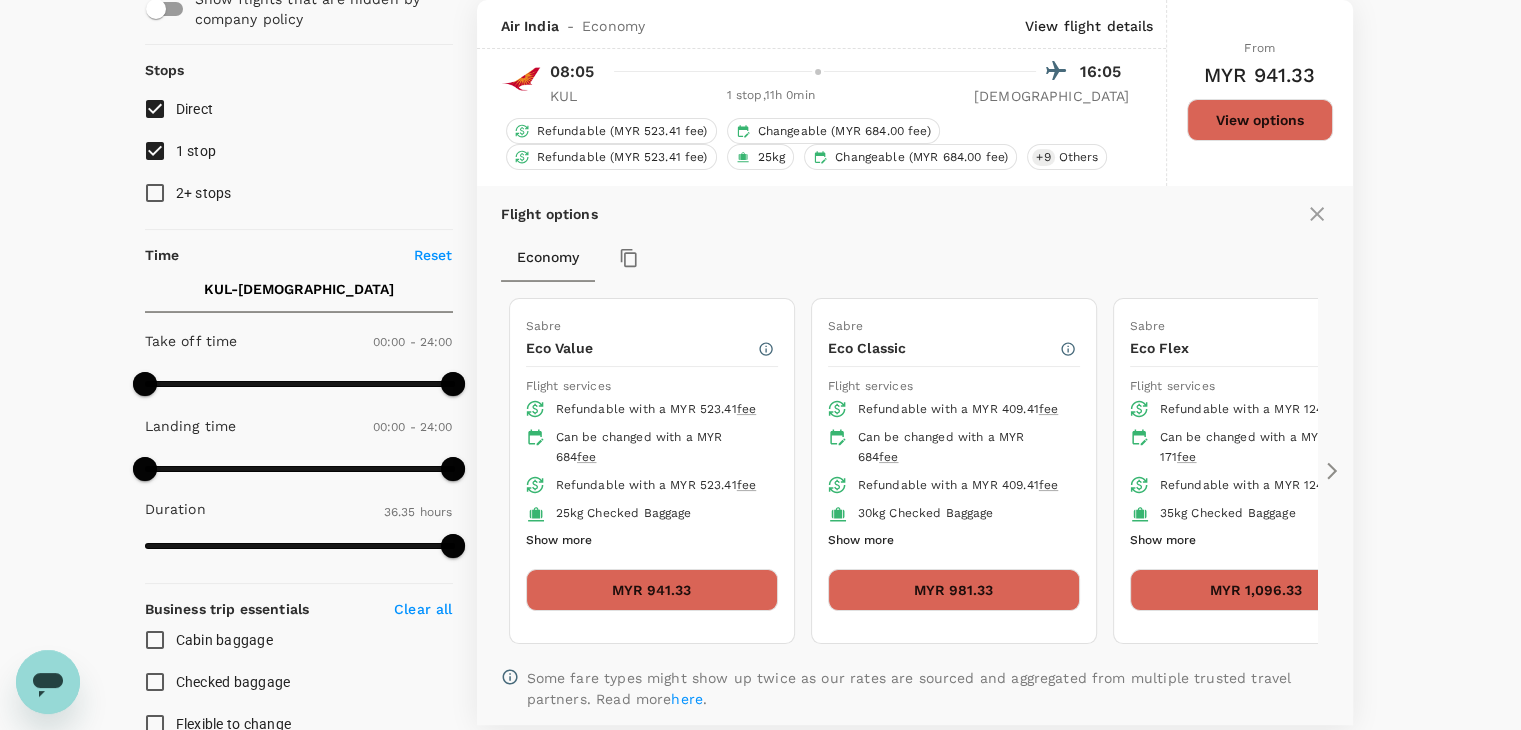 click 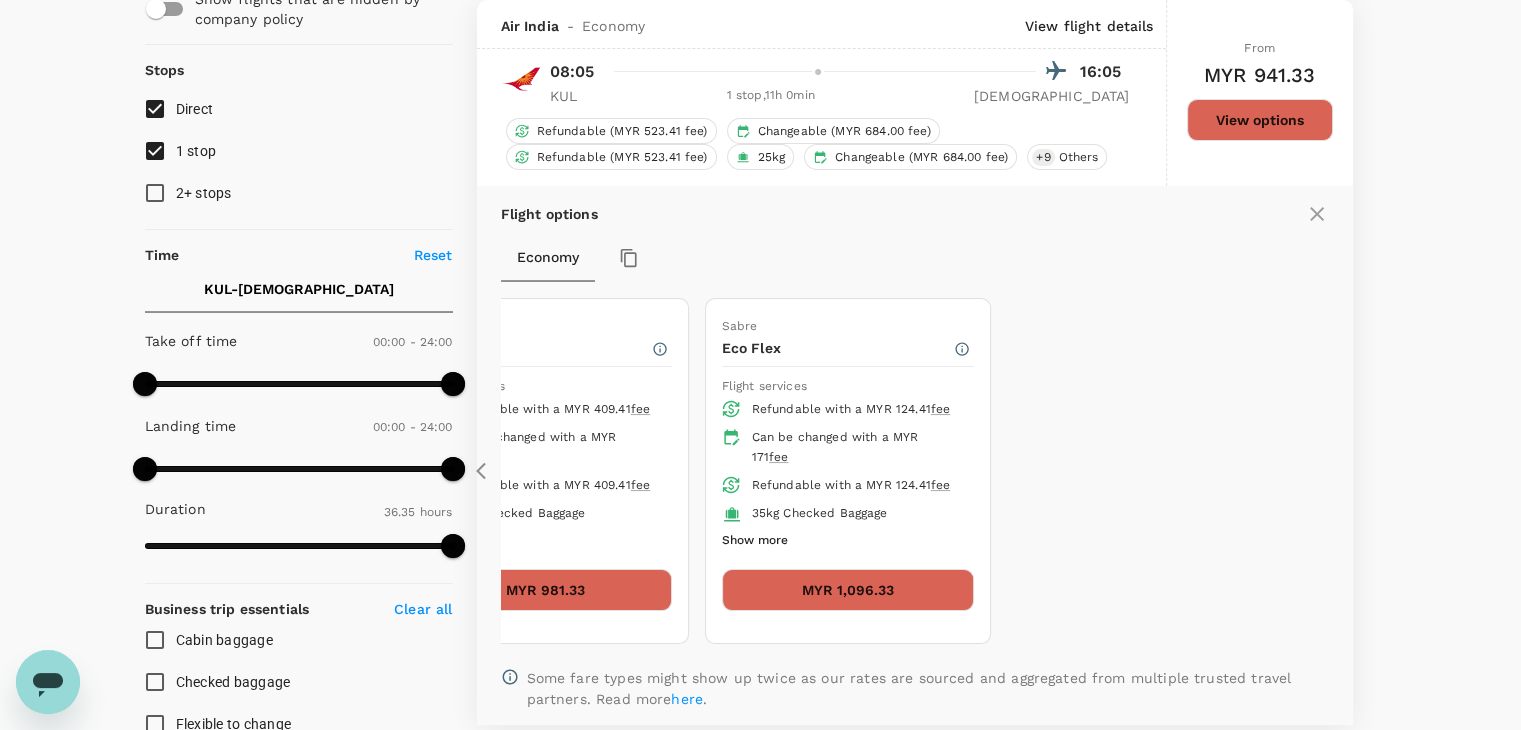 click on "Show more" at bounding box center [755, 541] 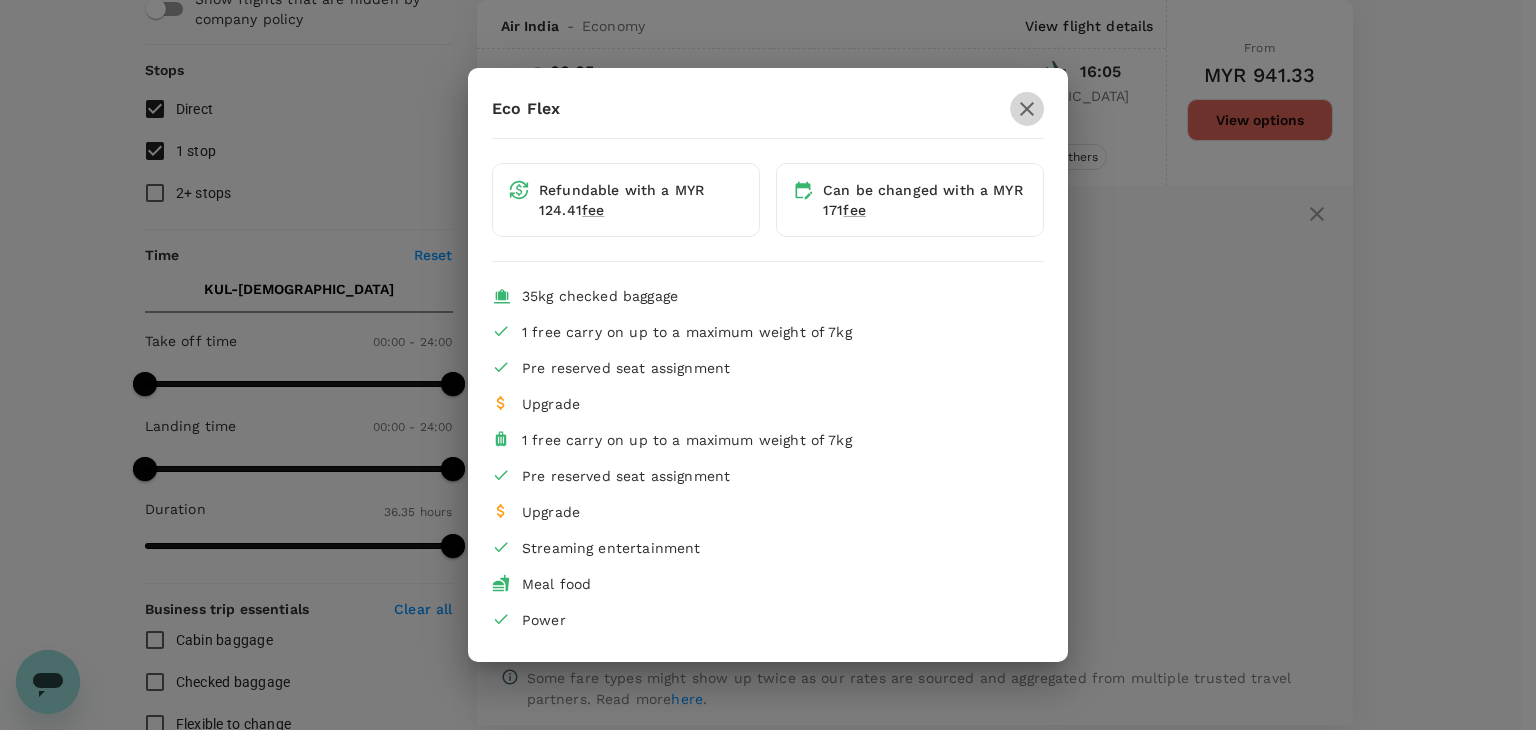 drag, startPoint x: 1026, startPoint y: 94, endPoint x: 1044, endPoint y: 117, distance: 29.206163 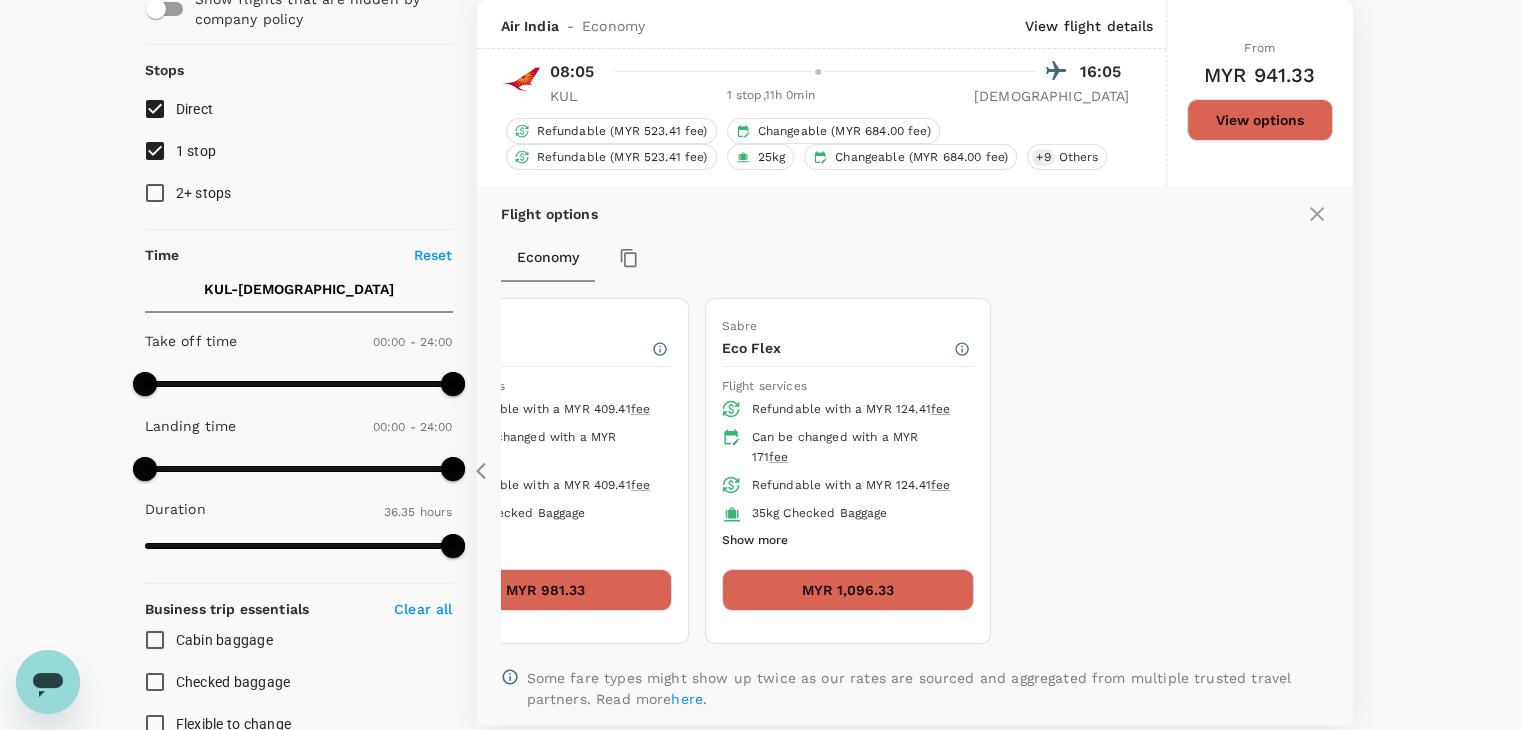 click 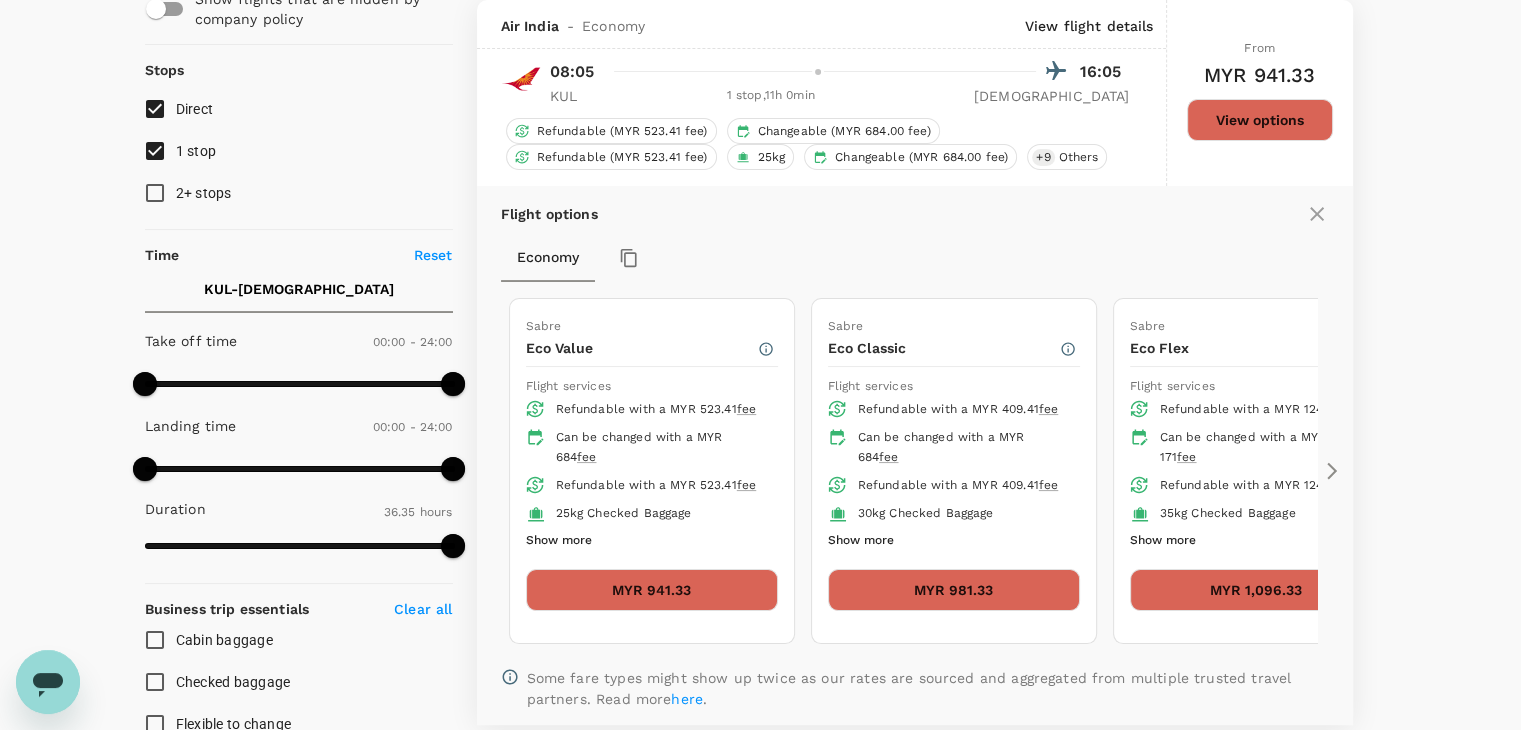 click 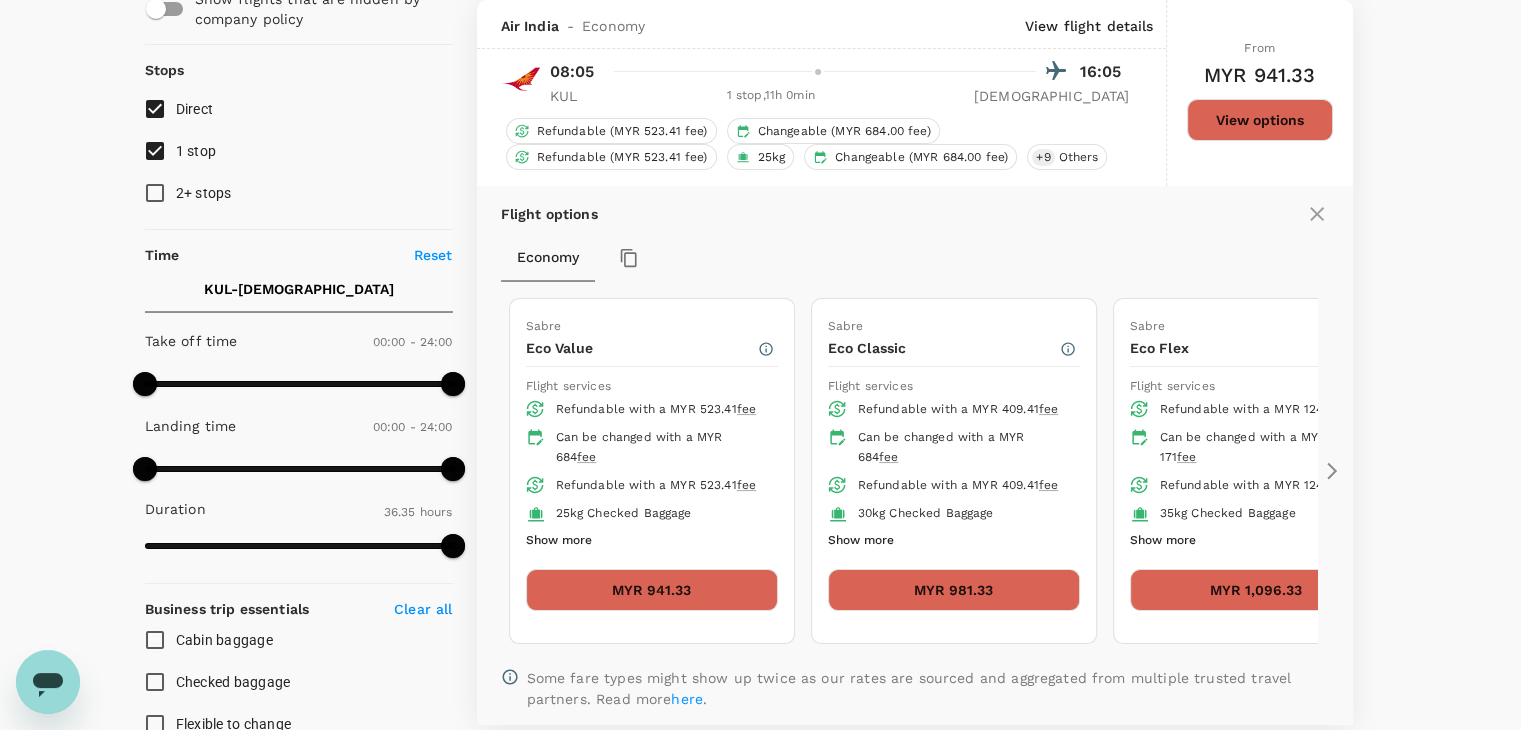 click on "MYR 941.33" at bounding box center [652, 590] 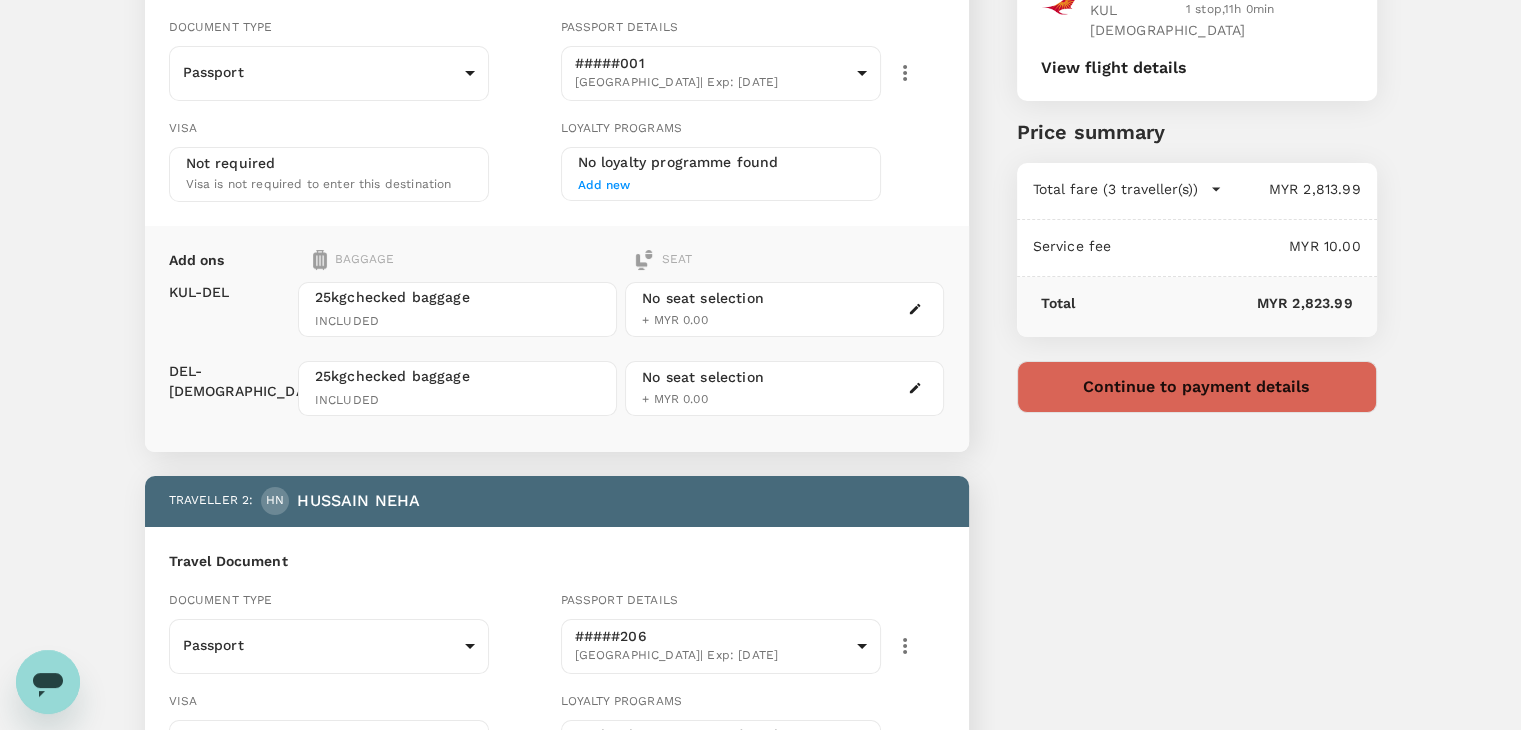 scroll, scrollTop: 0, scrollLeft: 0, axis: both 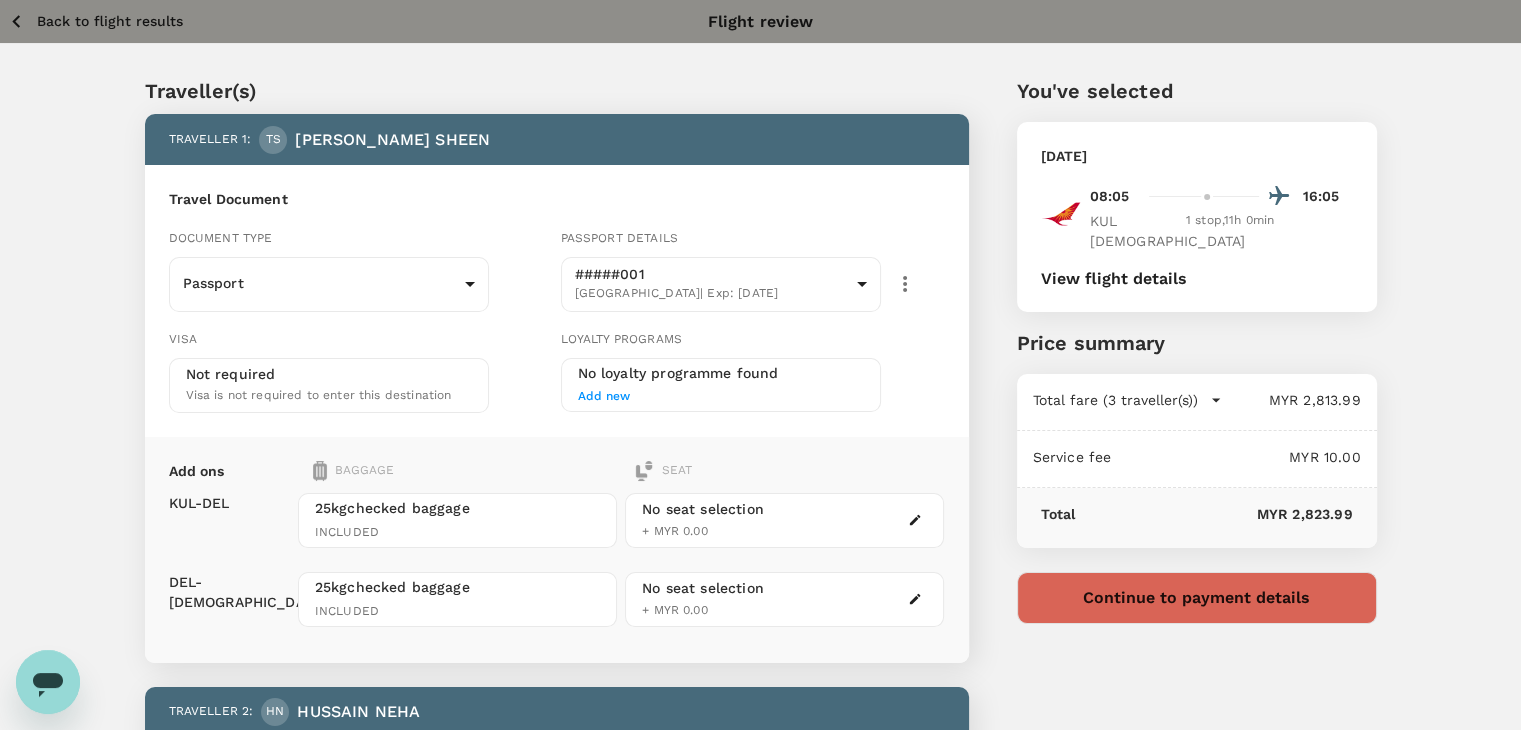 click on "Back to flight results" at bounding box center (110, 21) 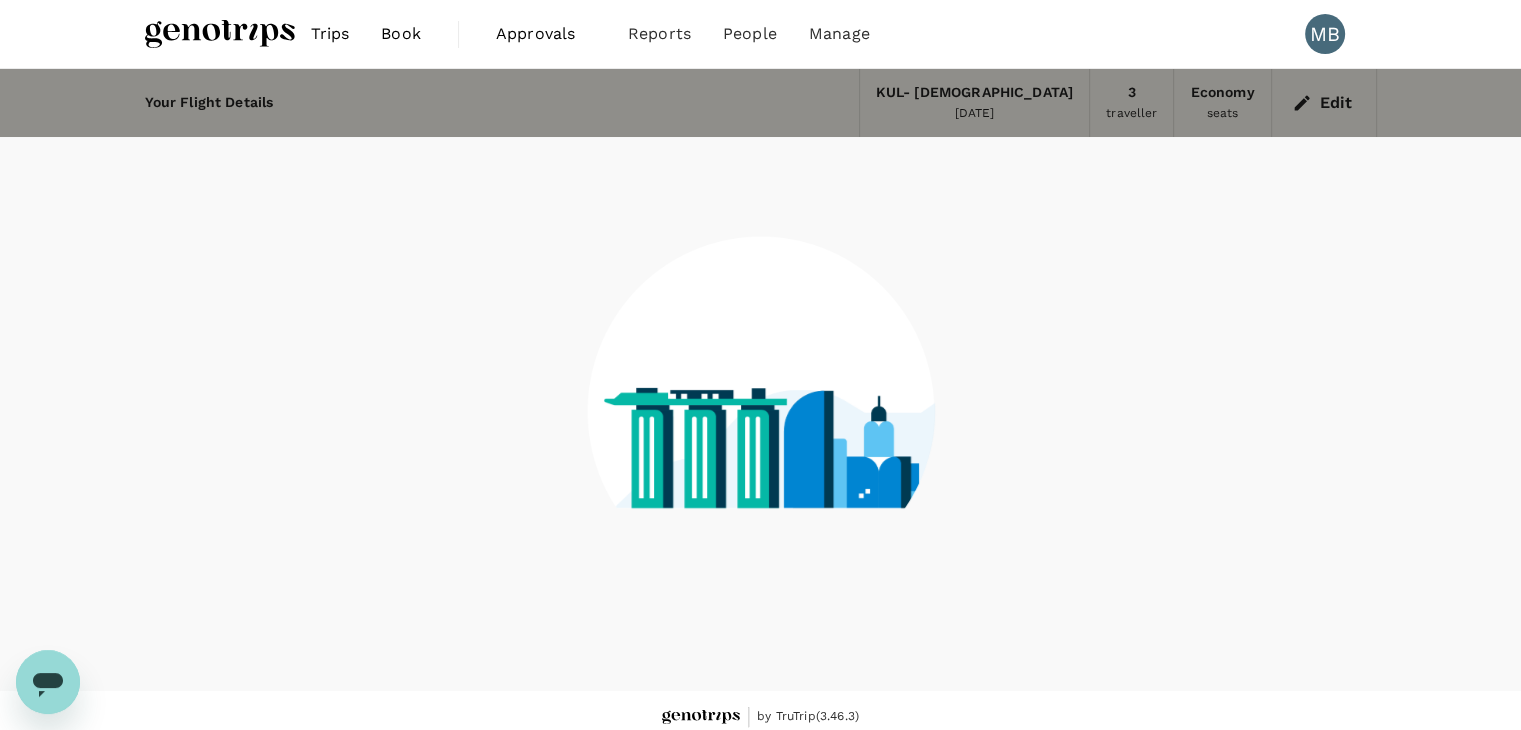 scroll, scrollTop: 13, scrollLeft: 0, axis: vertical 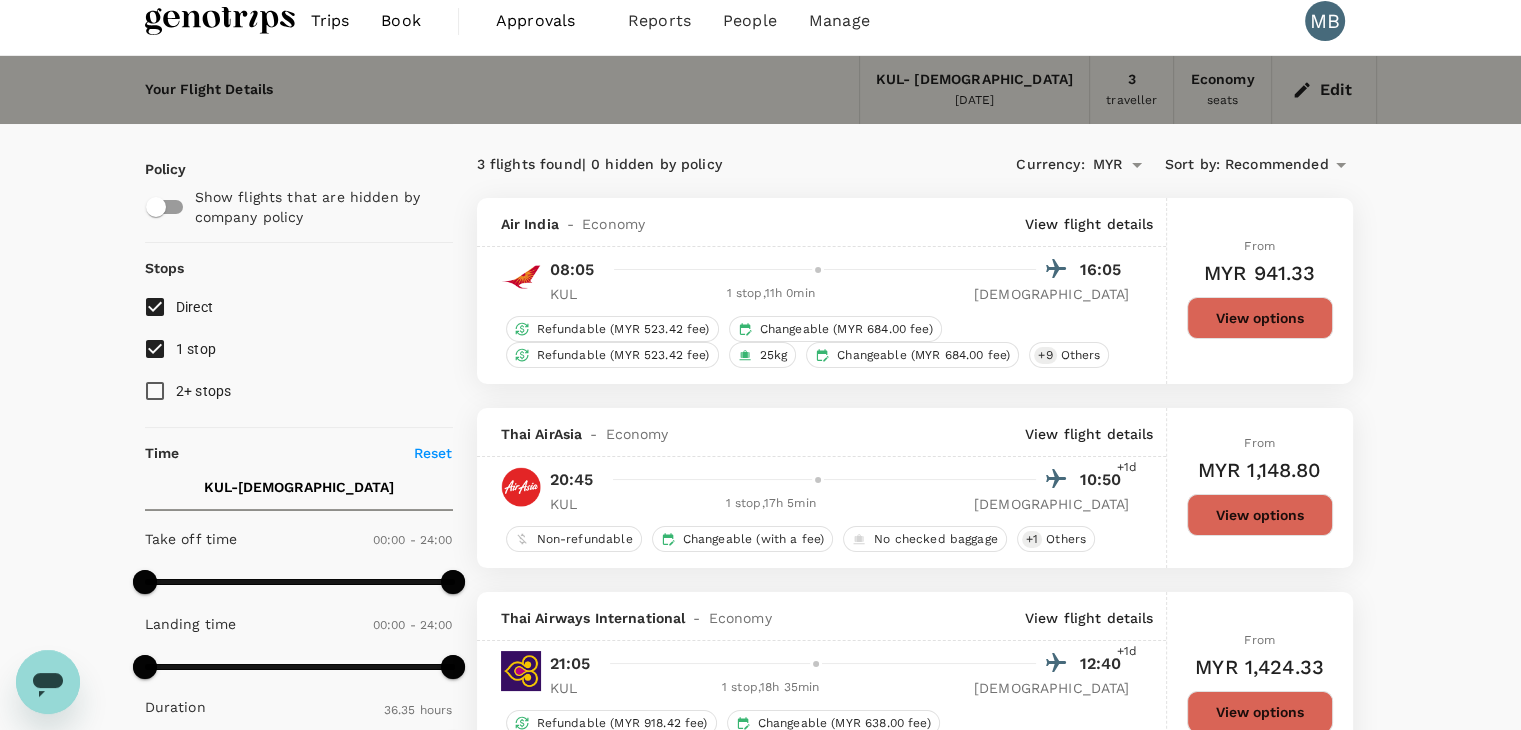click on "View options" at bounding box center (1260, 318) 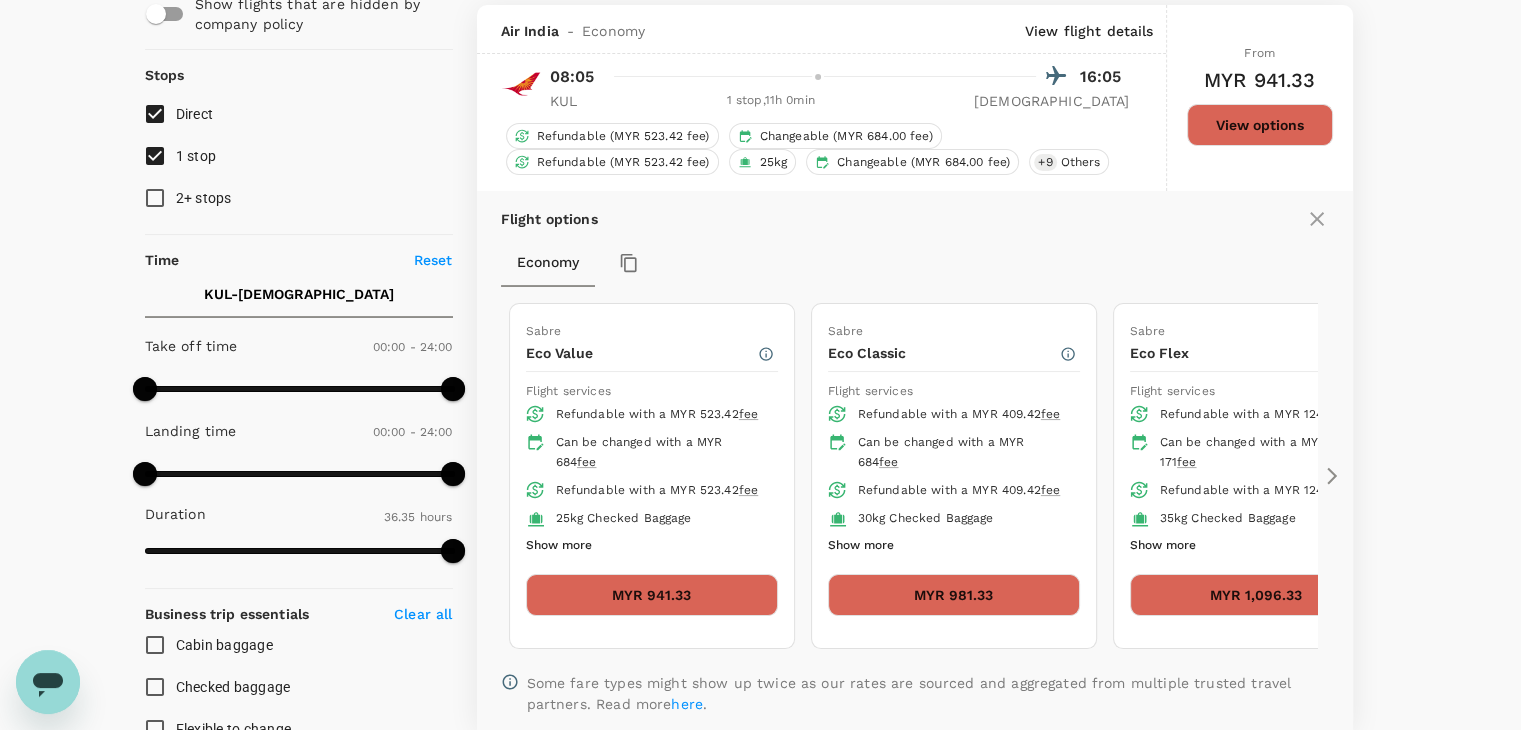 scroll, scrollTop: 211, scrollLeft: 0, axis: vertical 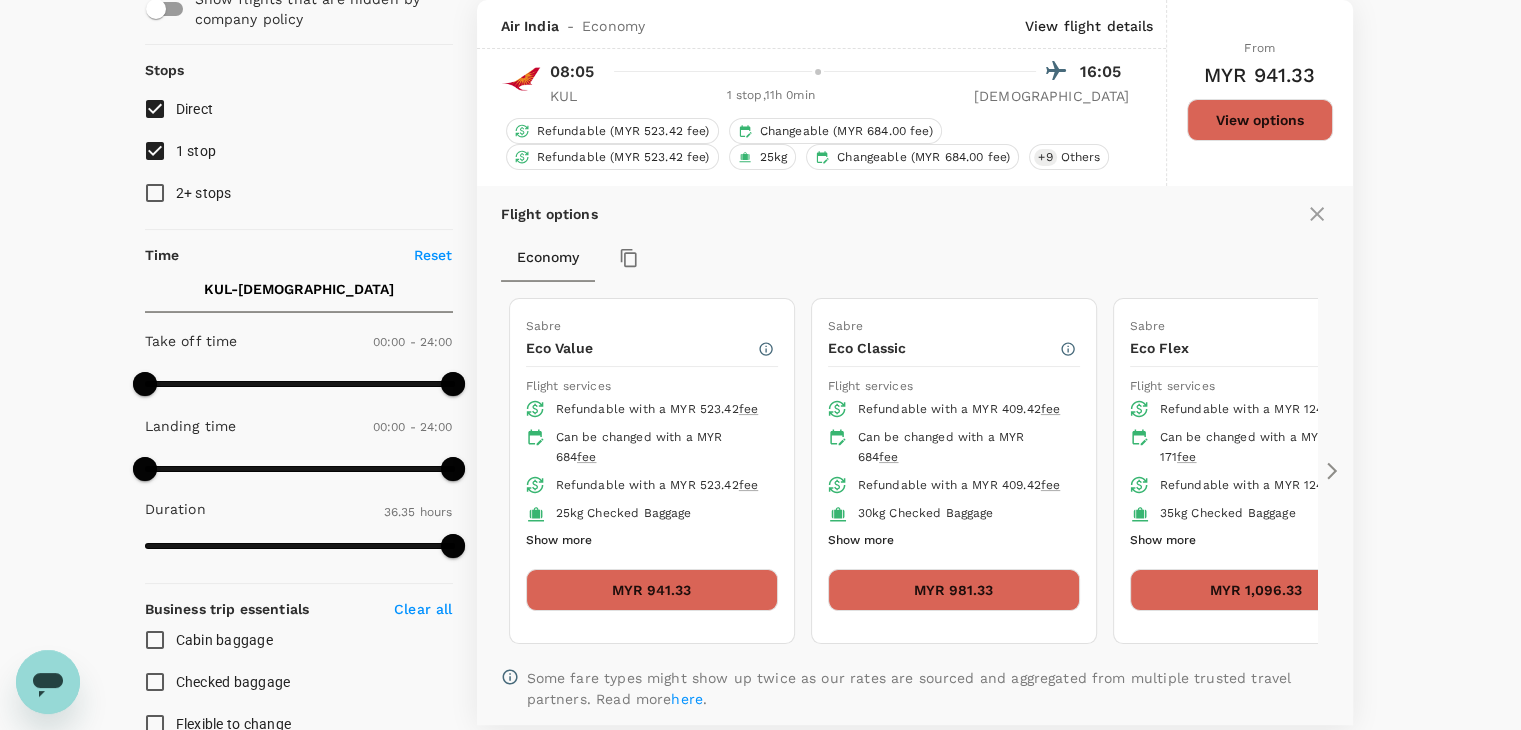 click on "MYR 941.33" at bounding box center [652, 590] 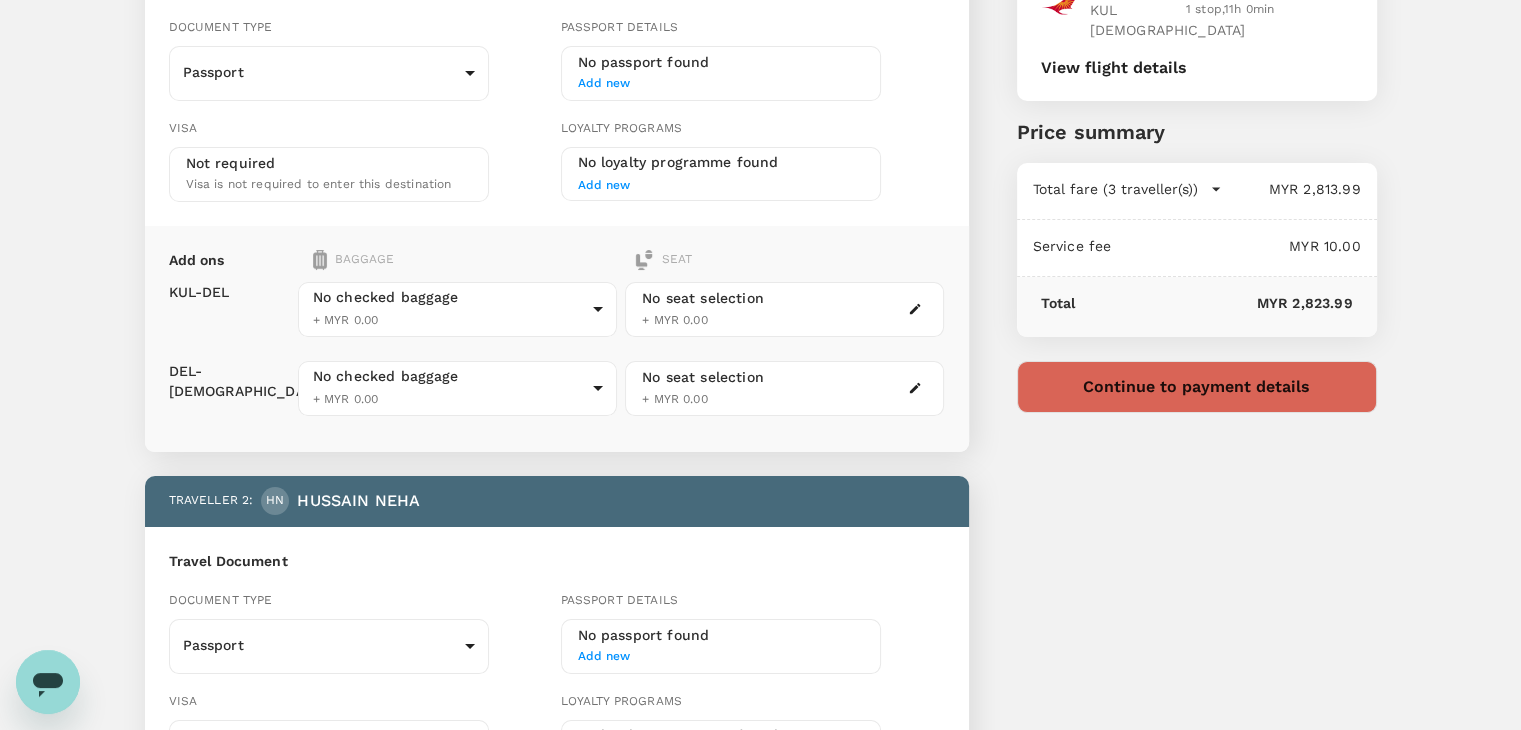 scroll, scrollTop: 0, scrollLeft: 0, axis: both 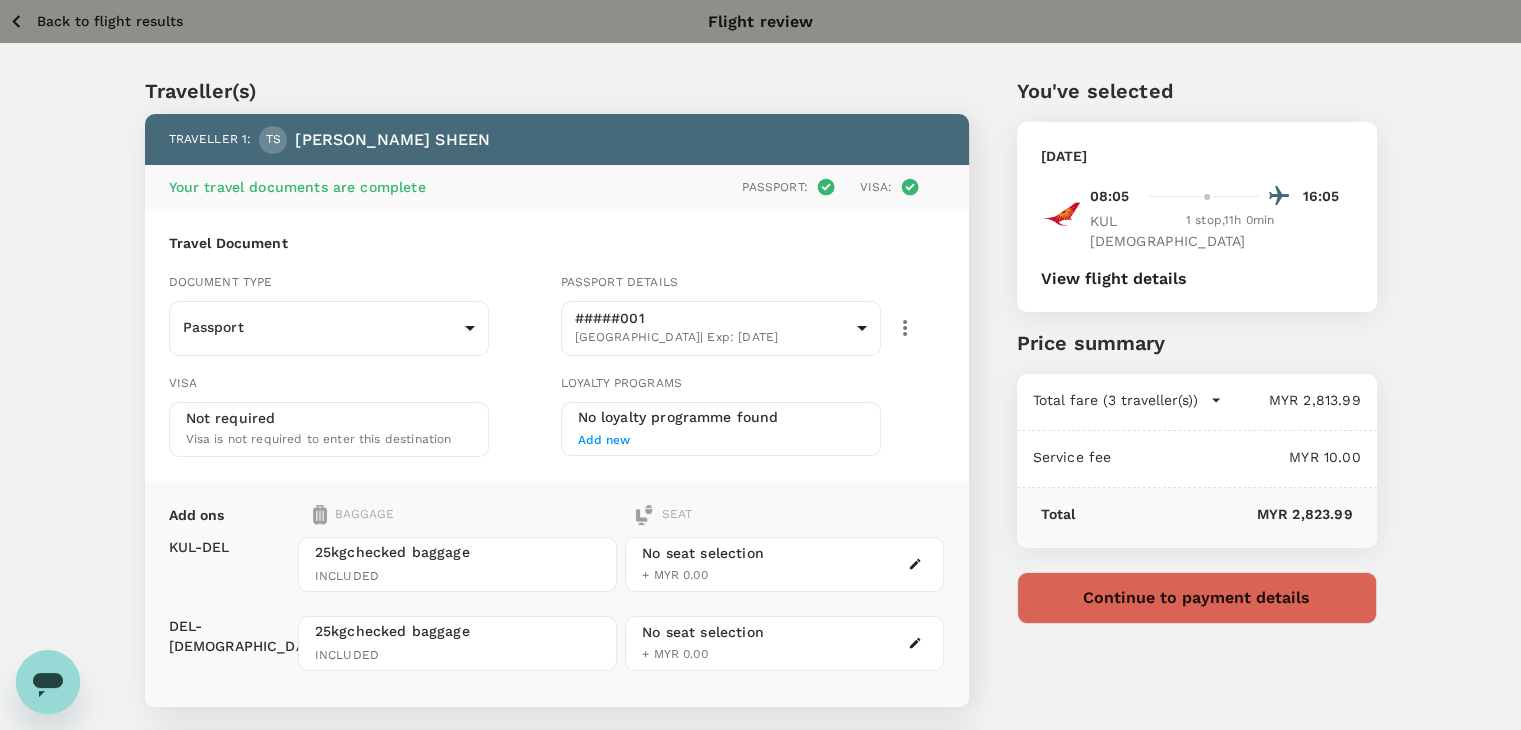 click on "Back to flight results" at bounding box center [95, 21] 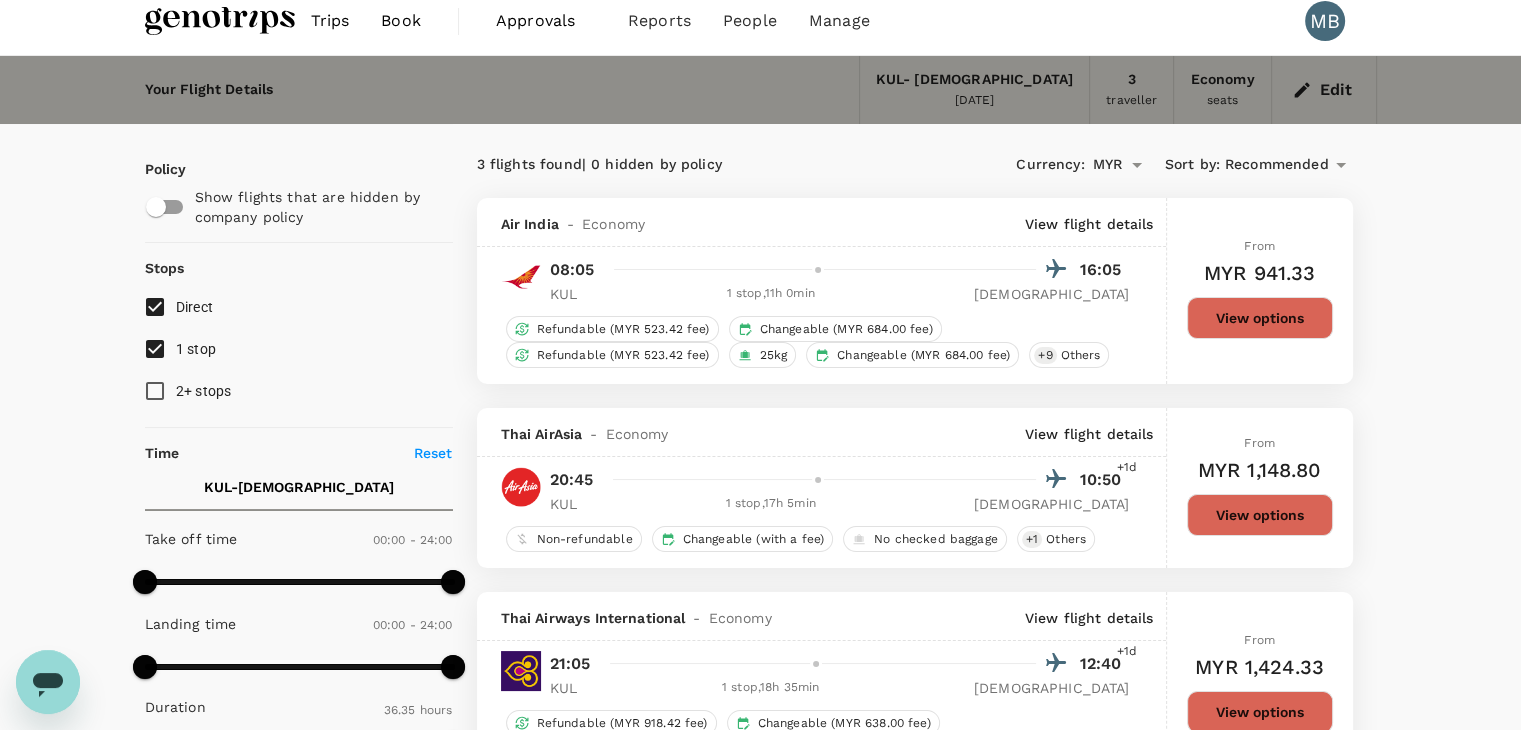 click on "View options" at bounding box center [1260, 318] 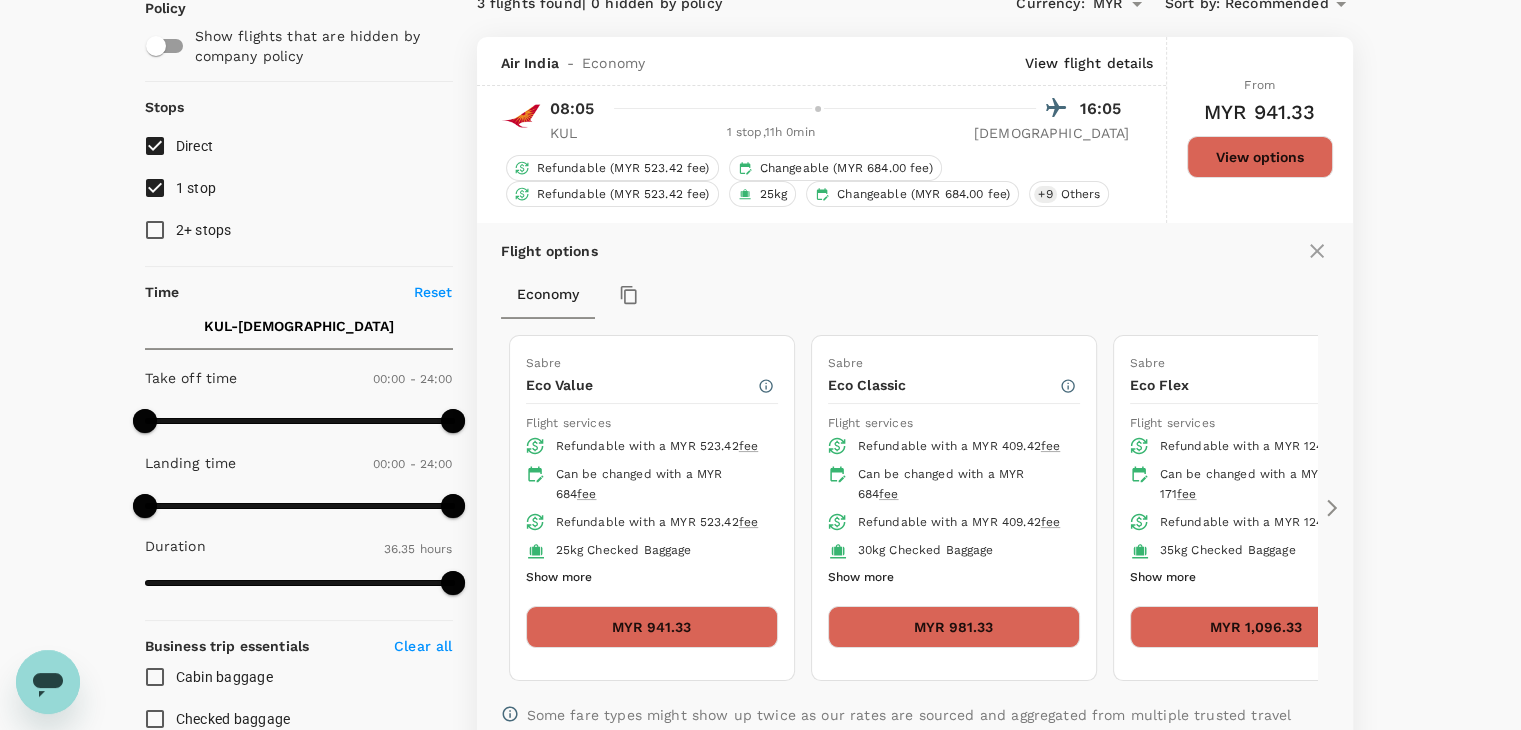 scroll, scrollTop: 211, scrollLeft: 0, axis: vertical 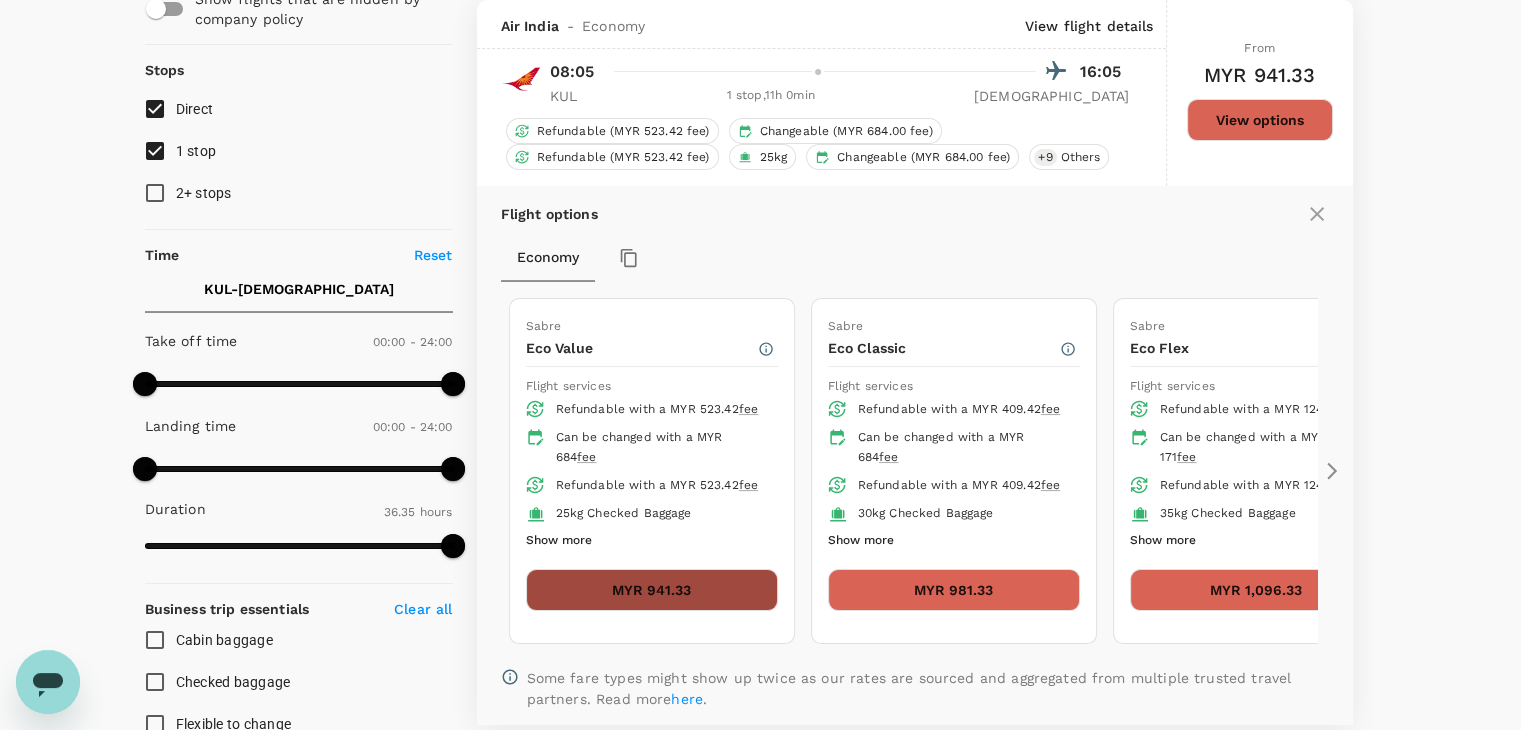 click on "MYR 941.33" at bounding box center (652, 590) 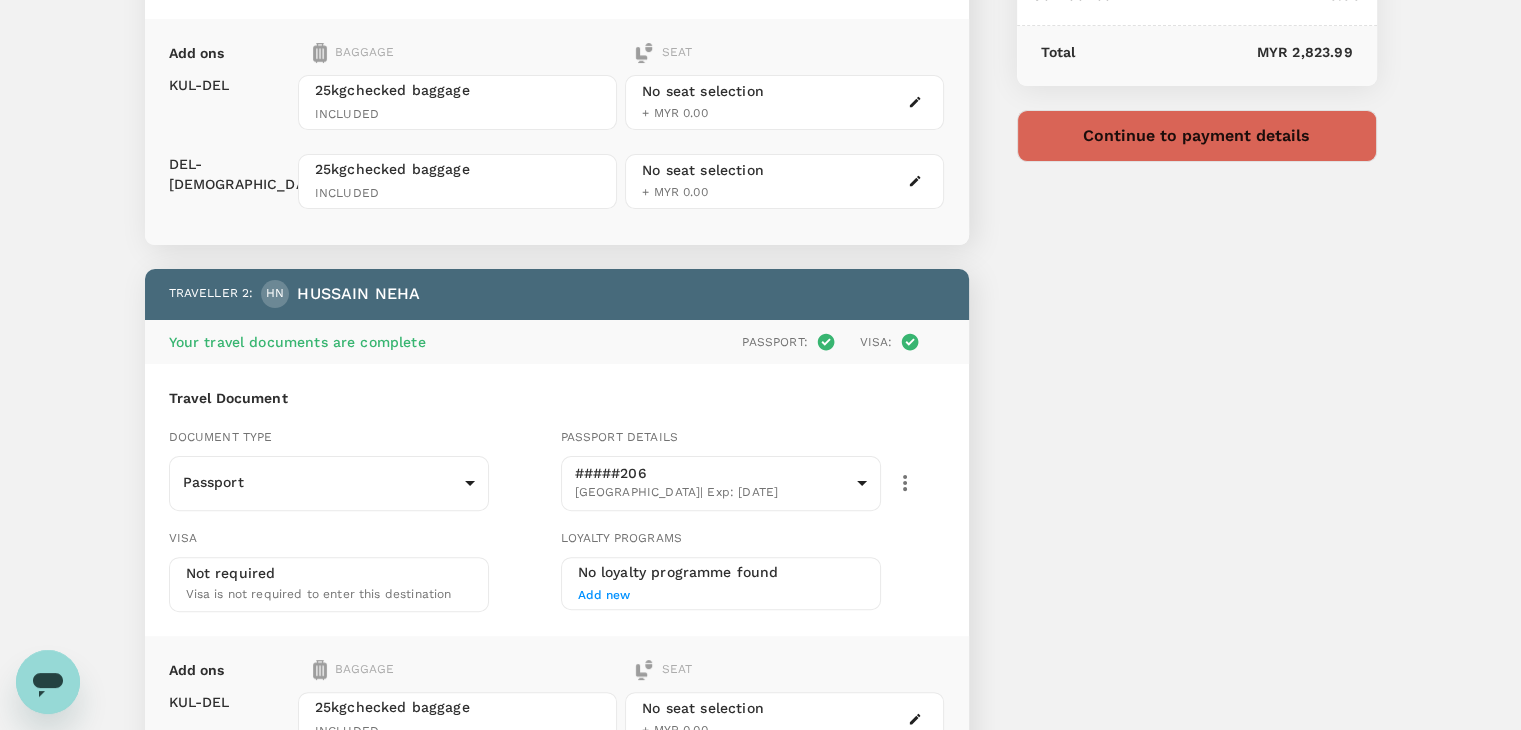 scroll, scrollTop: 188, scrollLeft: 0, axis: vertical 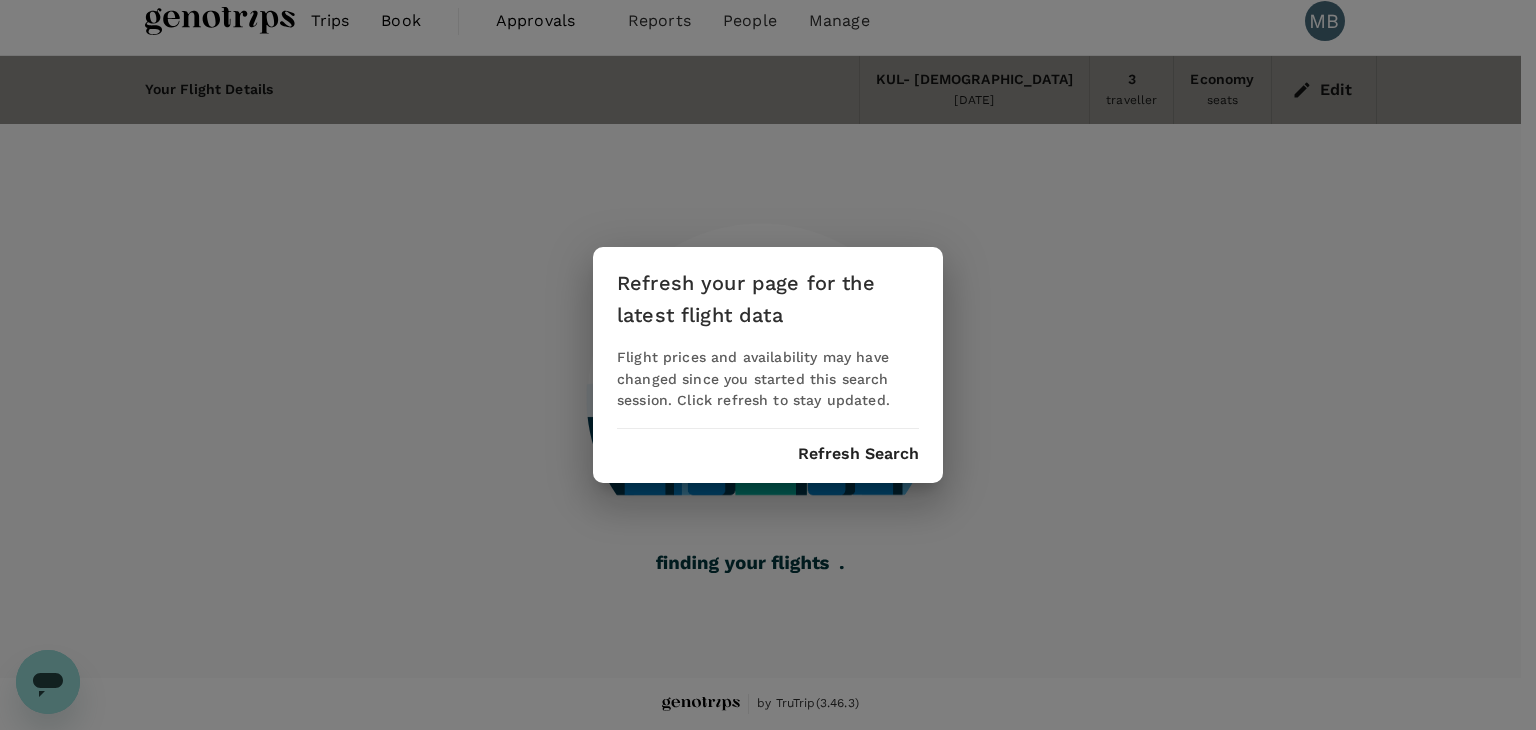 click on "Refresh Search" at bounding box center (858, 454) 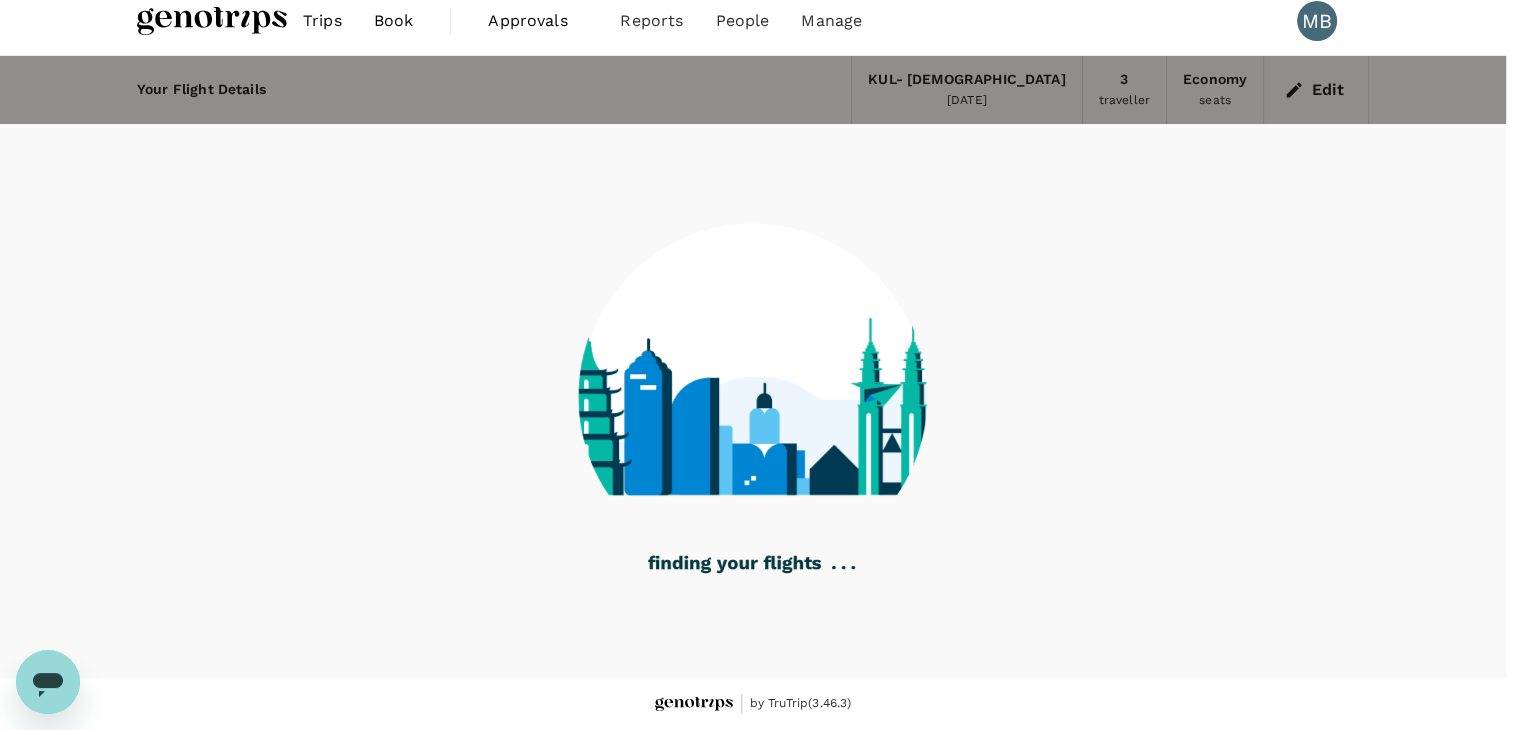 scroll, scrollTop: 0, scrollLeft: 0, axis: both 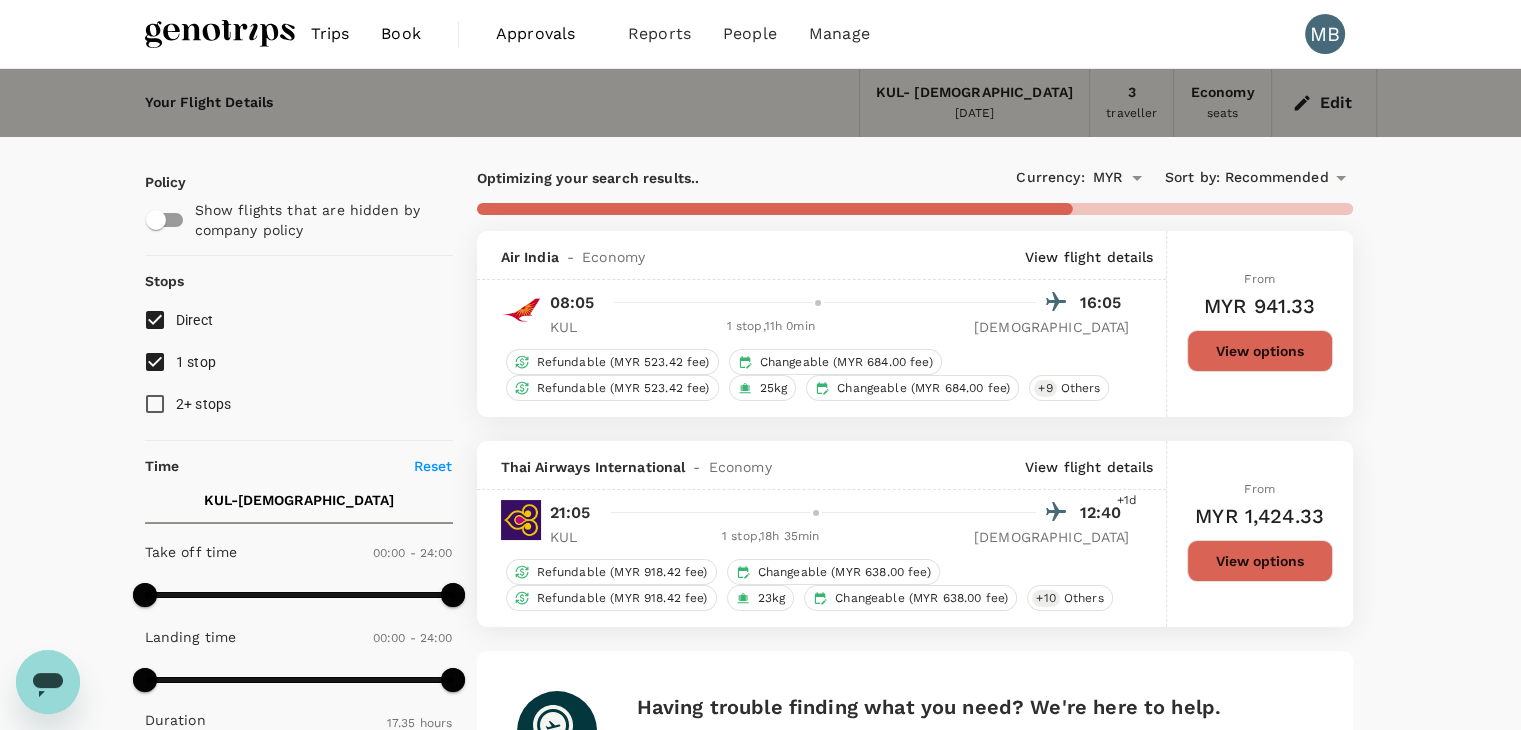 type on "2195" 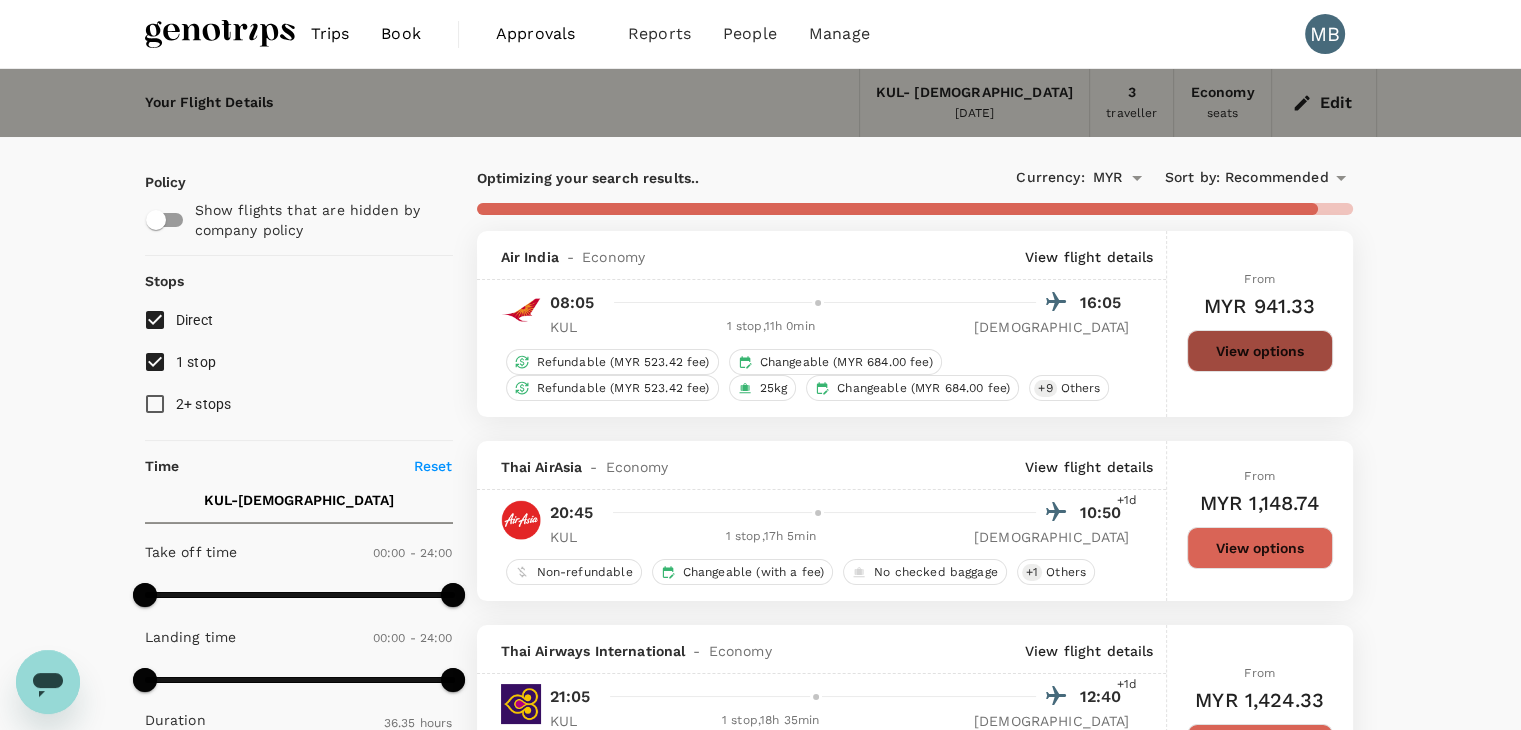 click on "View options" at bounding box center (1260, 351) 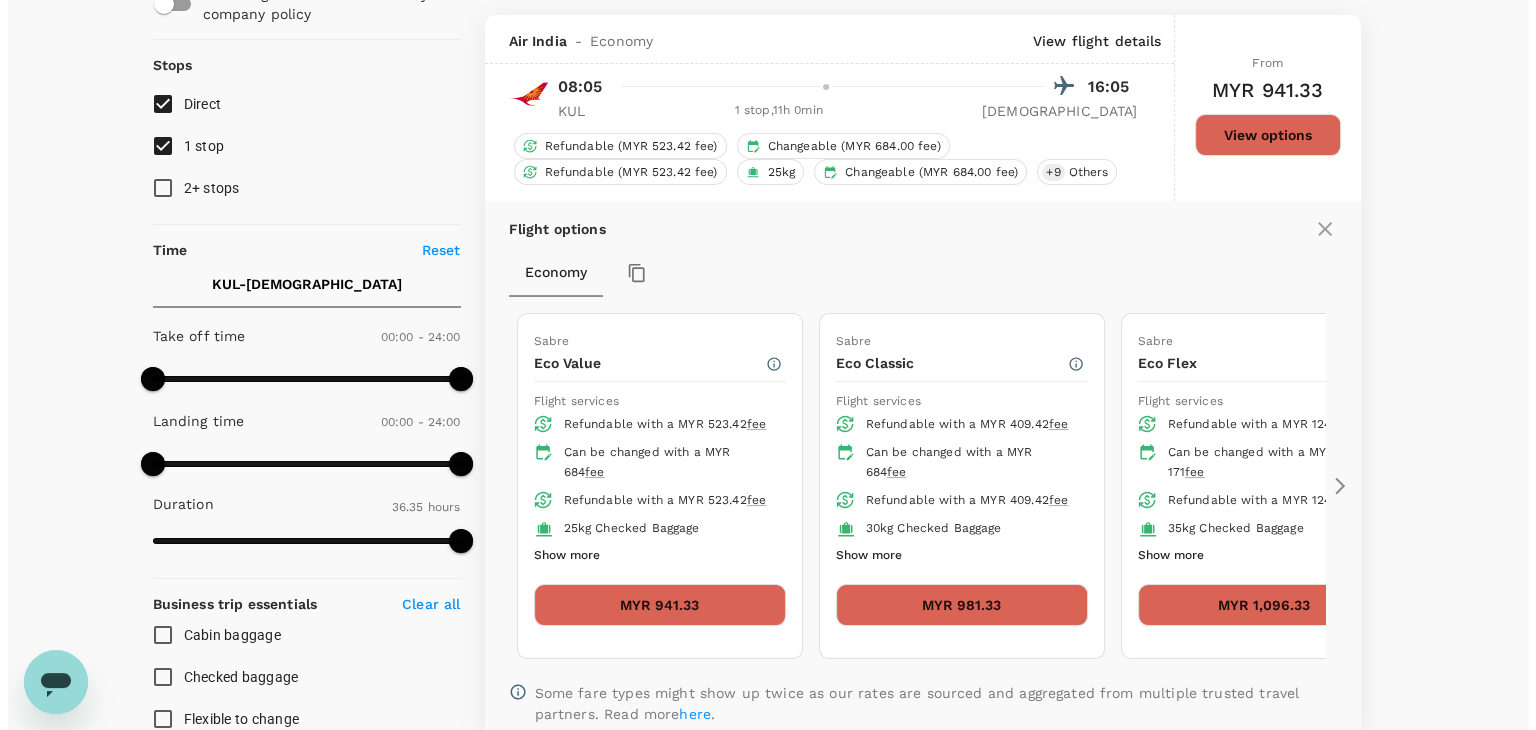 scroll, scrollTop: 231, scrollLeft: 0, axis: vertical 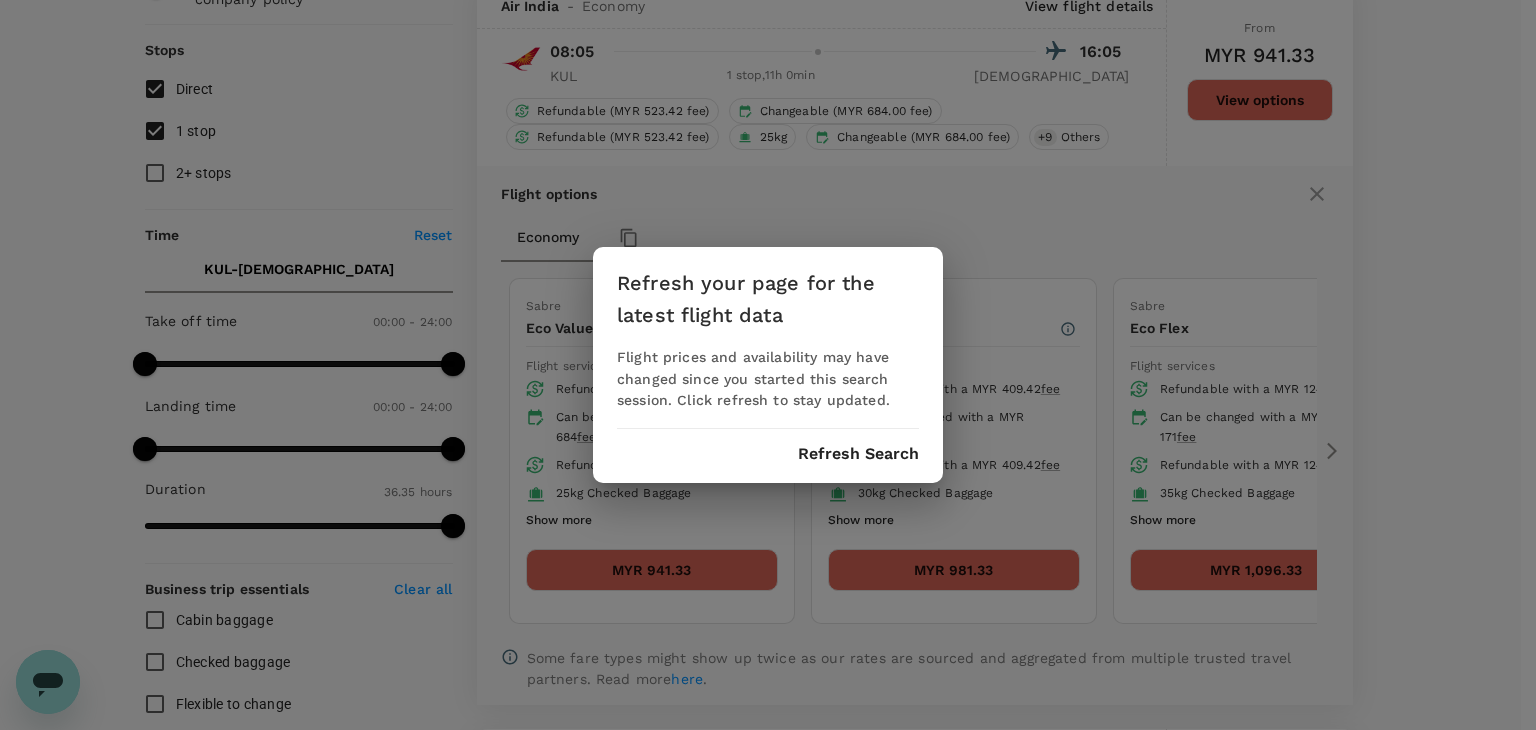 click on "Refresh Search" at bounding box center (858, 454) 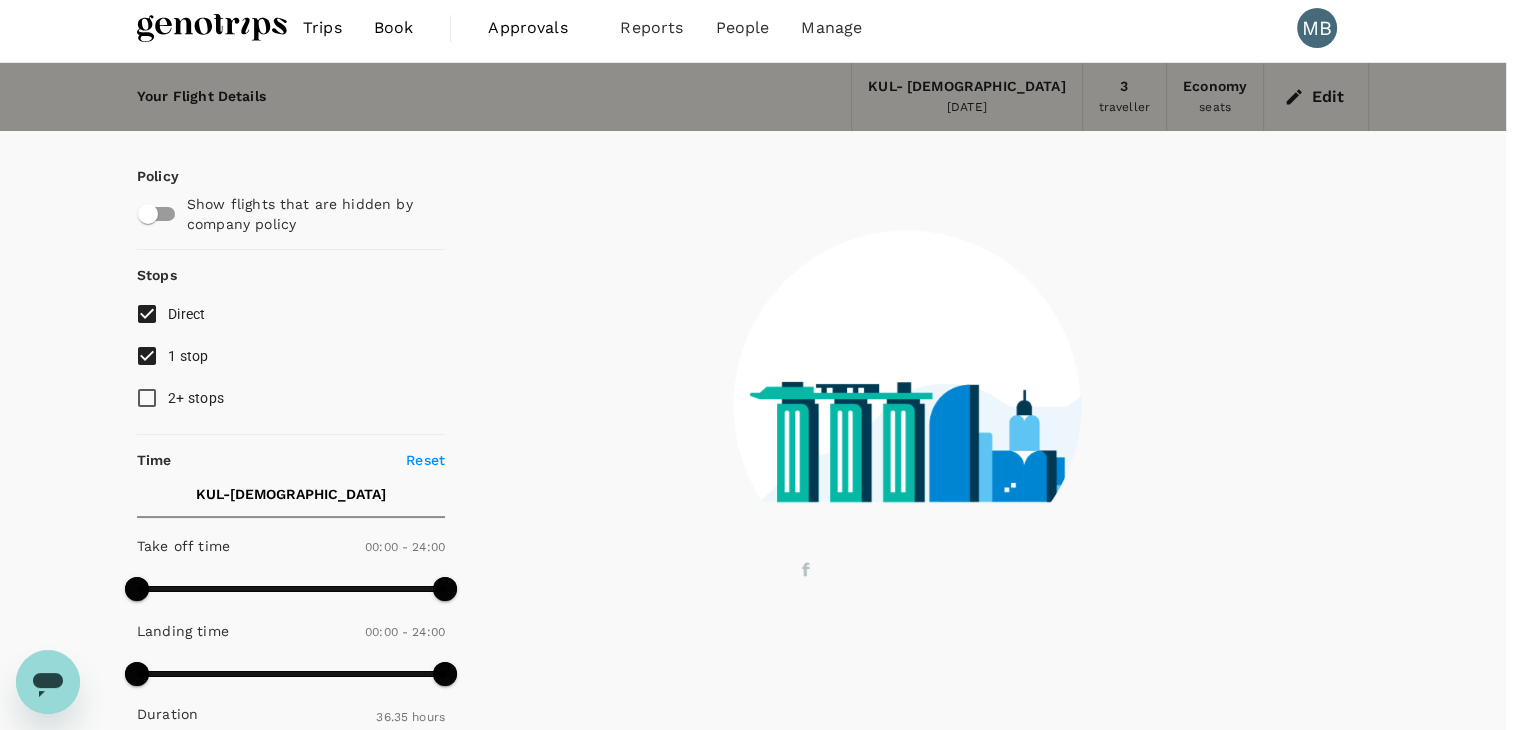 scroll, scrollTop: 0, scrollLeft: 0, axis: both 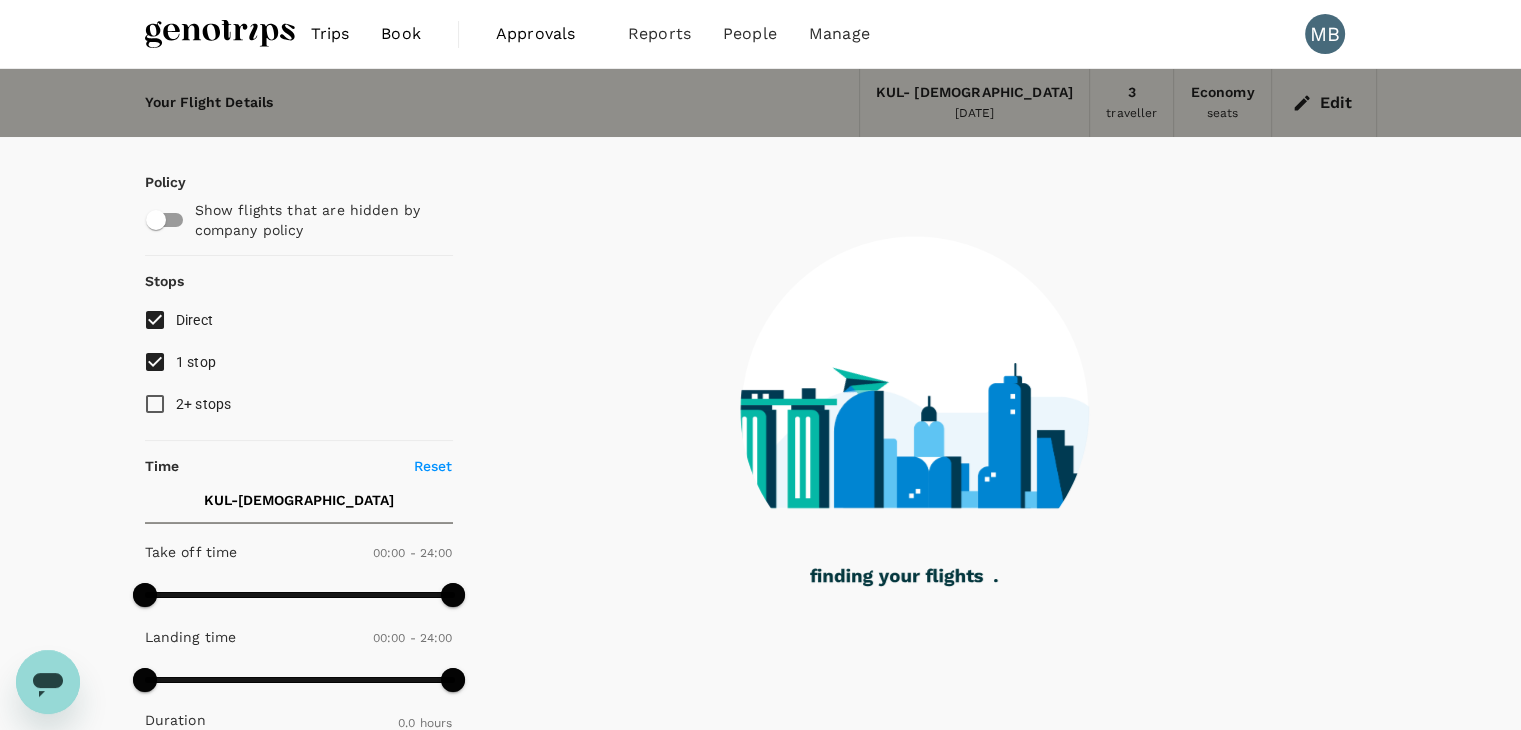 click 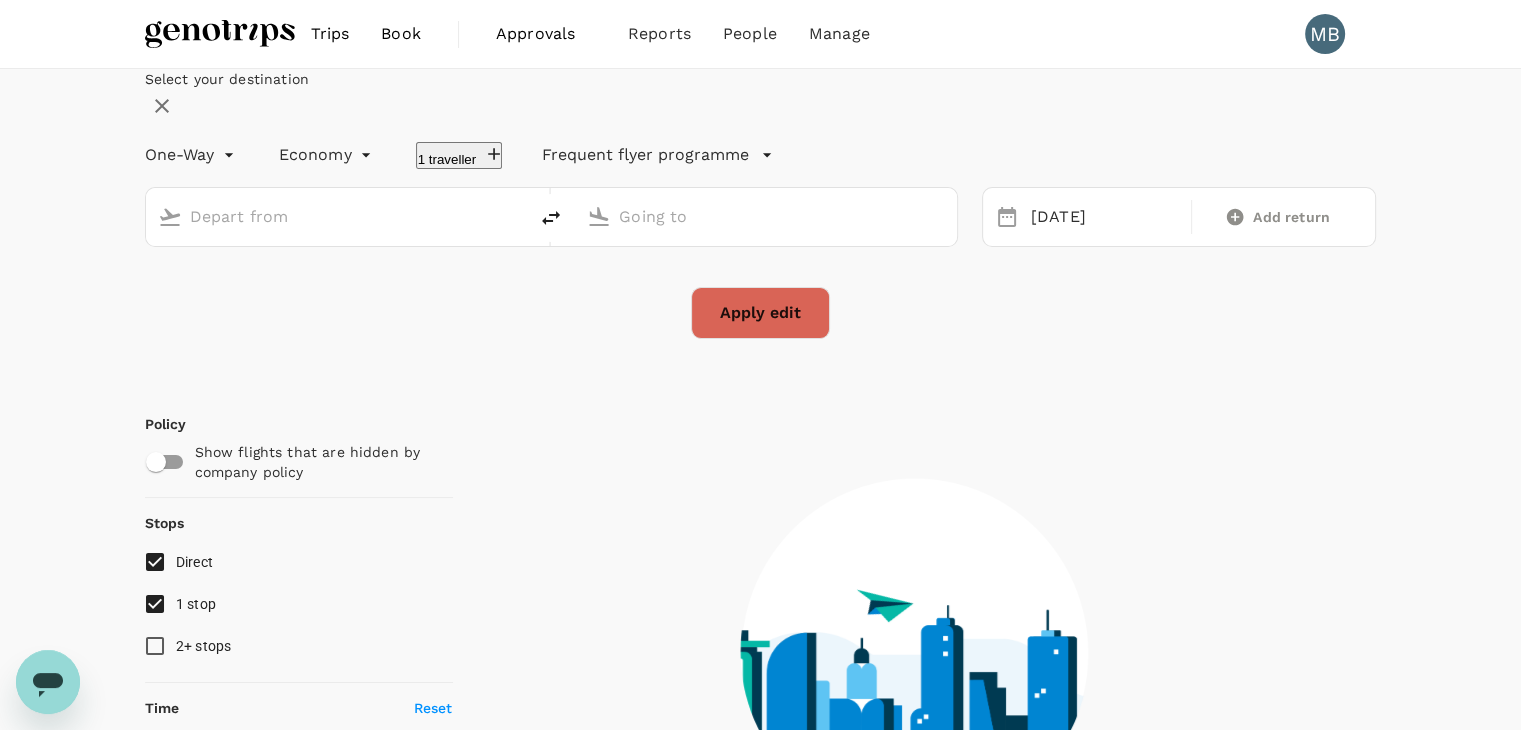 type on "Kuala Lumpur Intl ([GEOGRAPHIC_DATA])" 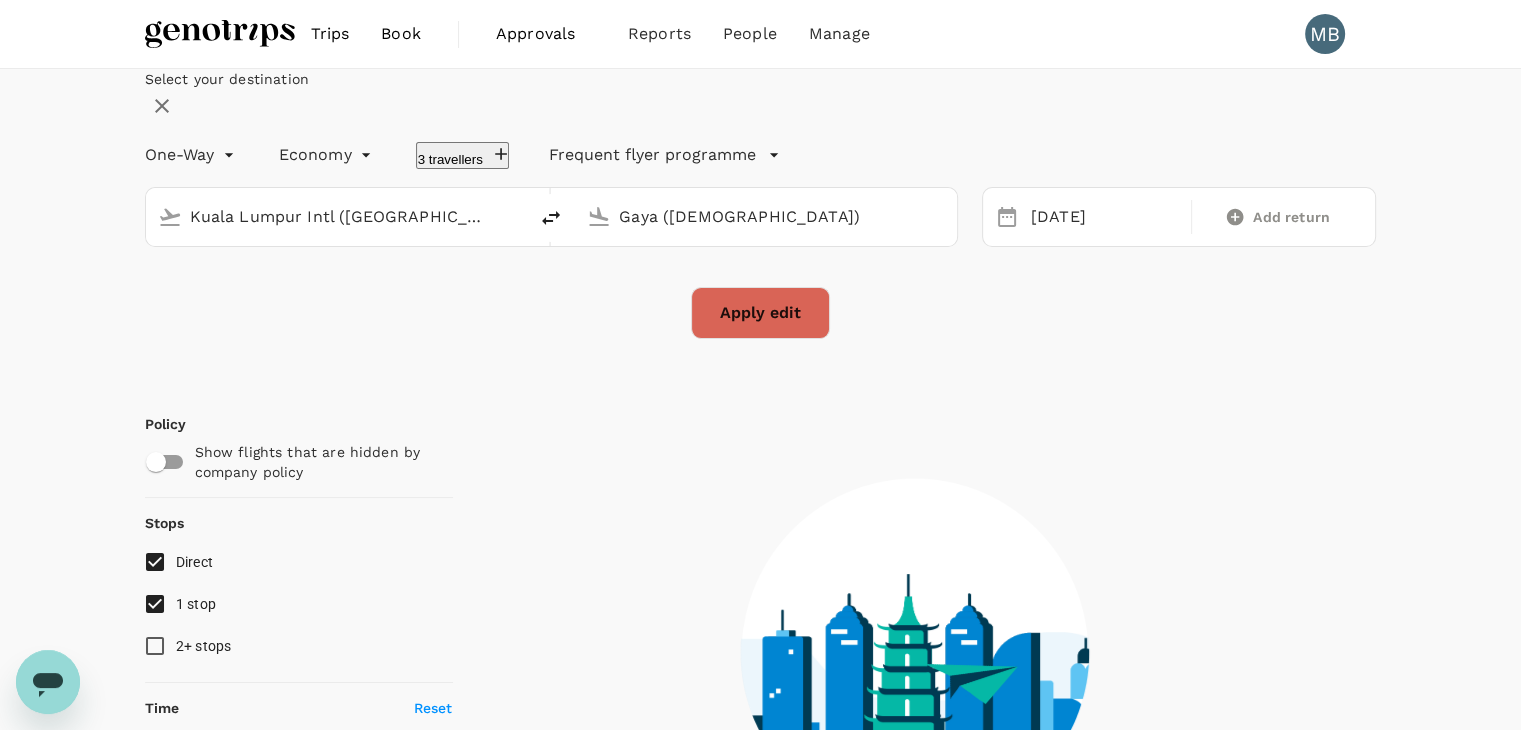click on "Gaya ([DEMOGRAPHIC_DATA])" at bounding box center (767, 216) 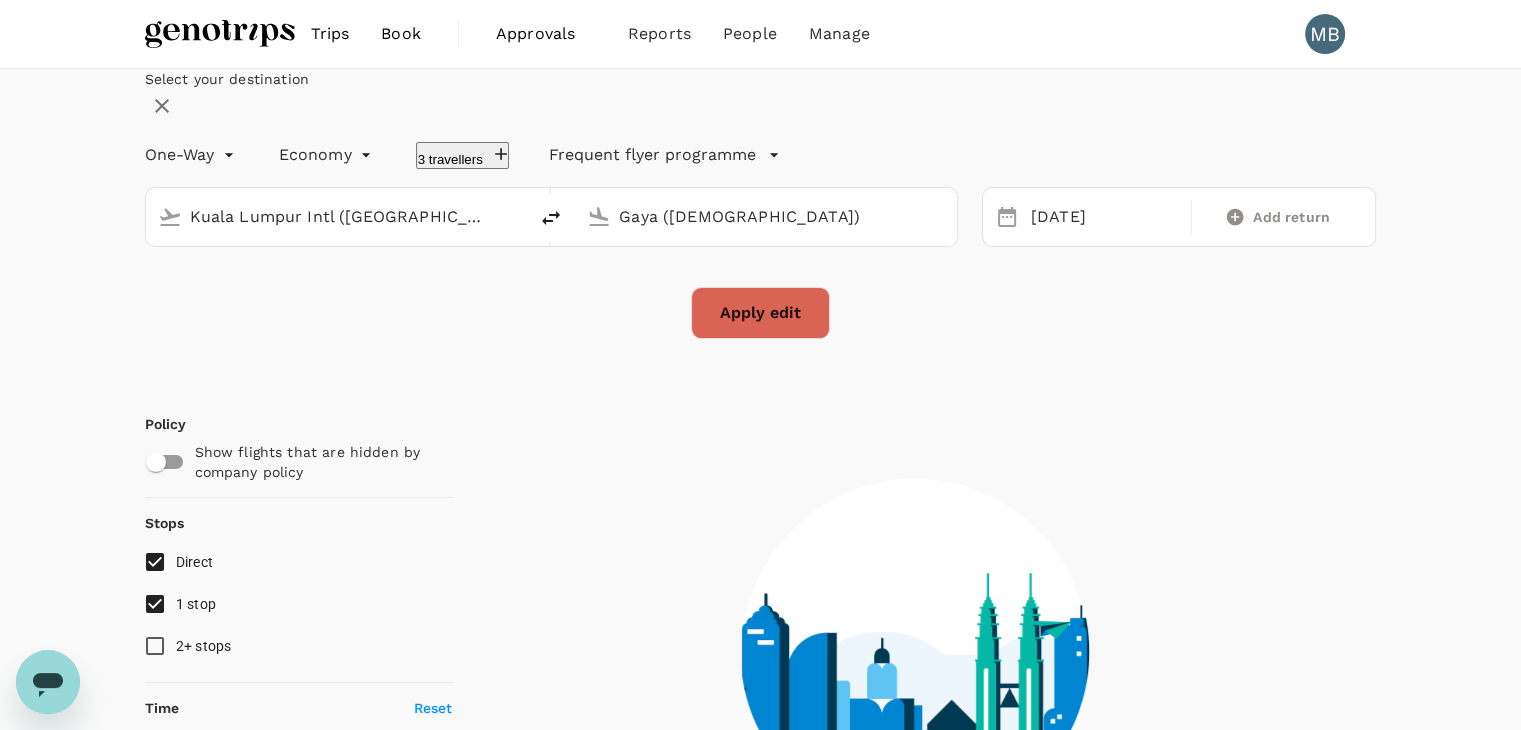 click on "Gaya ([DEMOGRAPHIC_DATA])" at bounding box center (767, 216) 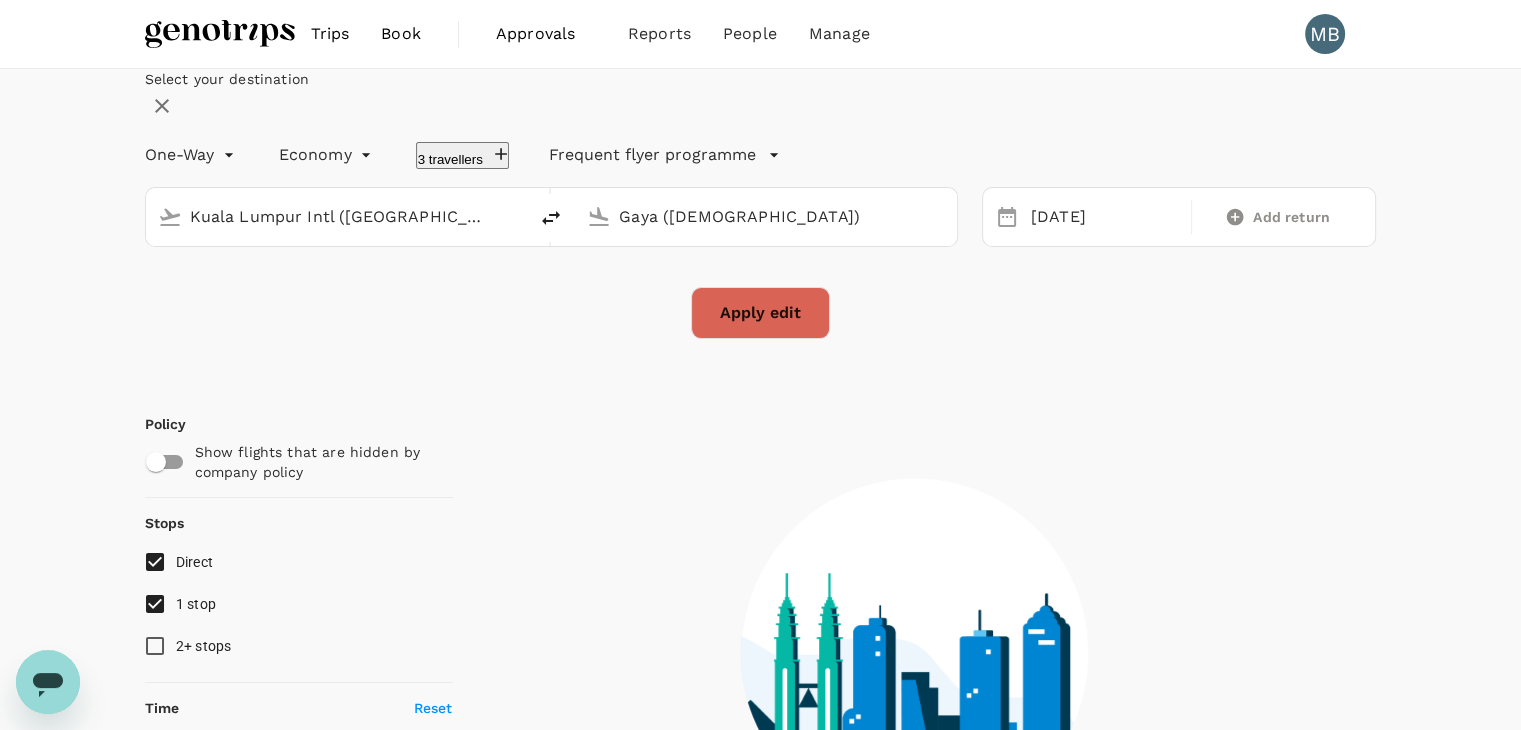 drag, startPoint x: 720, startPoint y: 275, endPoint x: 632, endPoint y: 275, distance: 88 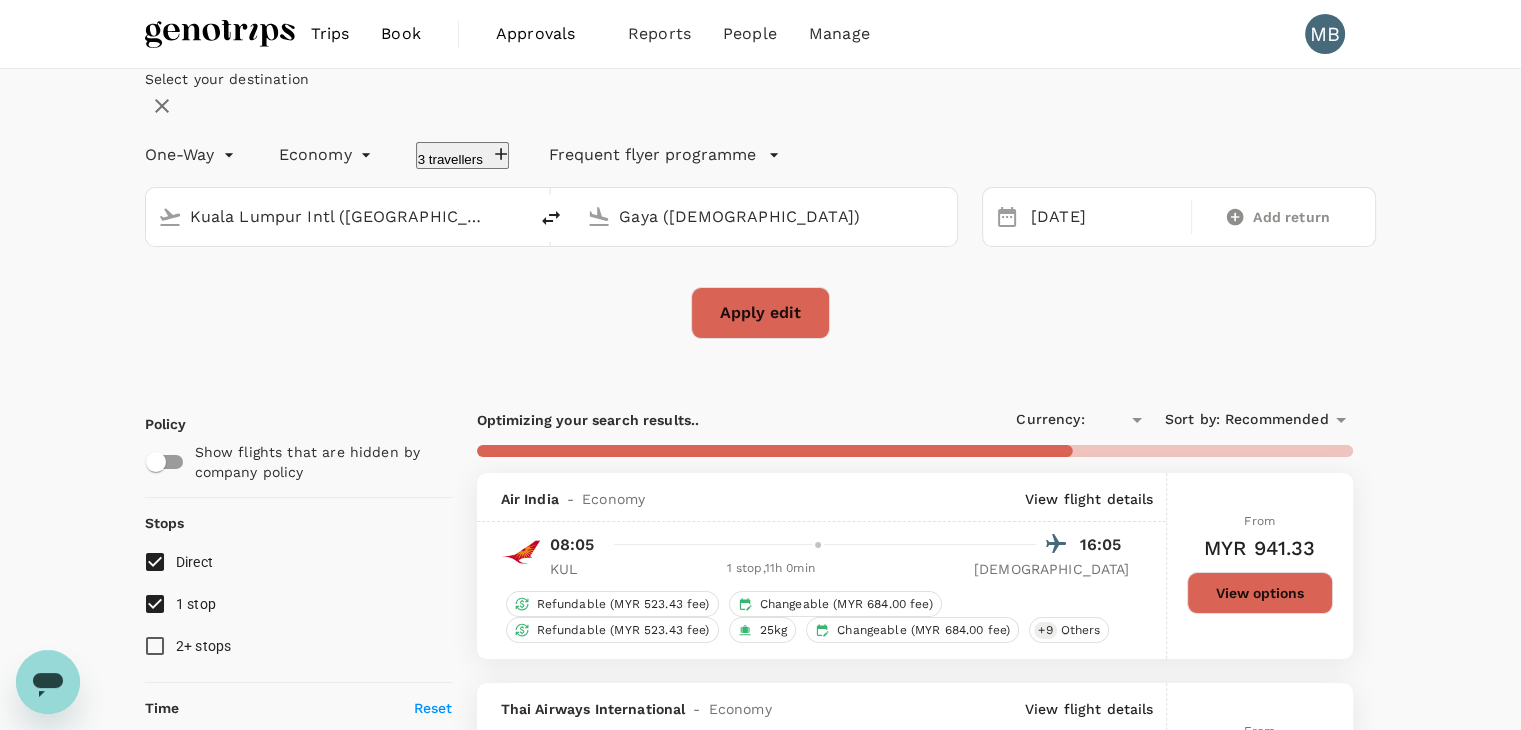 type on "MYR" 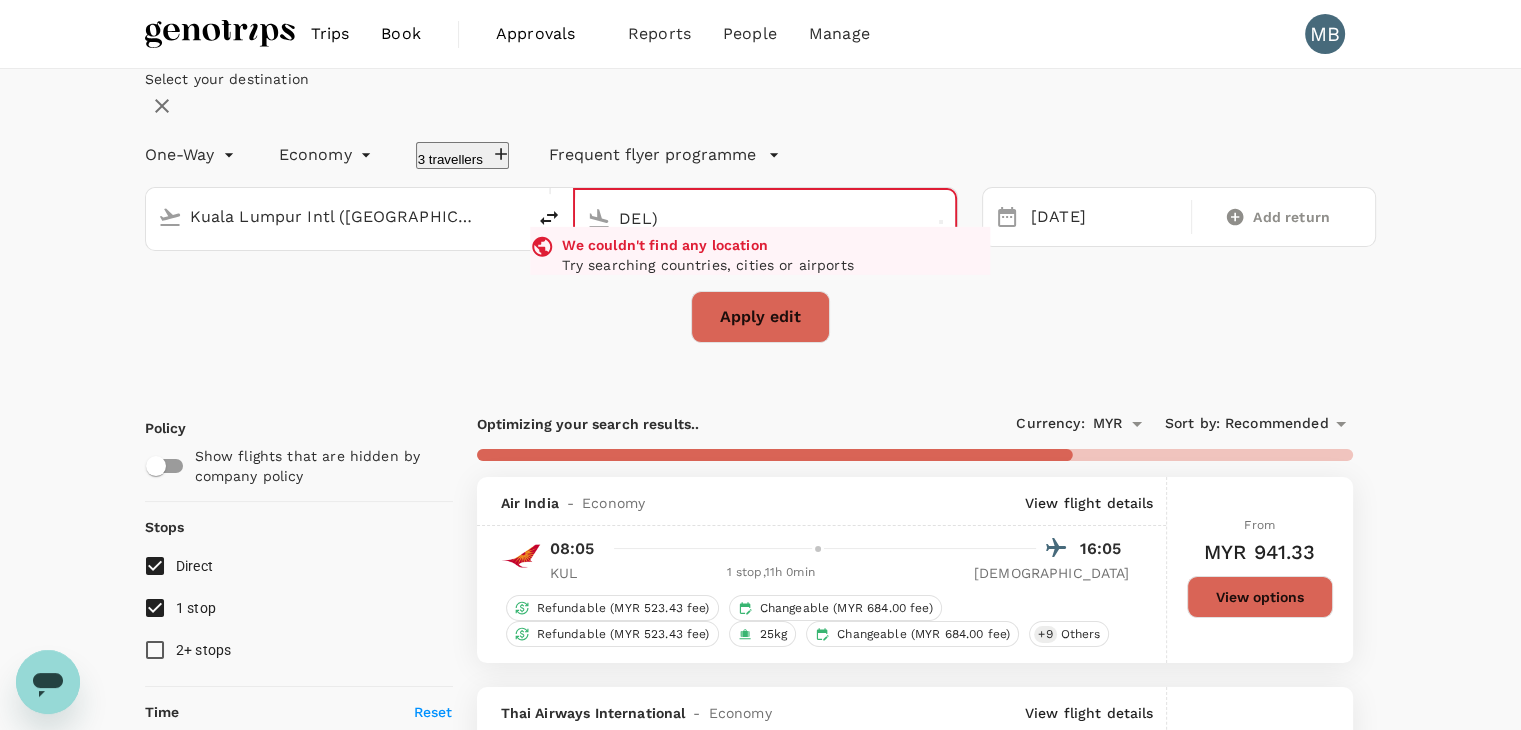 click on "DEL)" at bounding box center (766, 218) 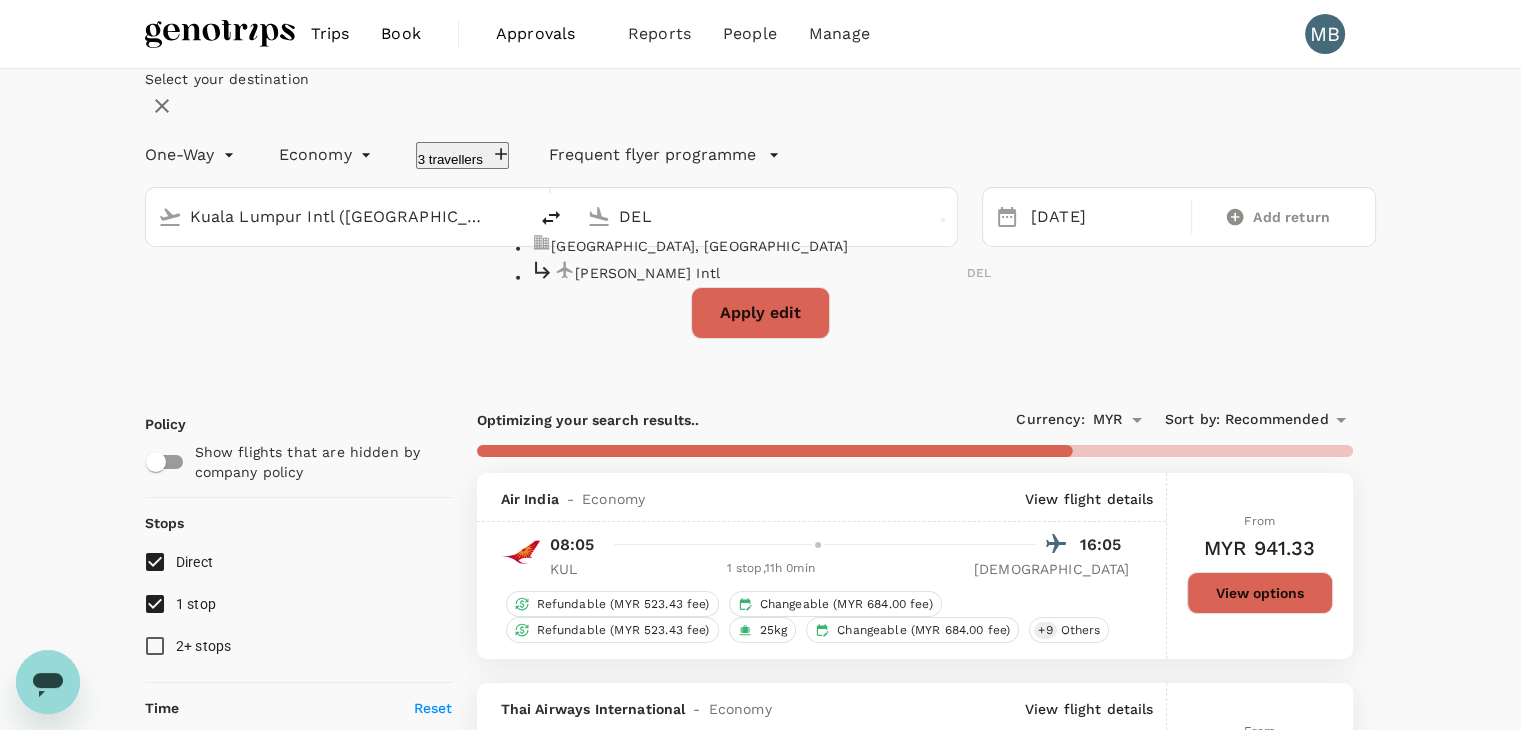 click on "[PERSON_NAME] Intl" at bounding box center (771, 272) 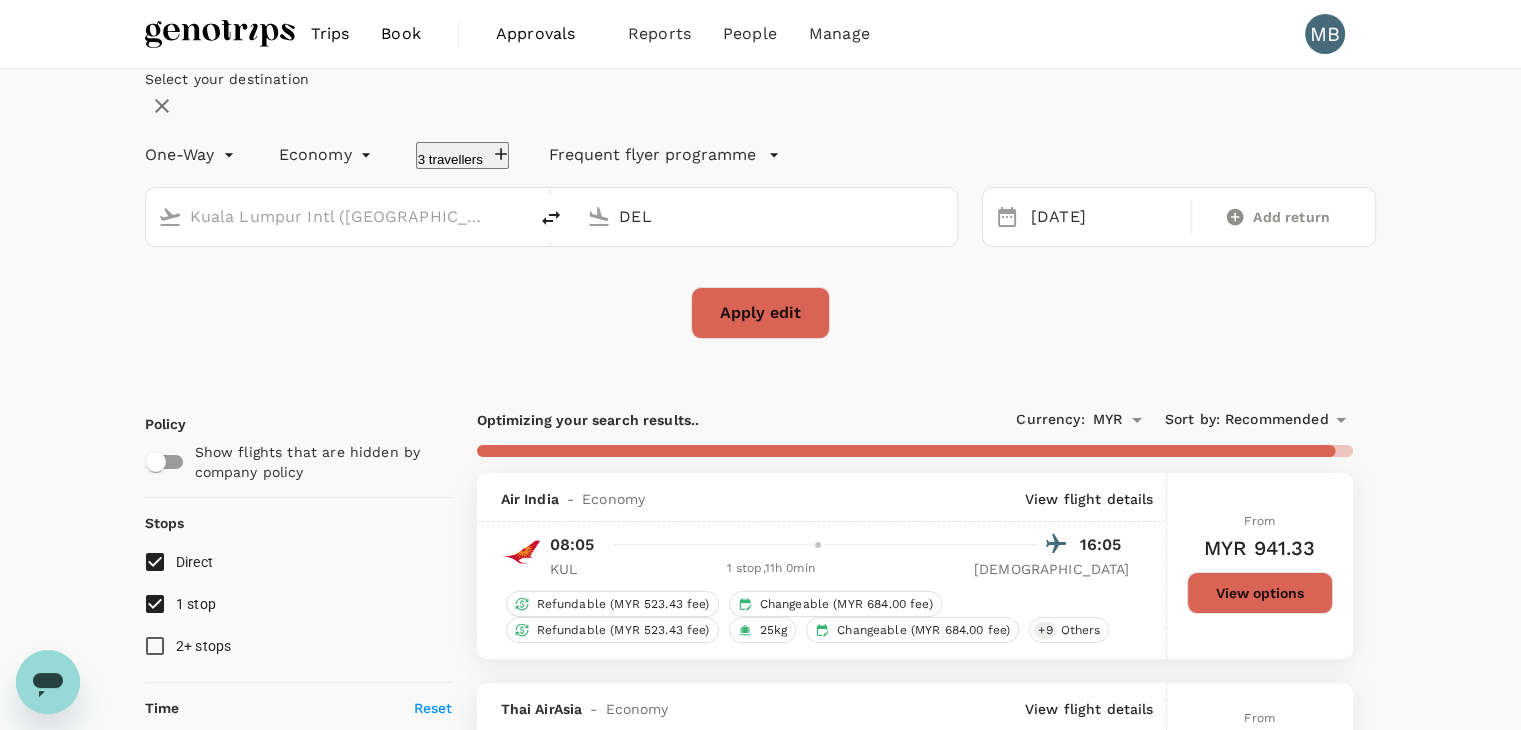 type on "2195" 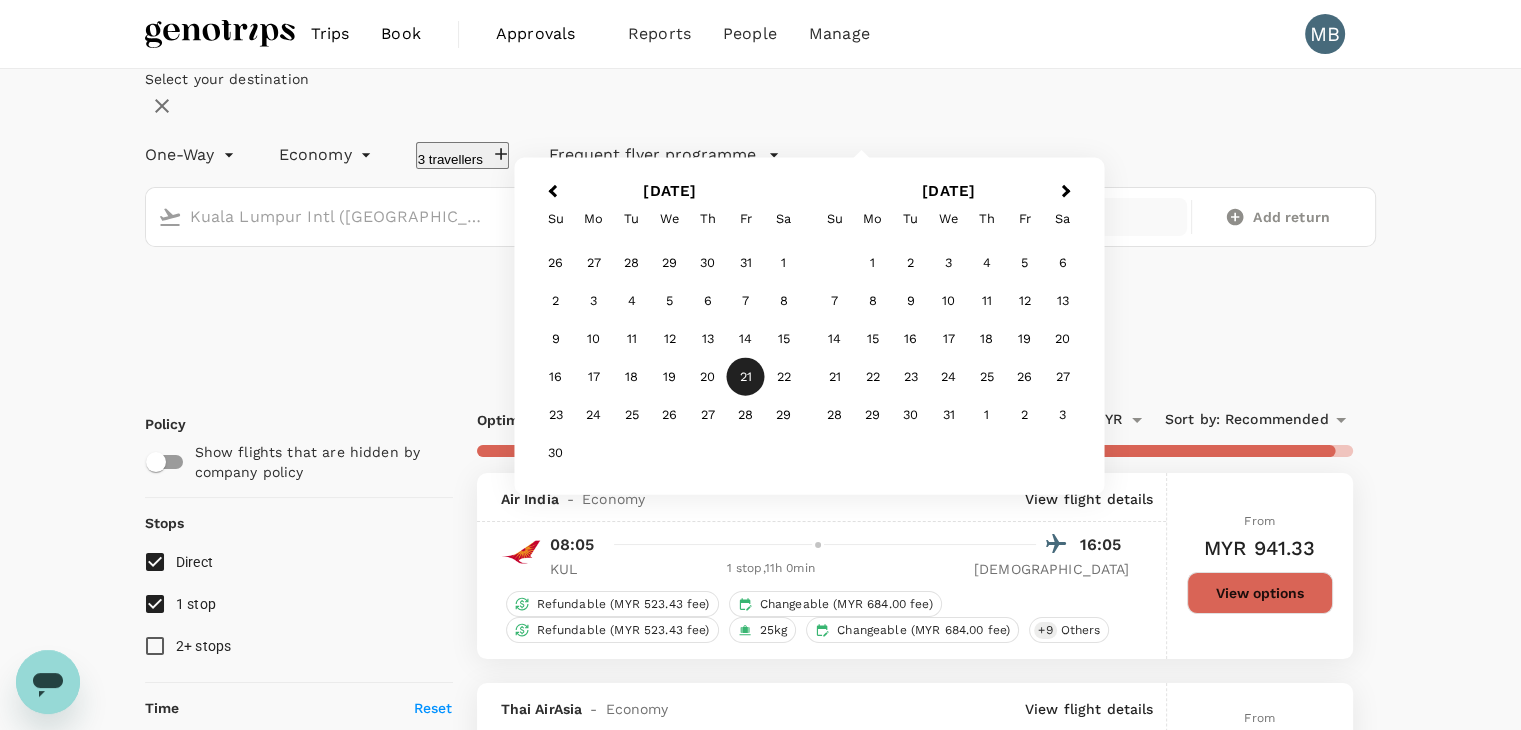 type on "[PERSON_NAME] Intl (DEL)" 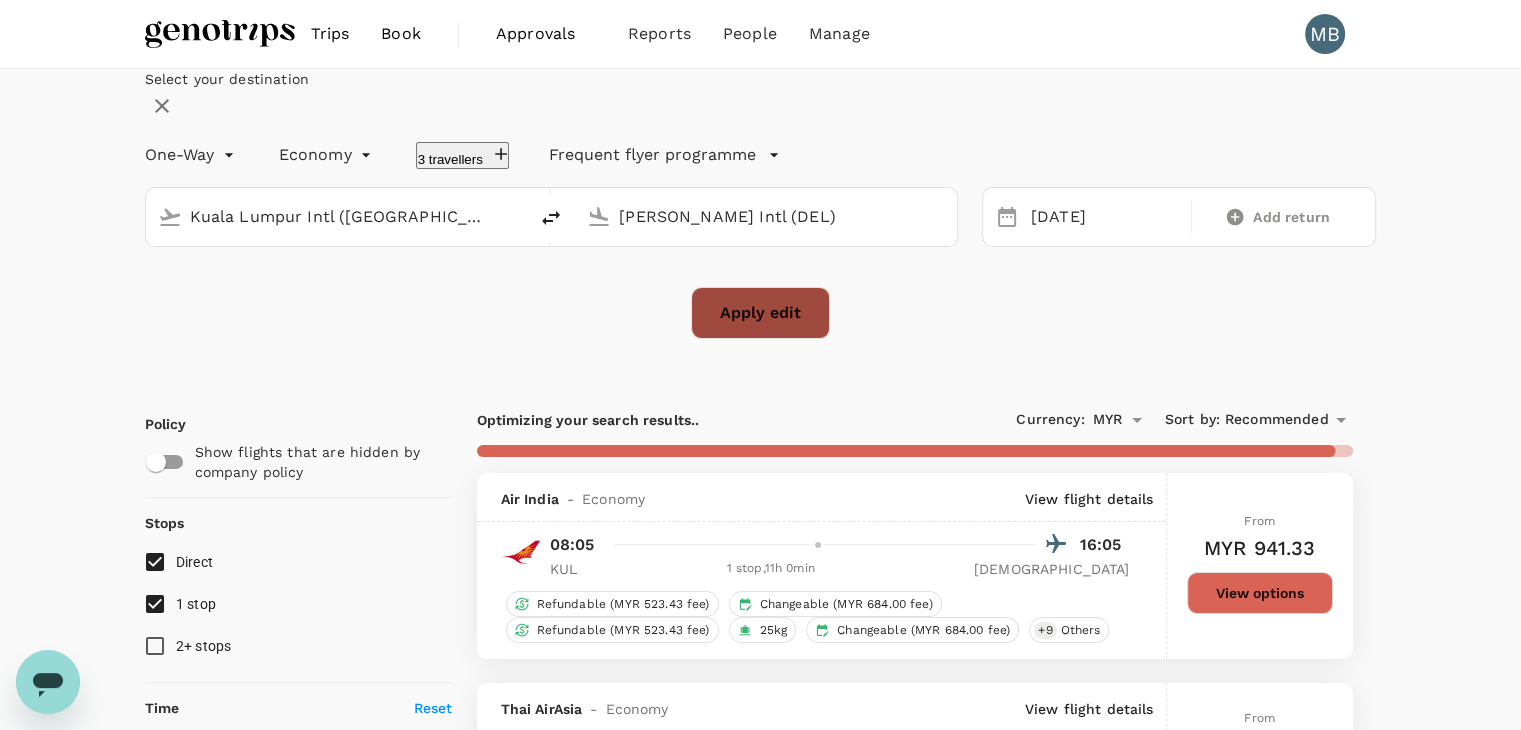 click on "Apply edit" at bounding box center (760, 313) 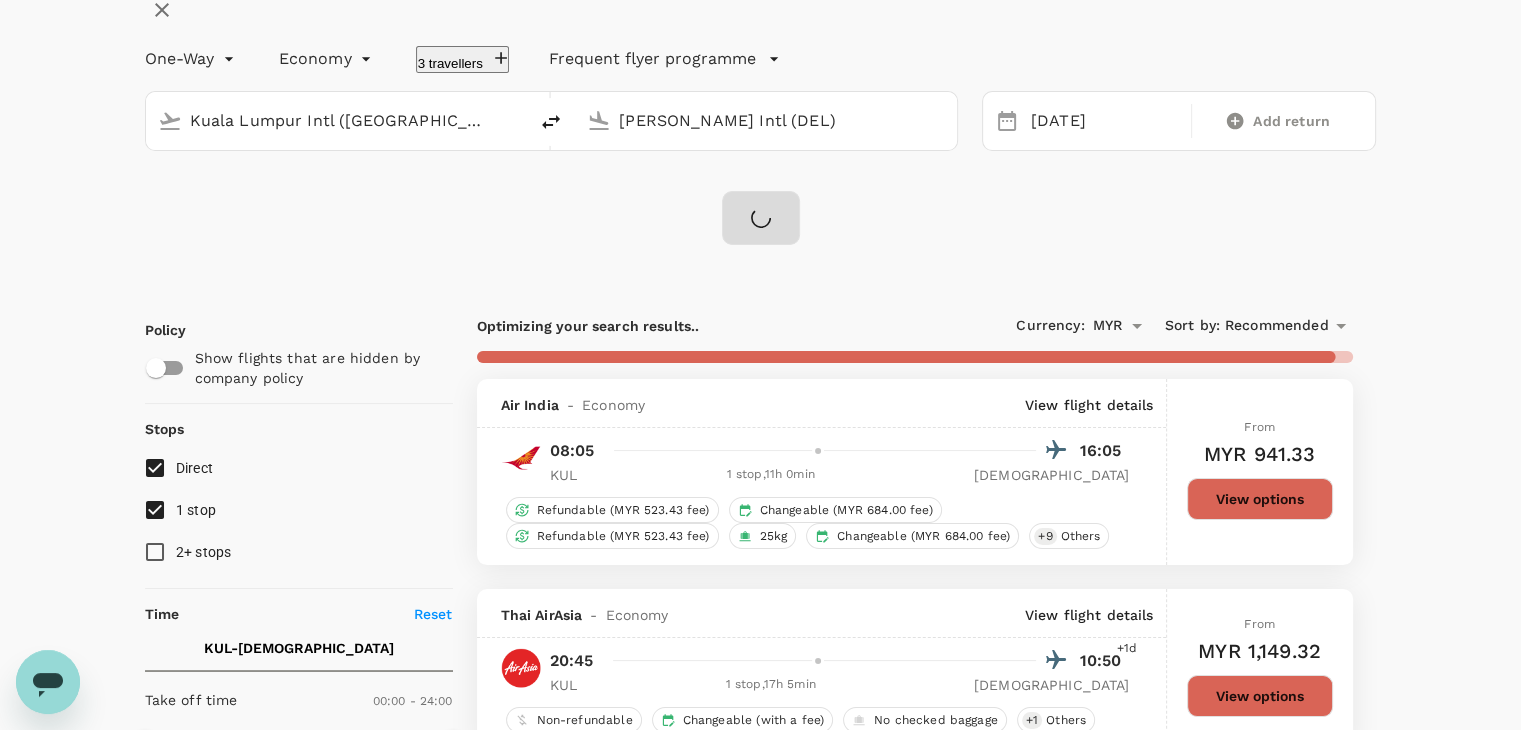 scroll, scrollTop: 200, scrollLeft: 0, axis: vertical 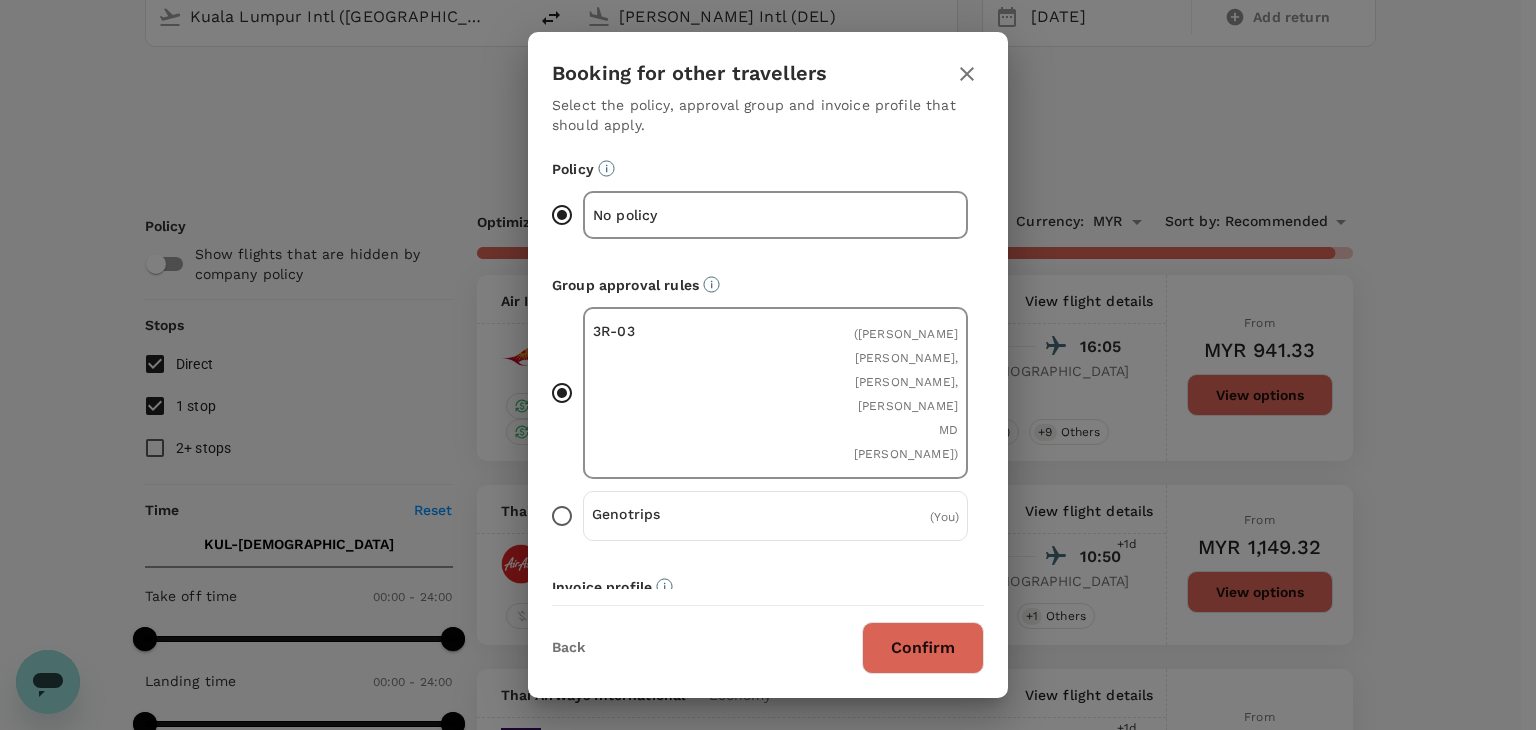 click on "Booking for other travellers Select the policy, approval group and invoice profile that should apply. Policy   No policy Group approval rules   3R-03 ( [PERSON_NAME] SHEEN, [PERSON_NAME], [PERSON_NAME] ) Genotrips ( You ) Invoice profile   Triple R Explore Sdn Bhd (MYR) Genotrips Sdn Bhd (MYR) Back Confirm" at bounding box center [768, 365] 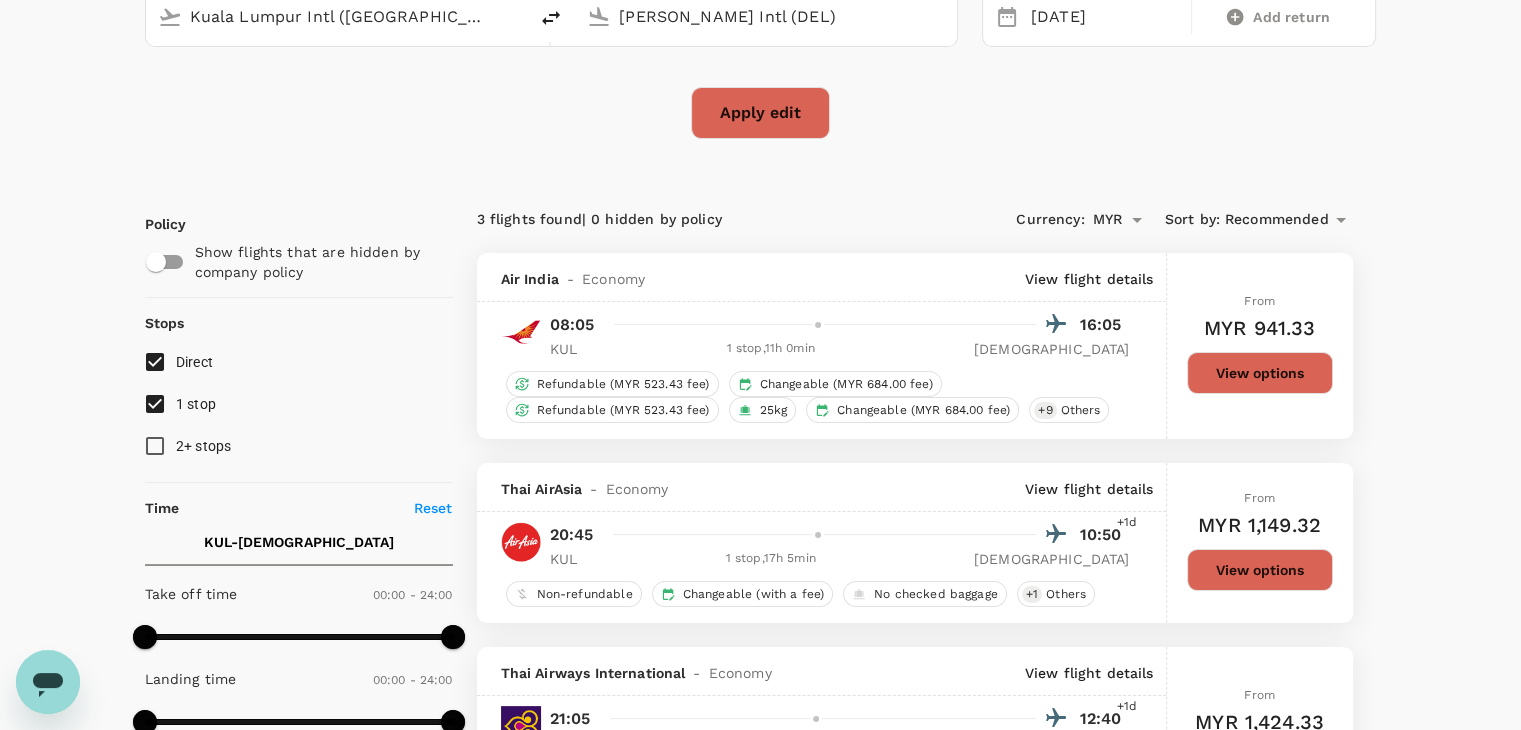checkbox on "false" 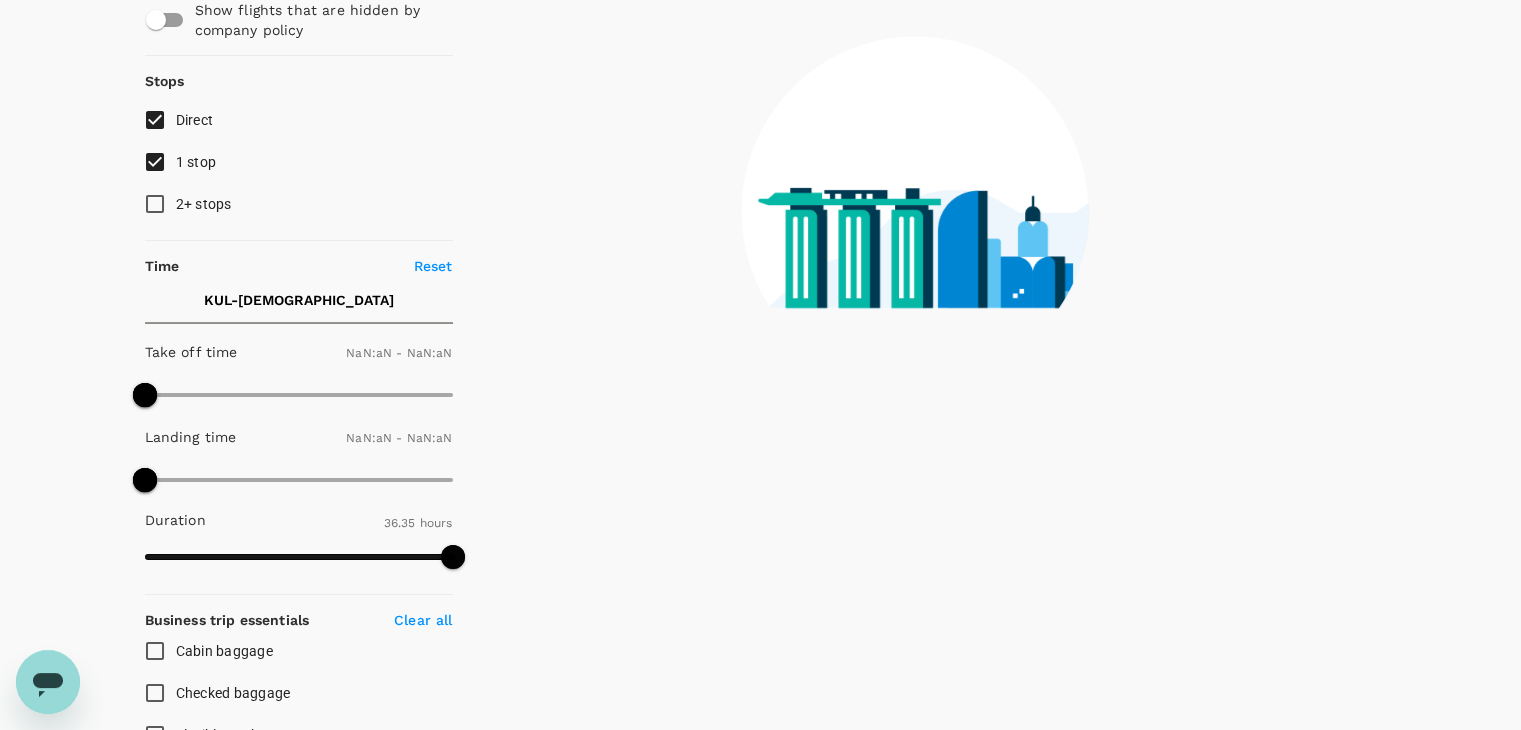 type on "1440" 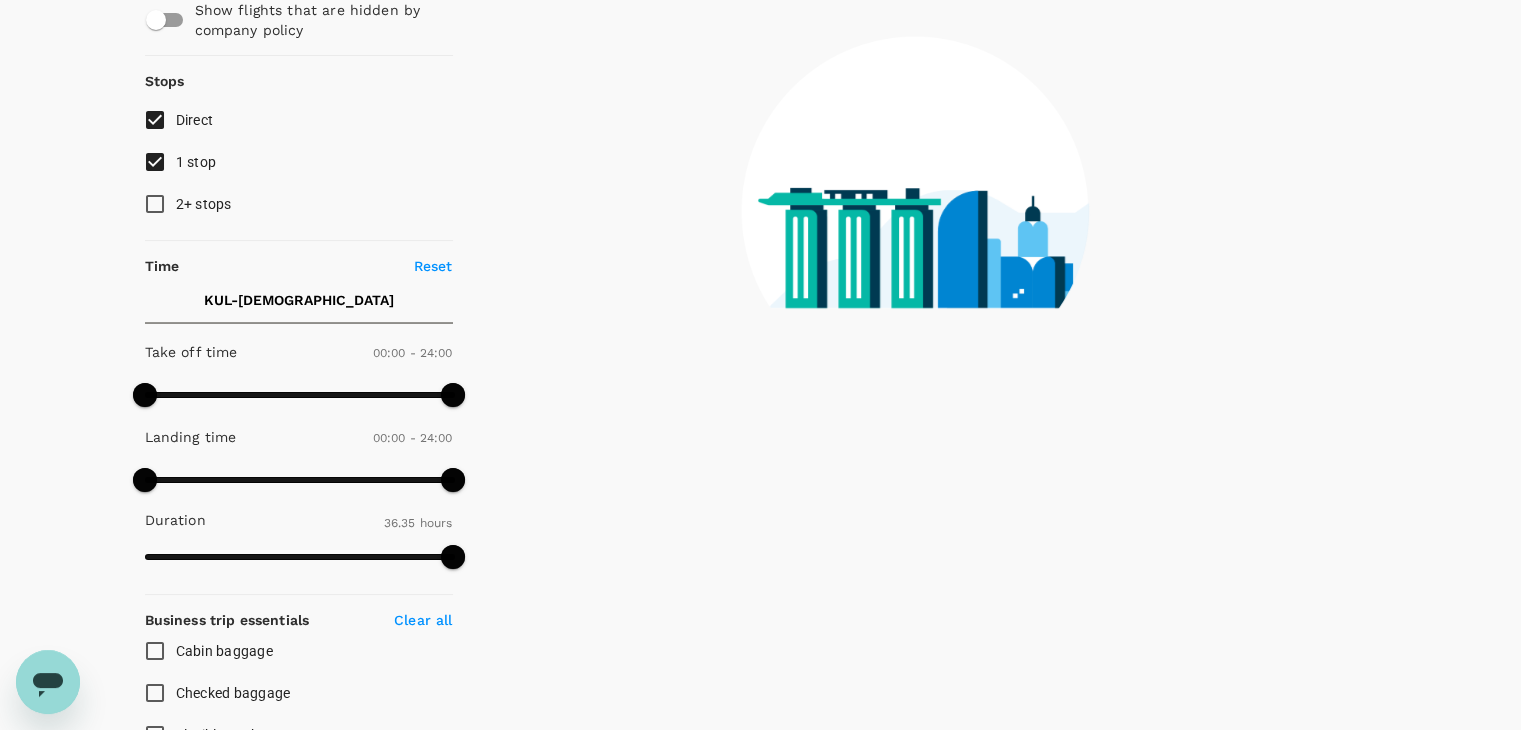 scroll, scrollTop: 0, scrollLeft: 0, axis: both 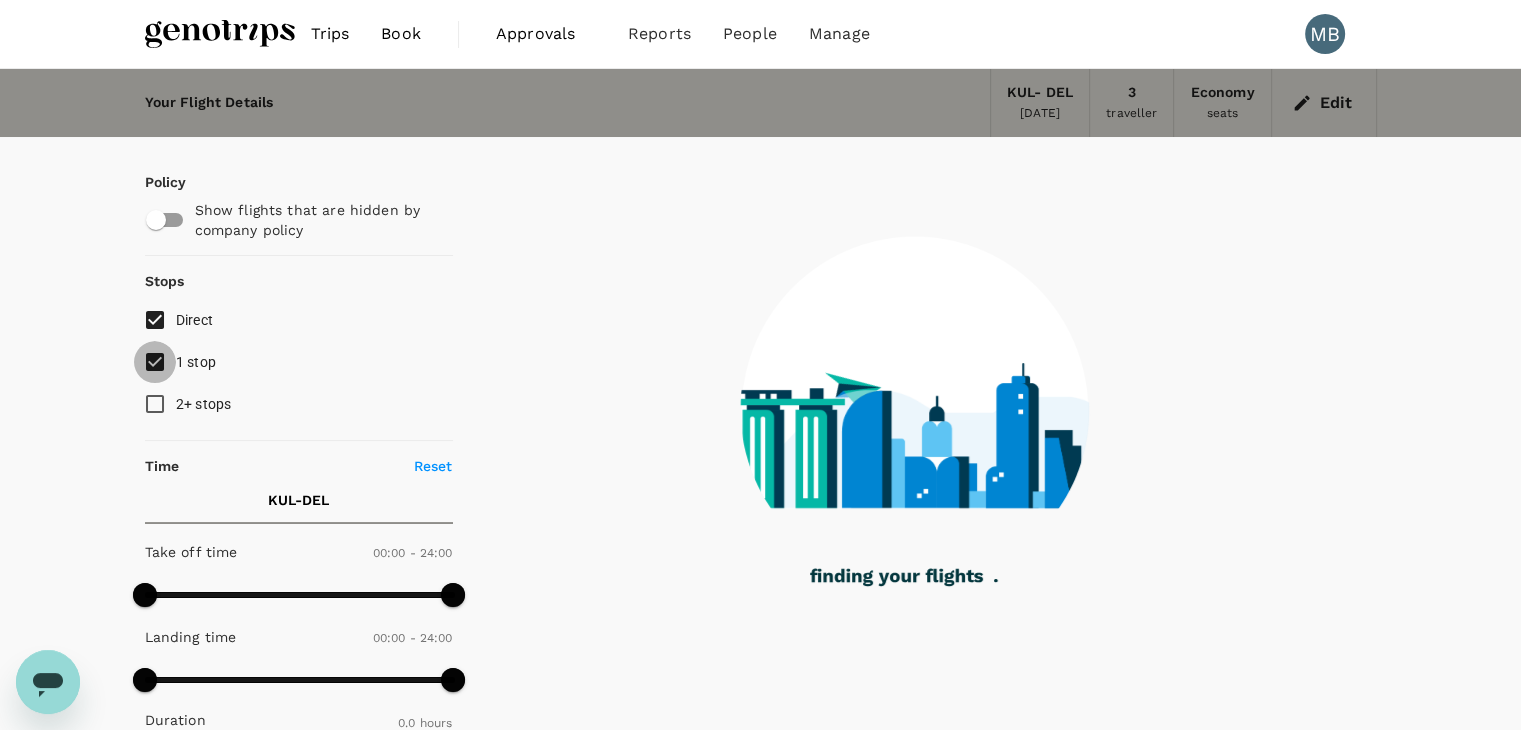 click on "1 stop" at bounding box center (155, 362) 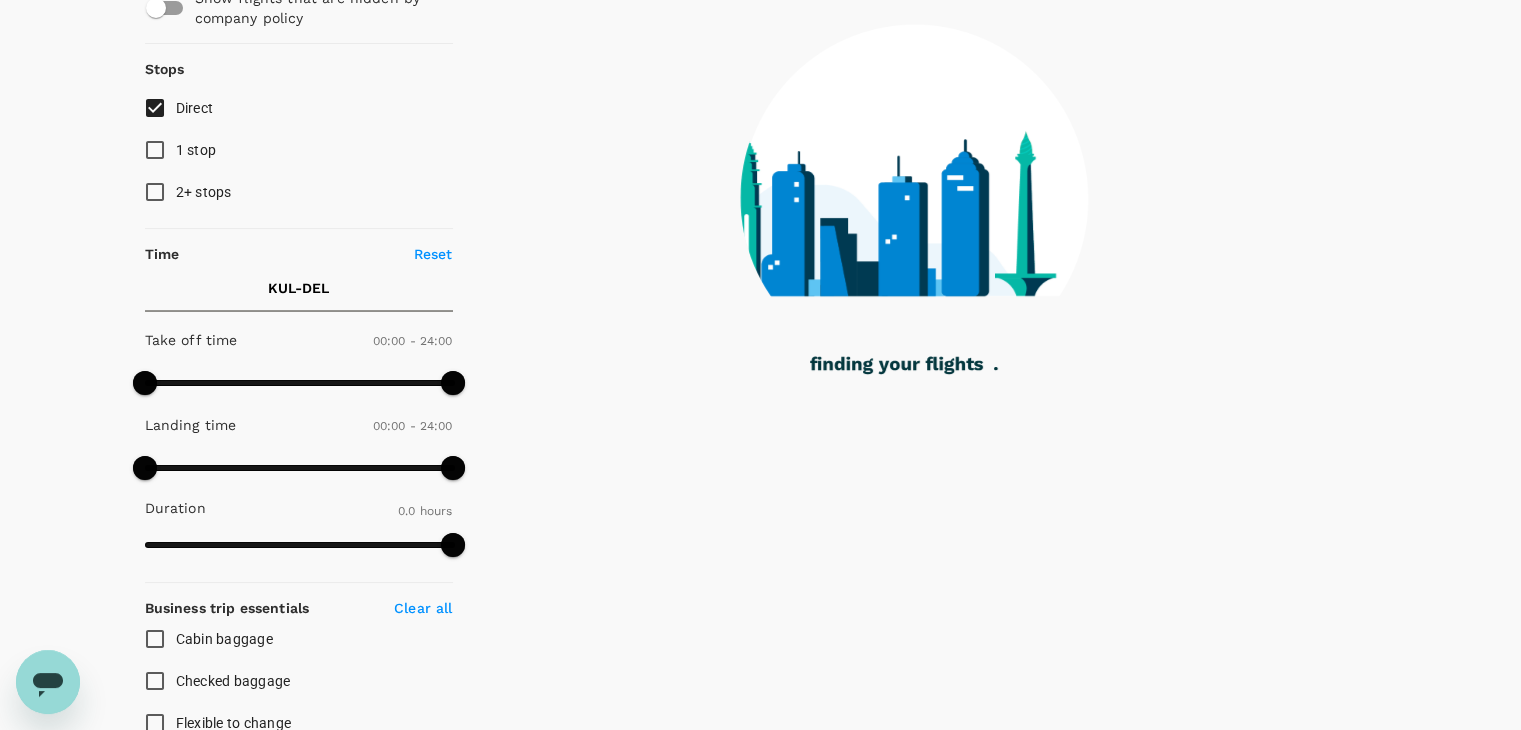 scroll, scrollTop: 300, scrollLeft: 0, axis: vertical 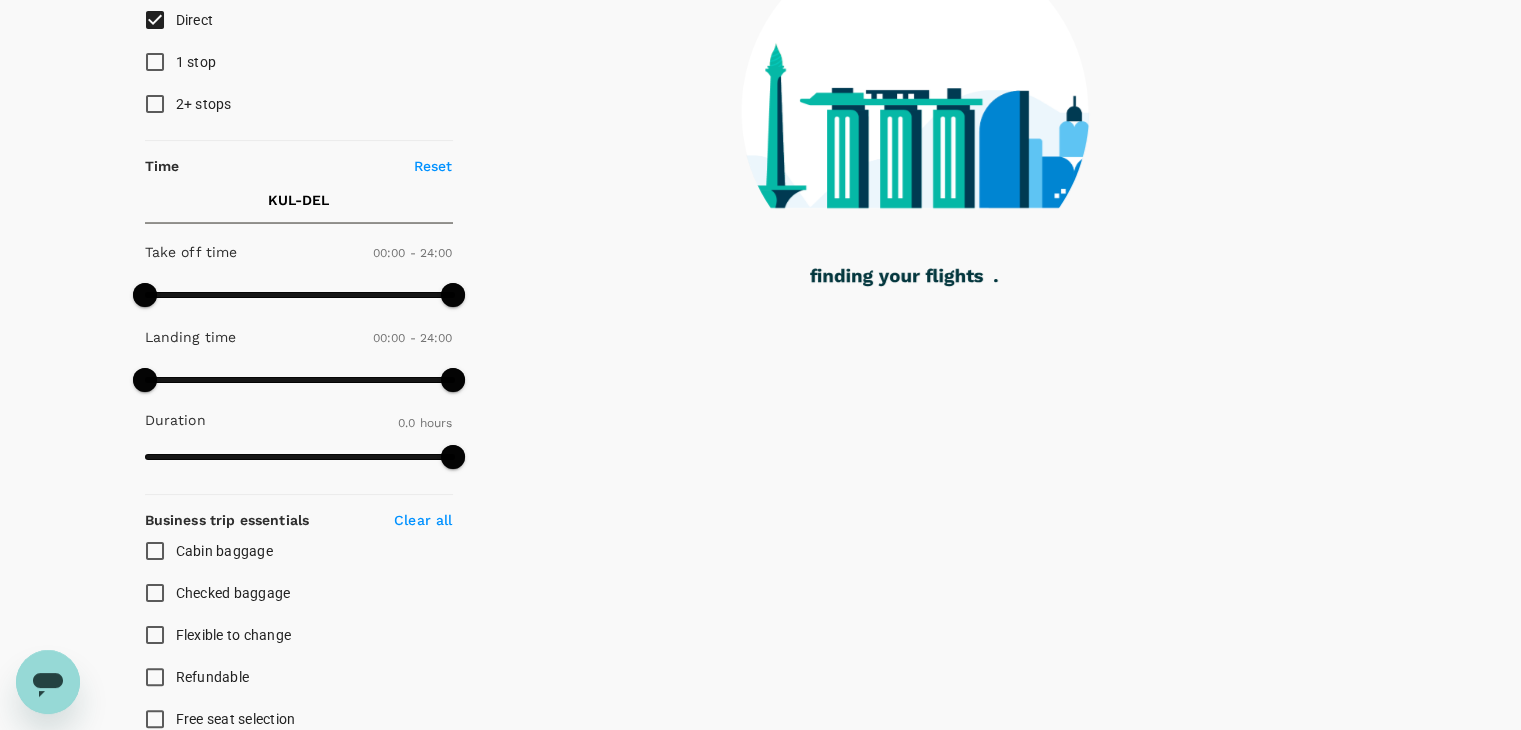 type on "1455" 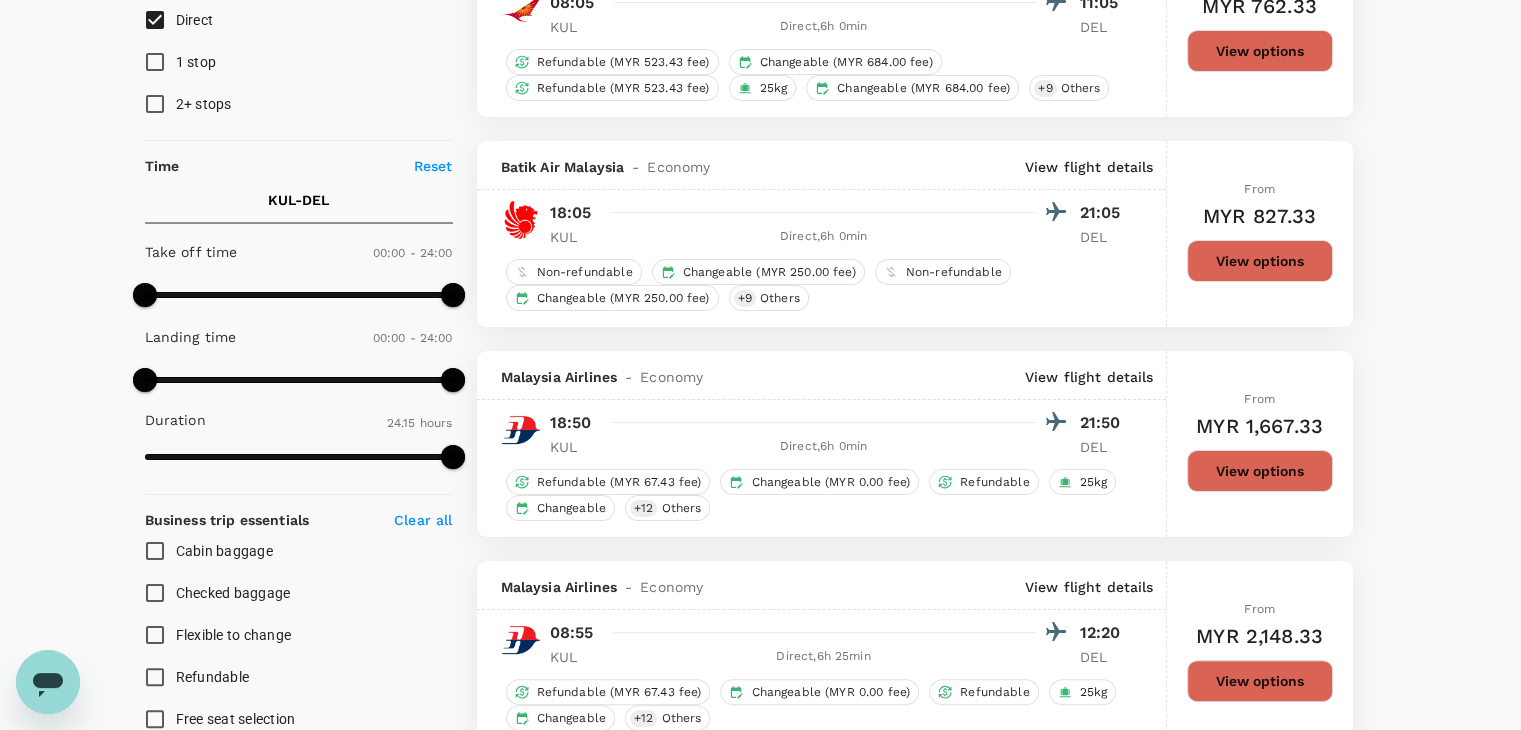 checkbox on "true" 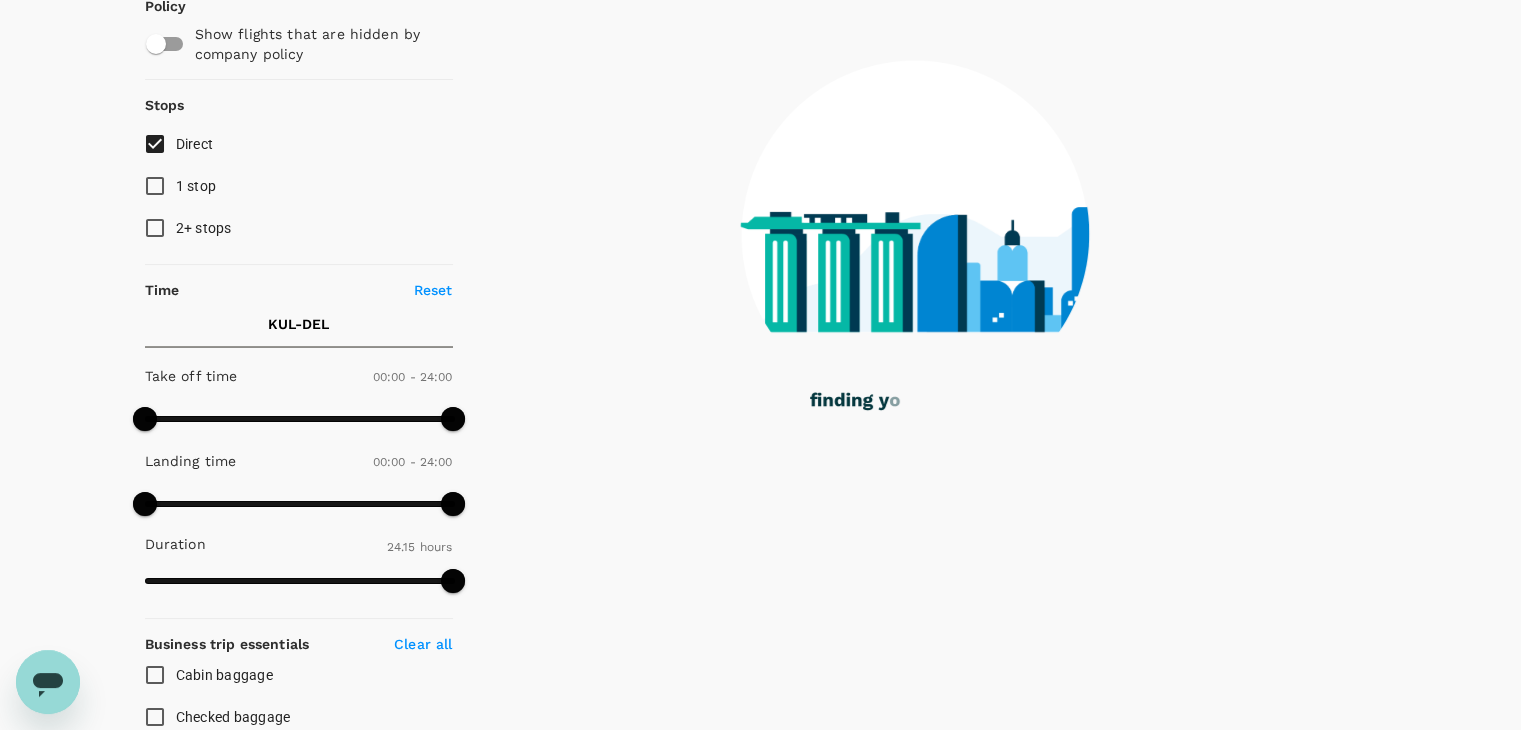scroll, scrollTop: 200, scrollLeft: 0, axis: vertical 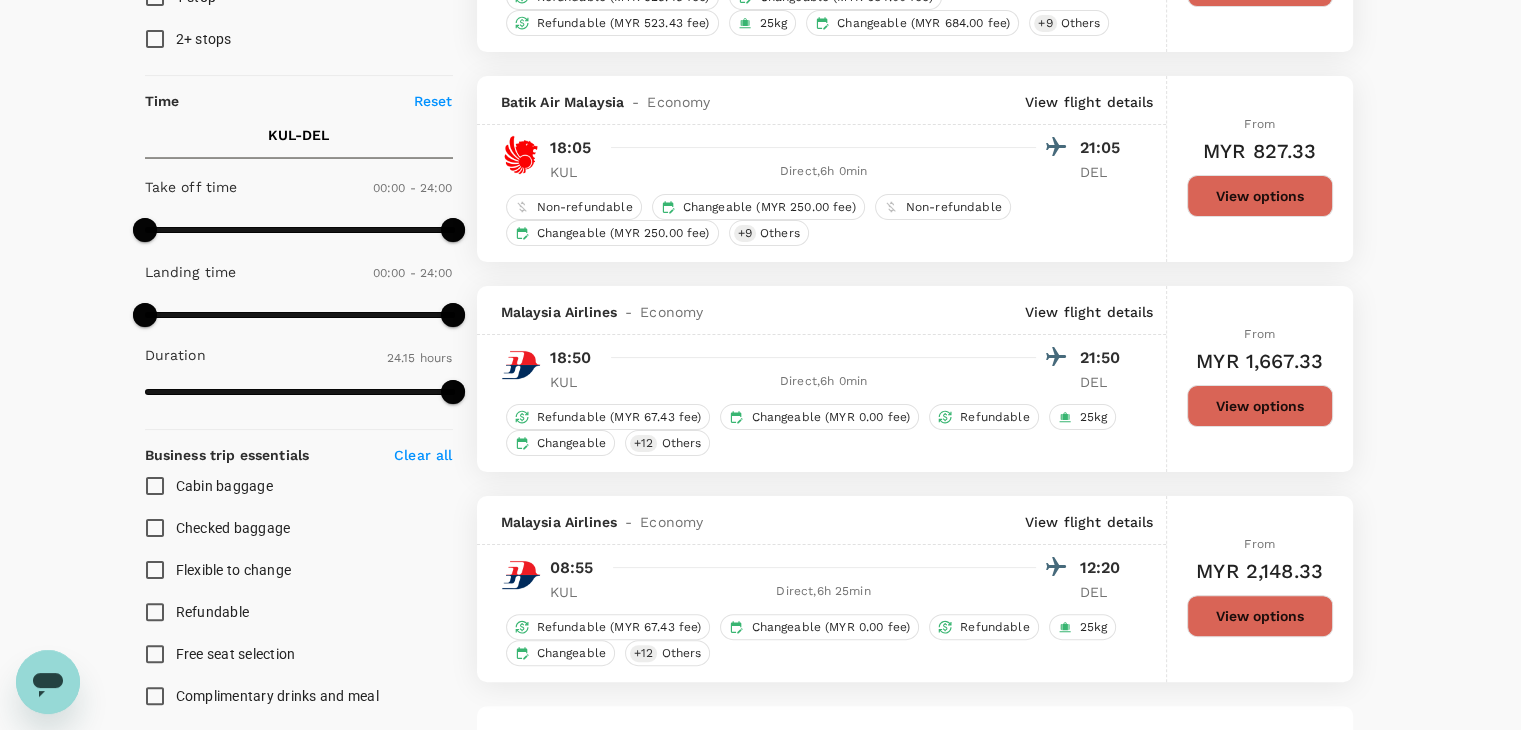 type on "2100" 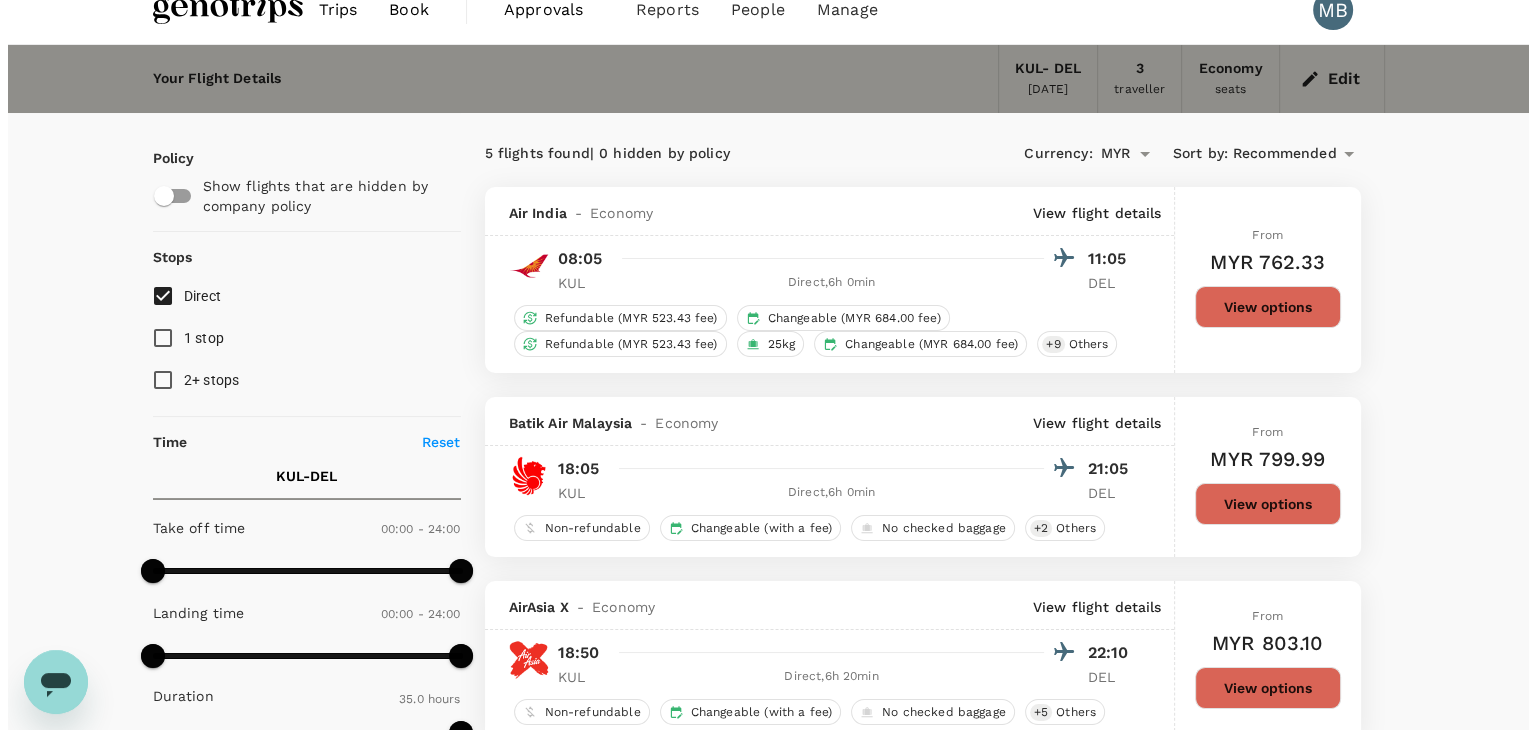 scroll, scrollTop: 0, scrollLeft: 0, axis: both 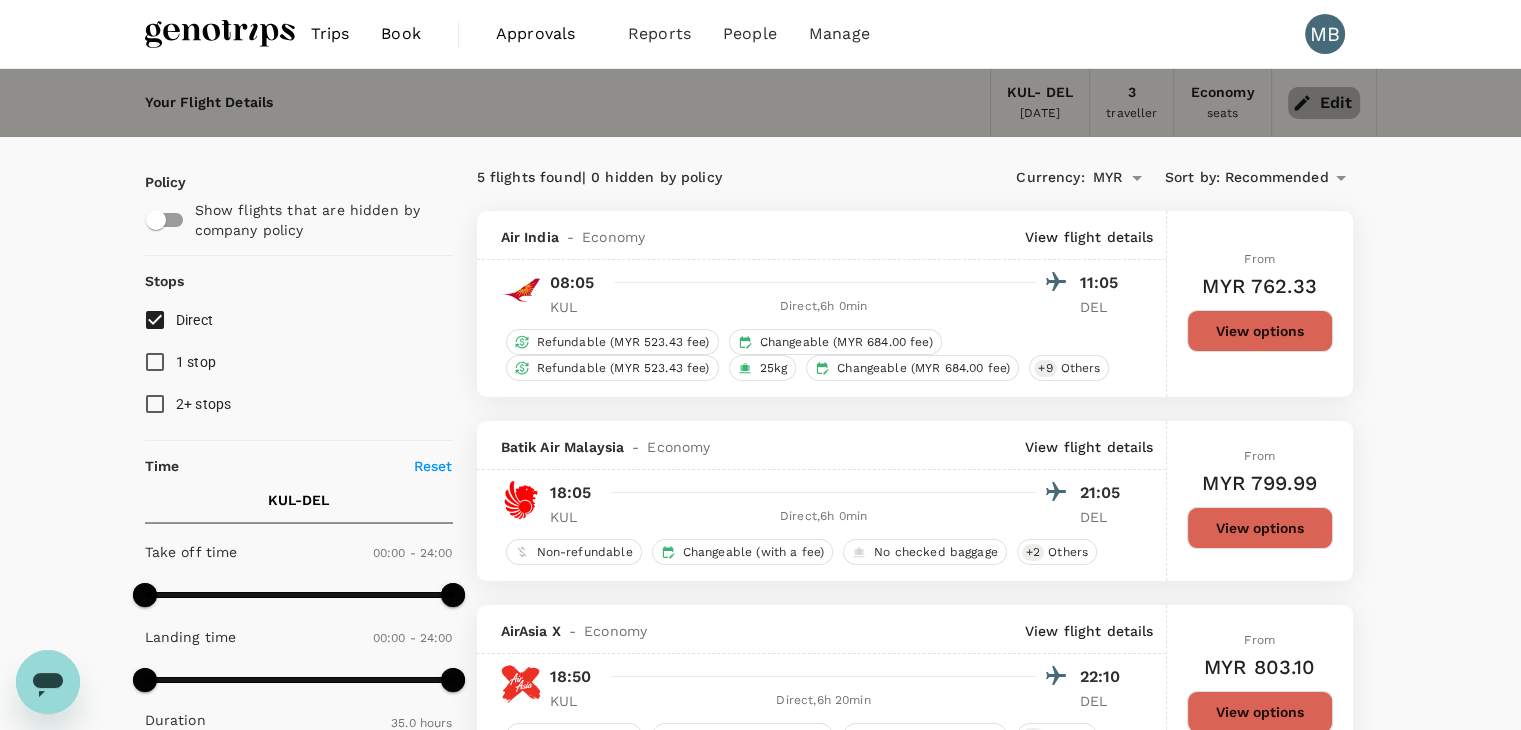 click 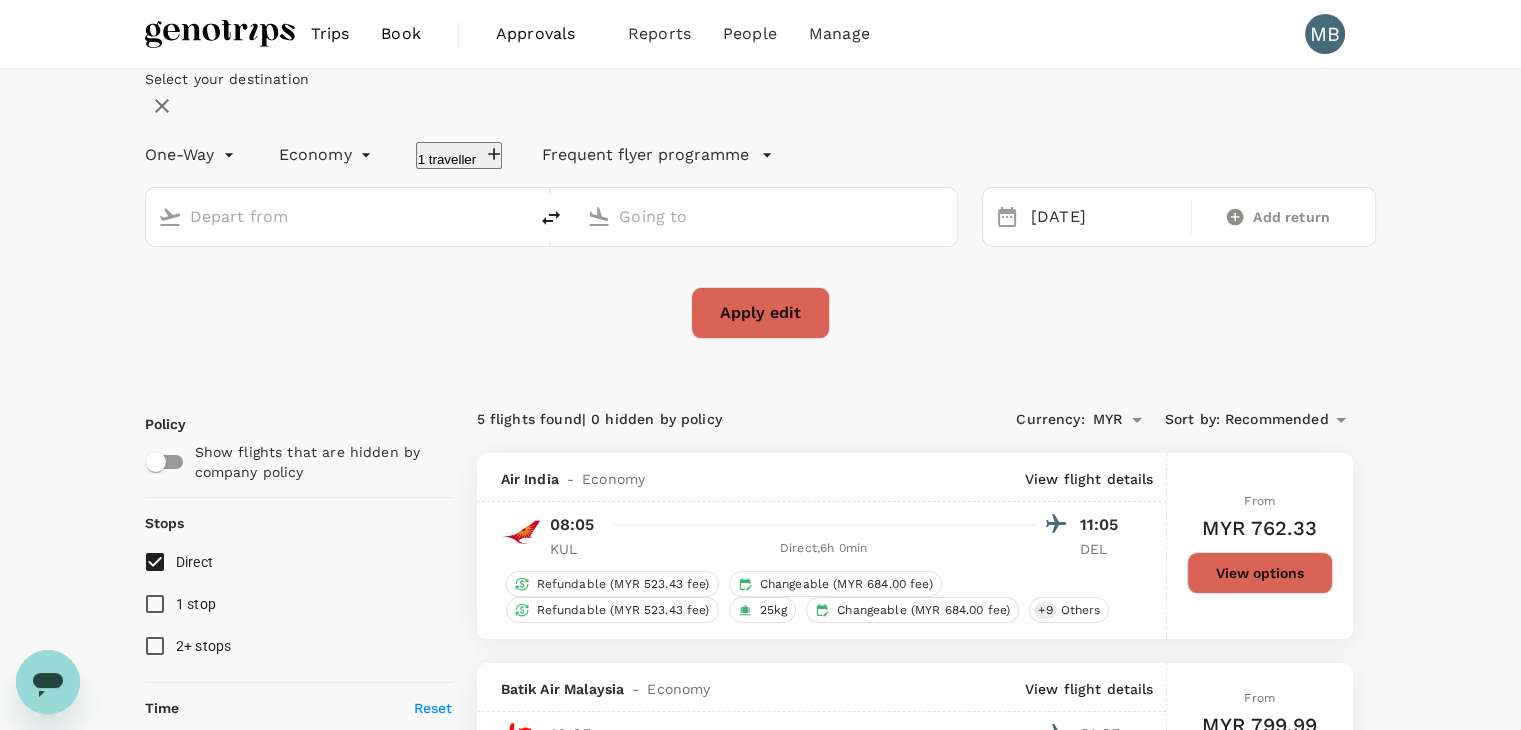 type on "Kuala Lumpur Intl ([GEOGRAPHIC_DATA])" 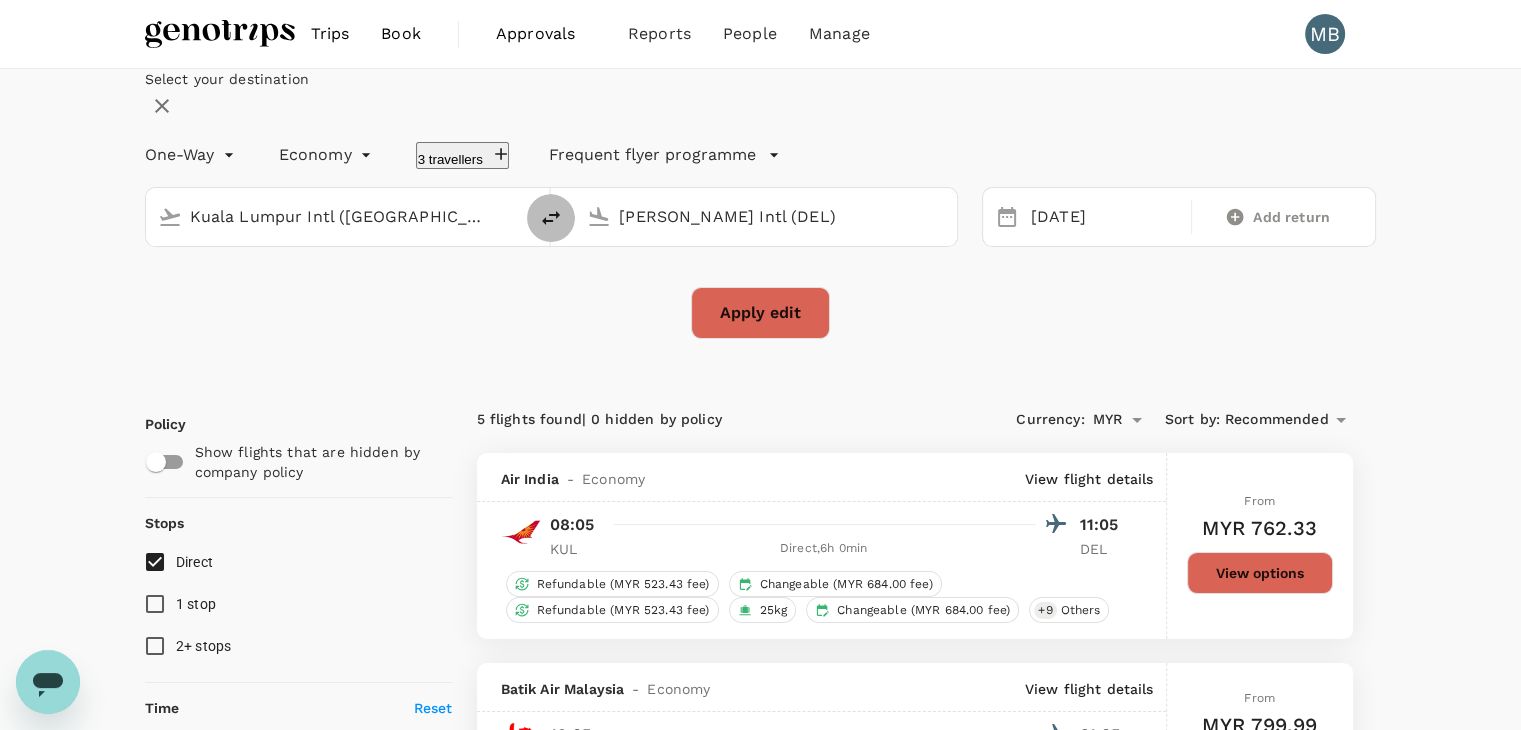 click 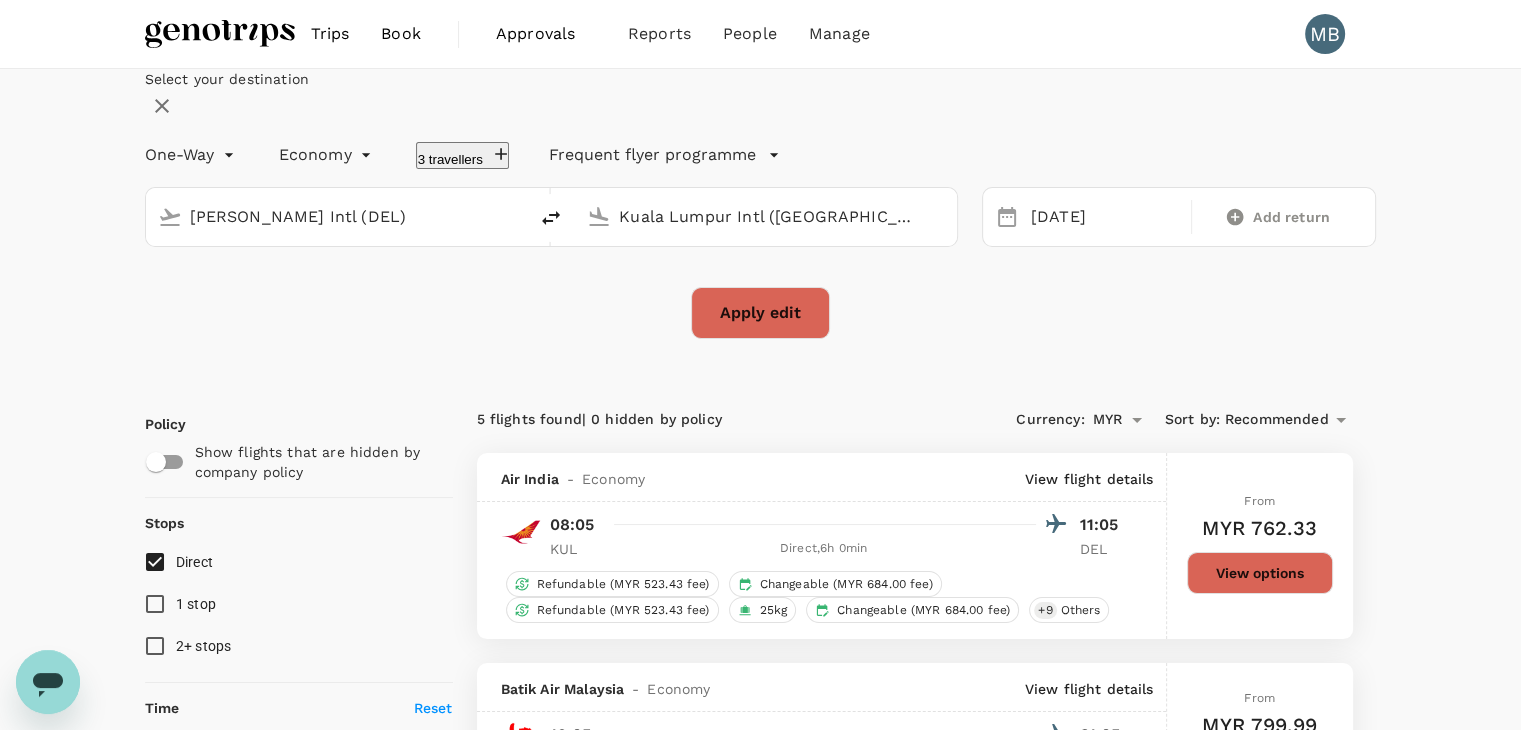 click on "Kuala Lumpur Intl ([GEOGRAPHIC_DATA])" at bounding box center (767, 216) 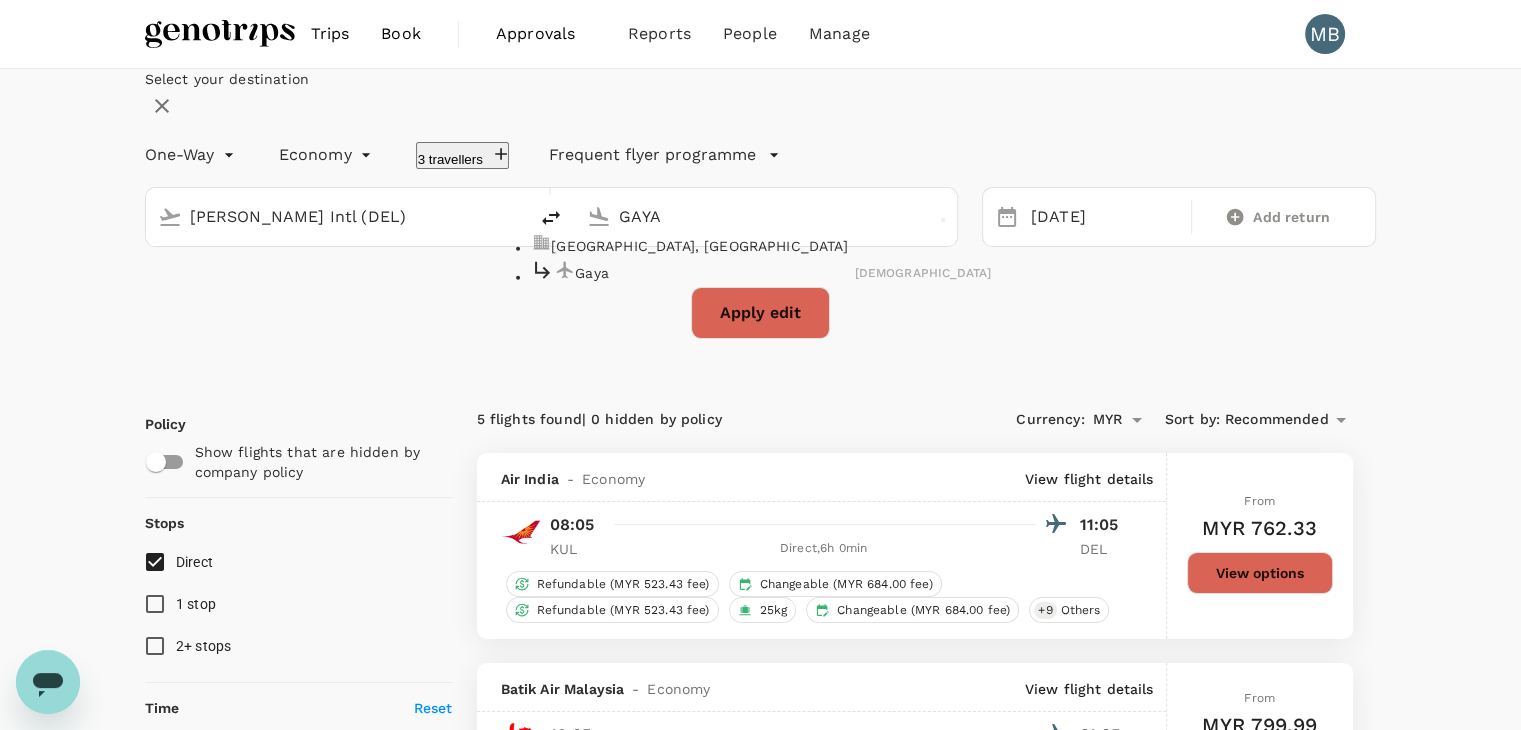 click on "Gaya" at bounding box center [714, 272] 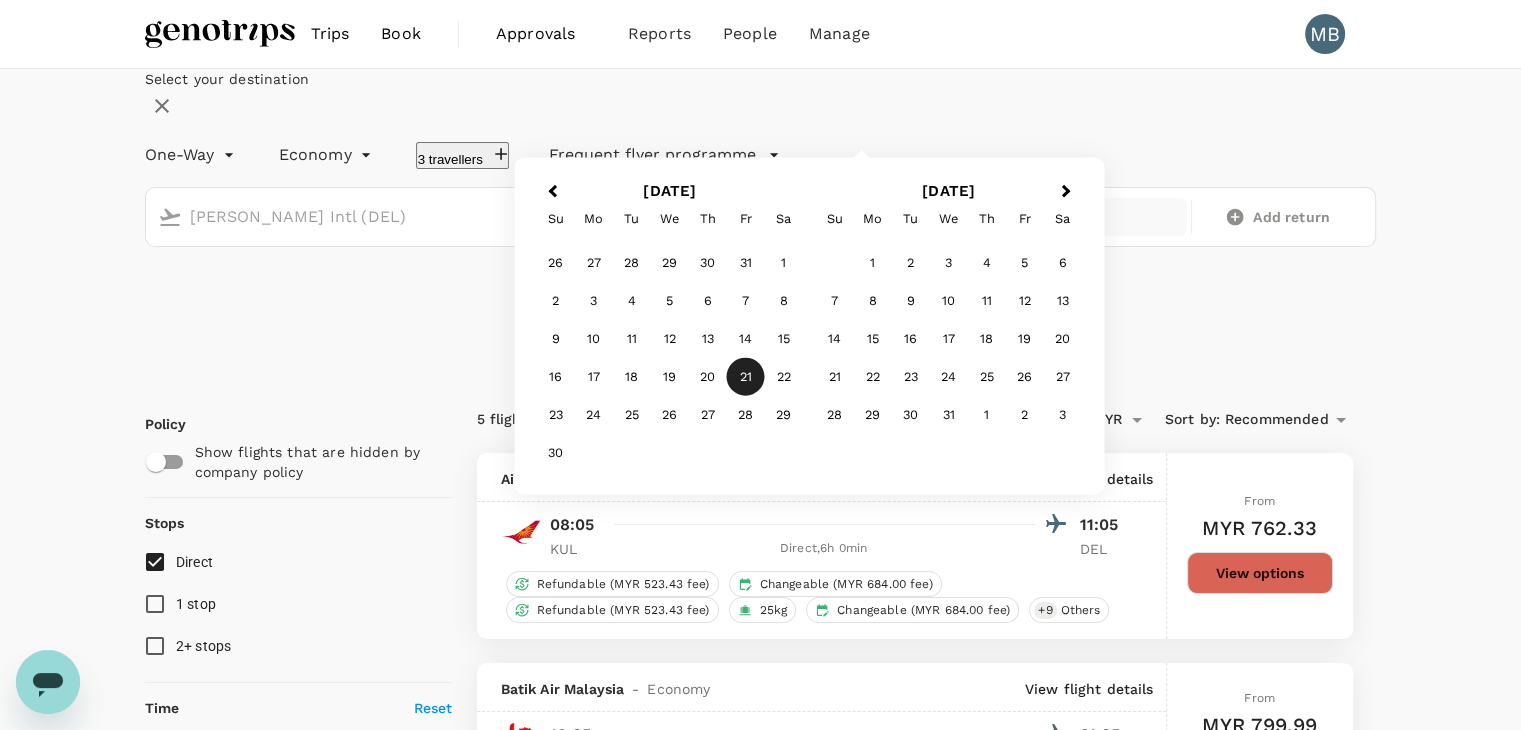 type on "Gaya ([DEMOGRAPHIC_DATA])" 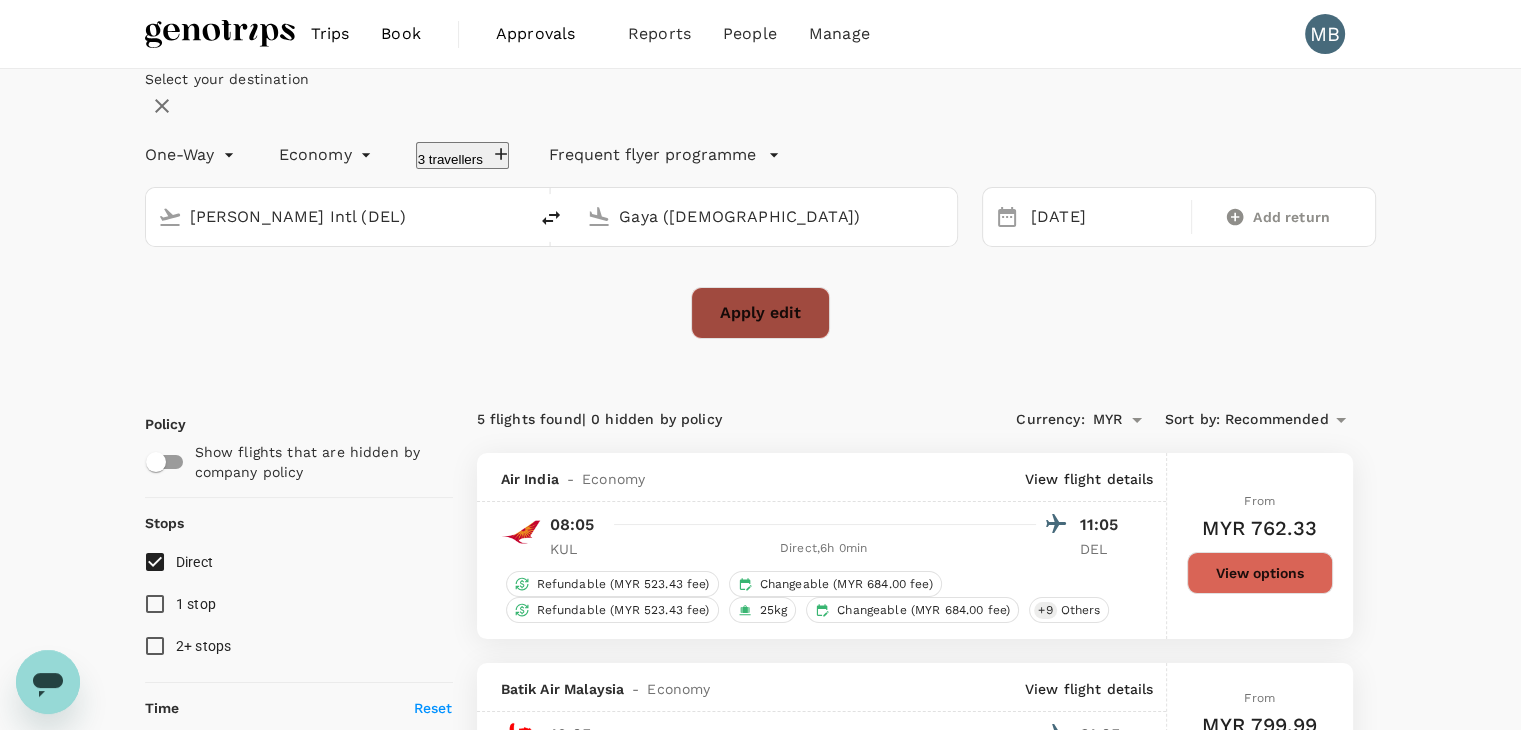 click on "Apply edit" at bounding box center (760, 313) 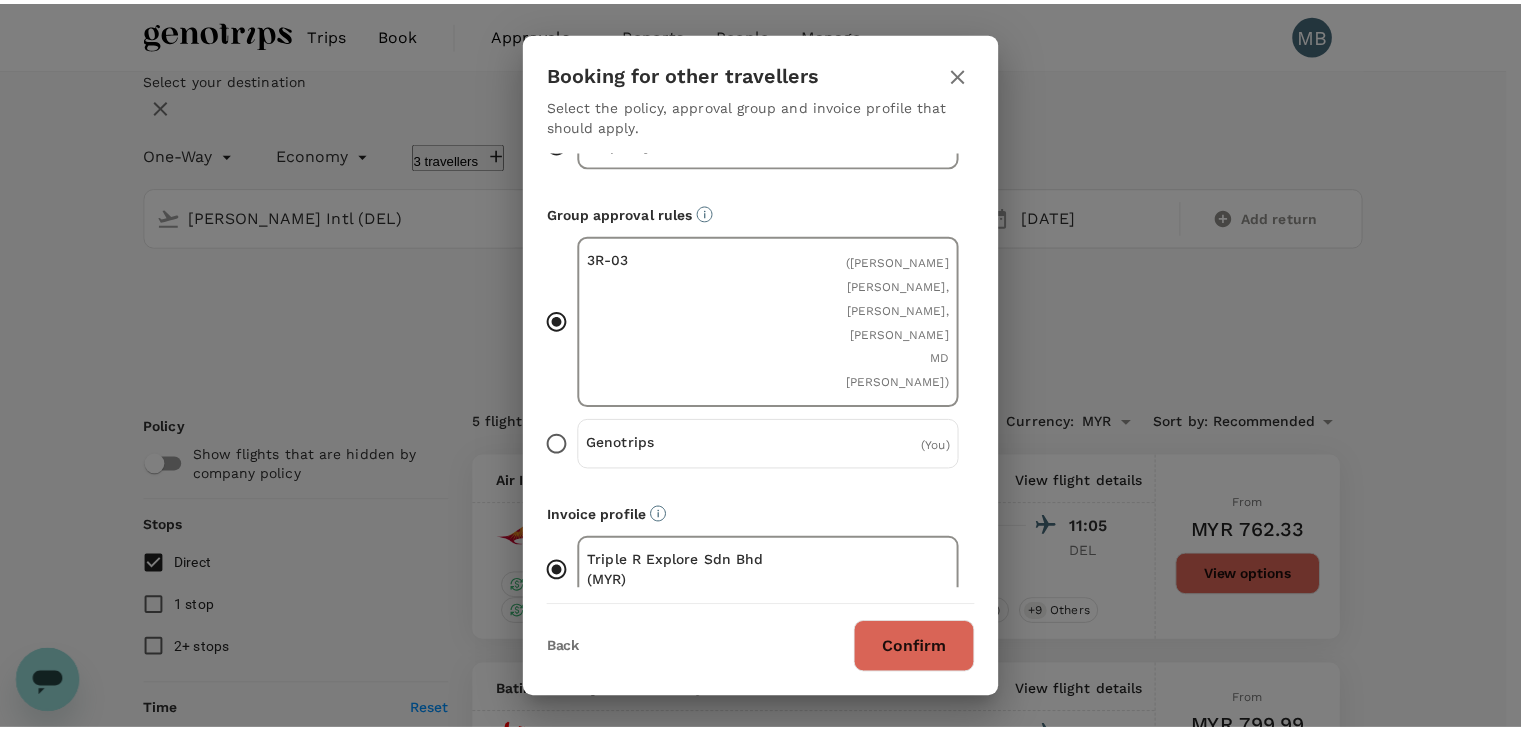 scroll, scrollTop: 100, scrollLeft: 0, axis: vertical 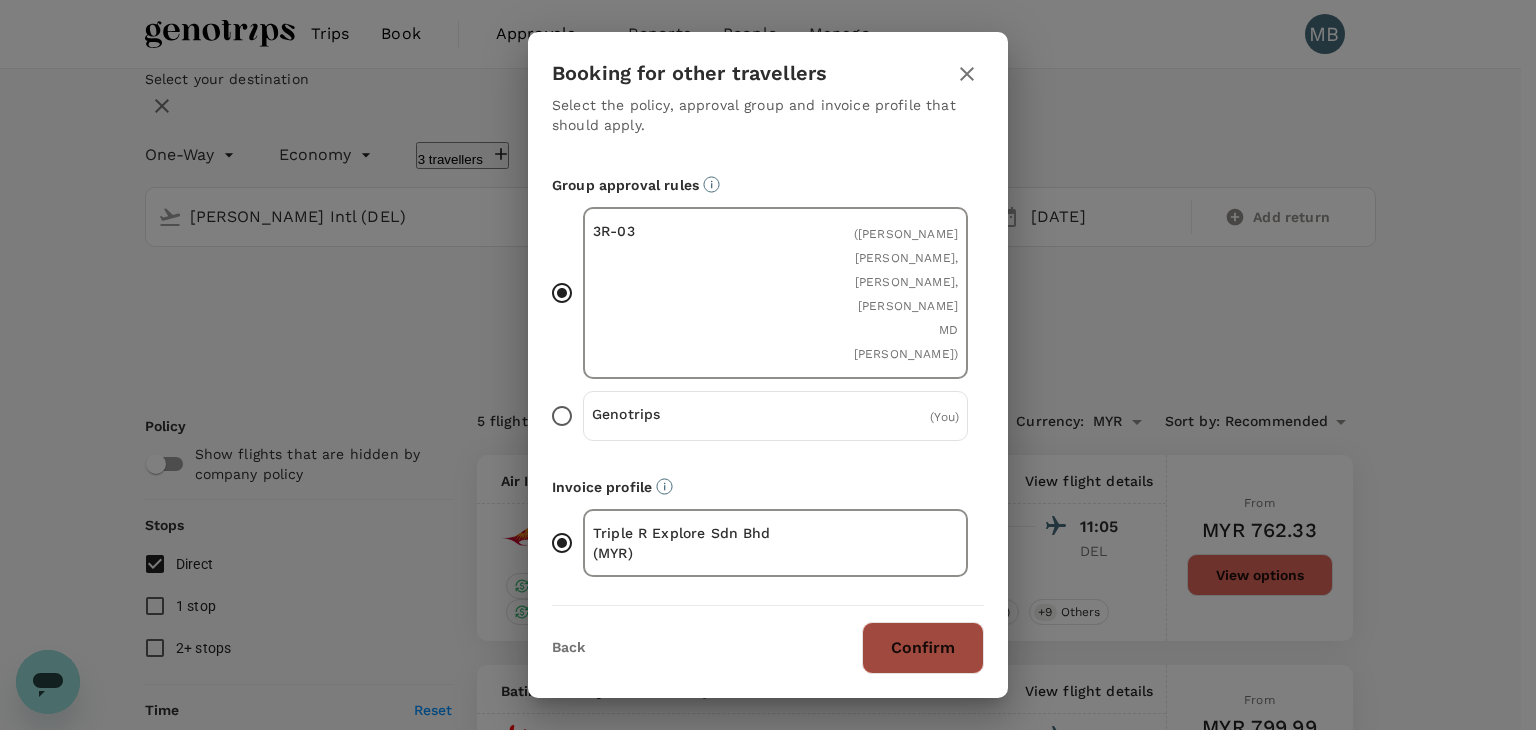 click on "Confirm" at bounding box center (923, 648) 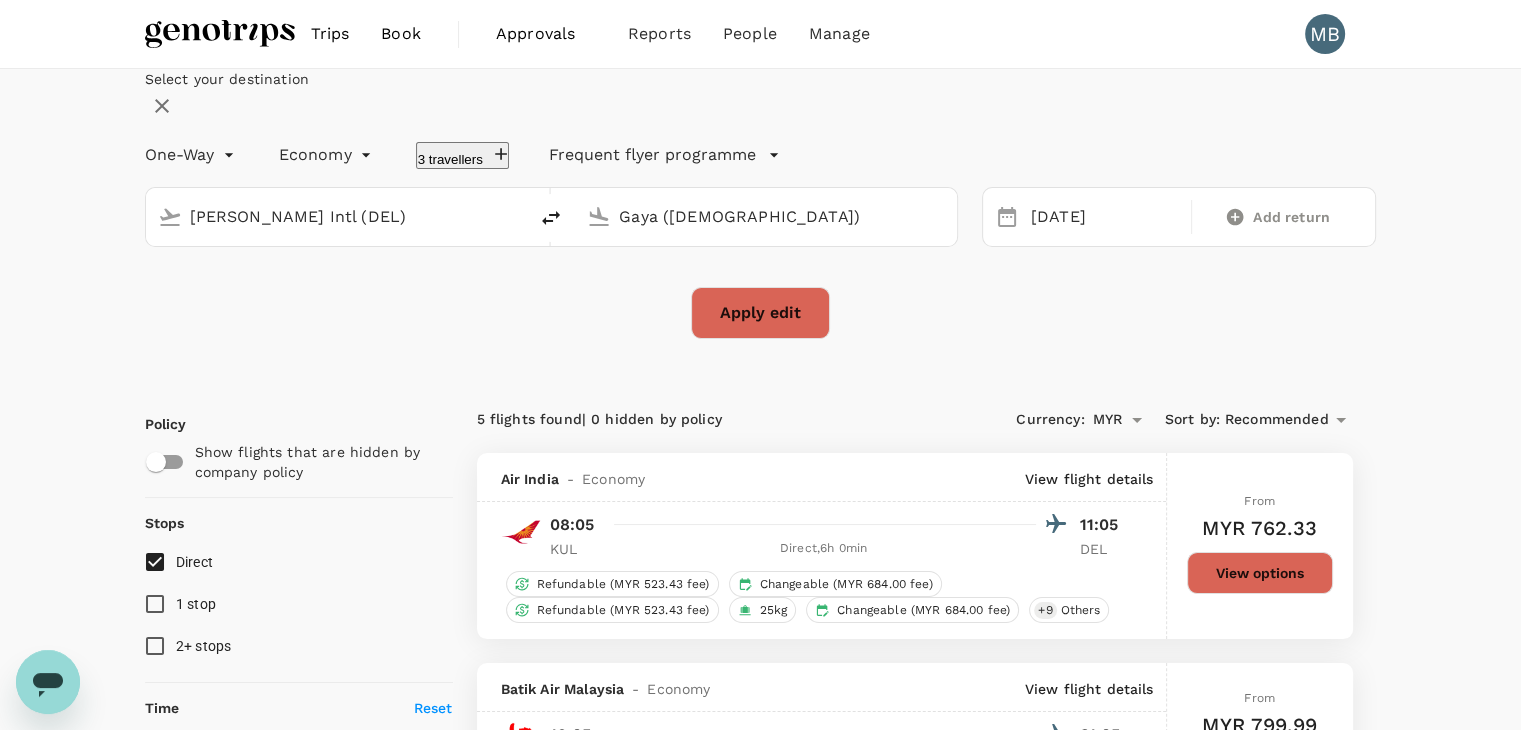 checkbox on "false" 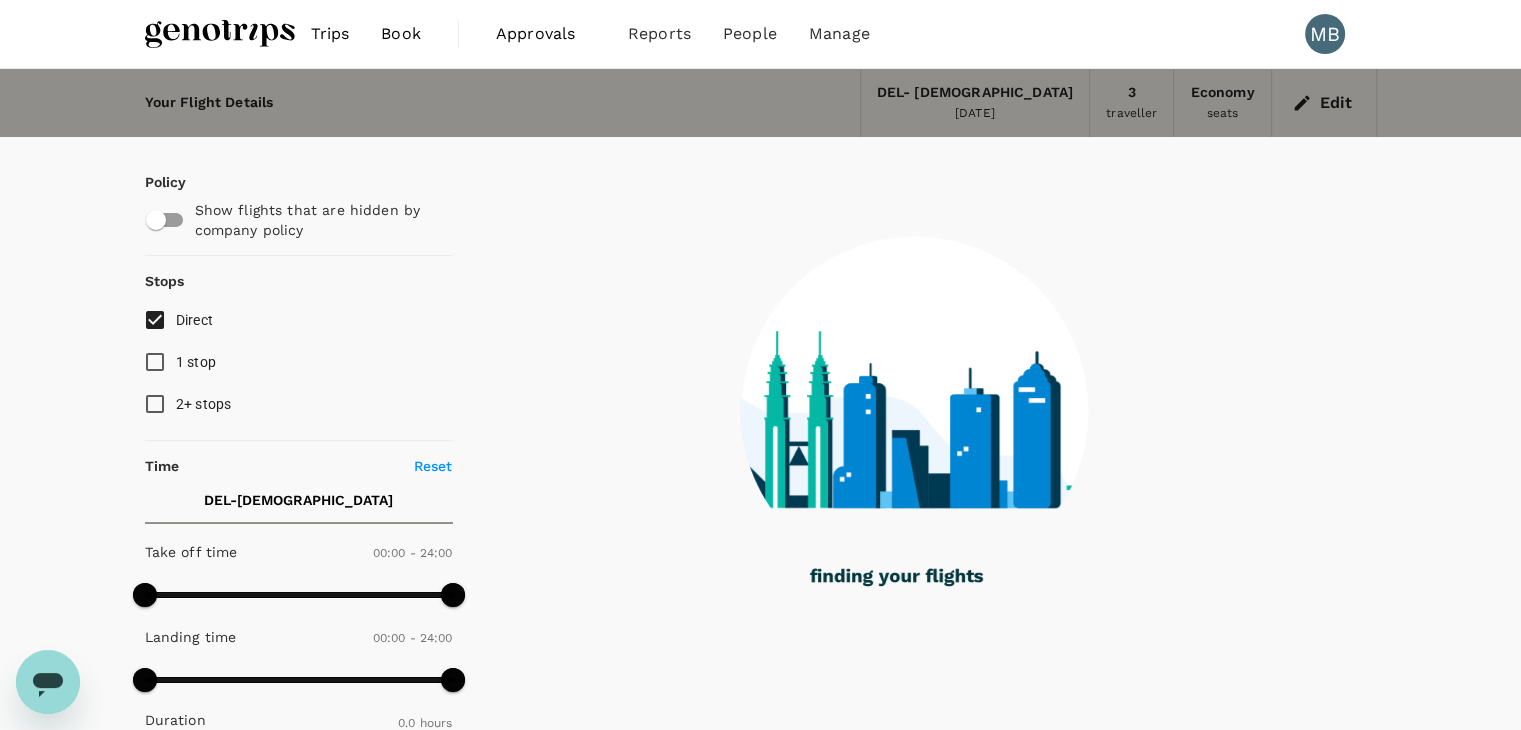 checkbox on "true" 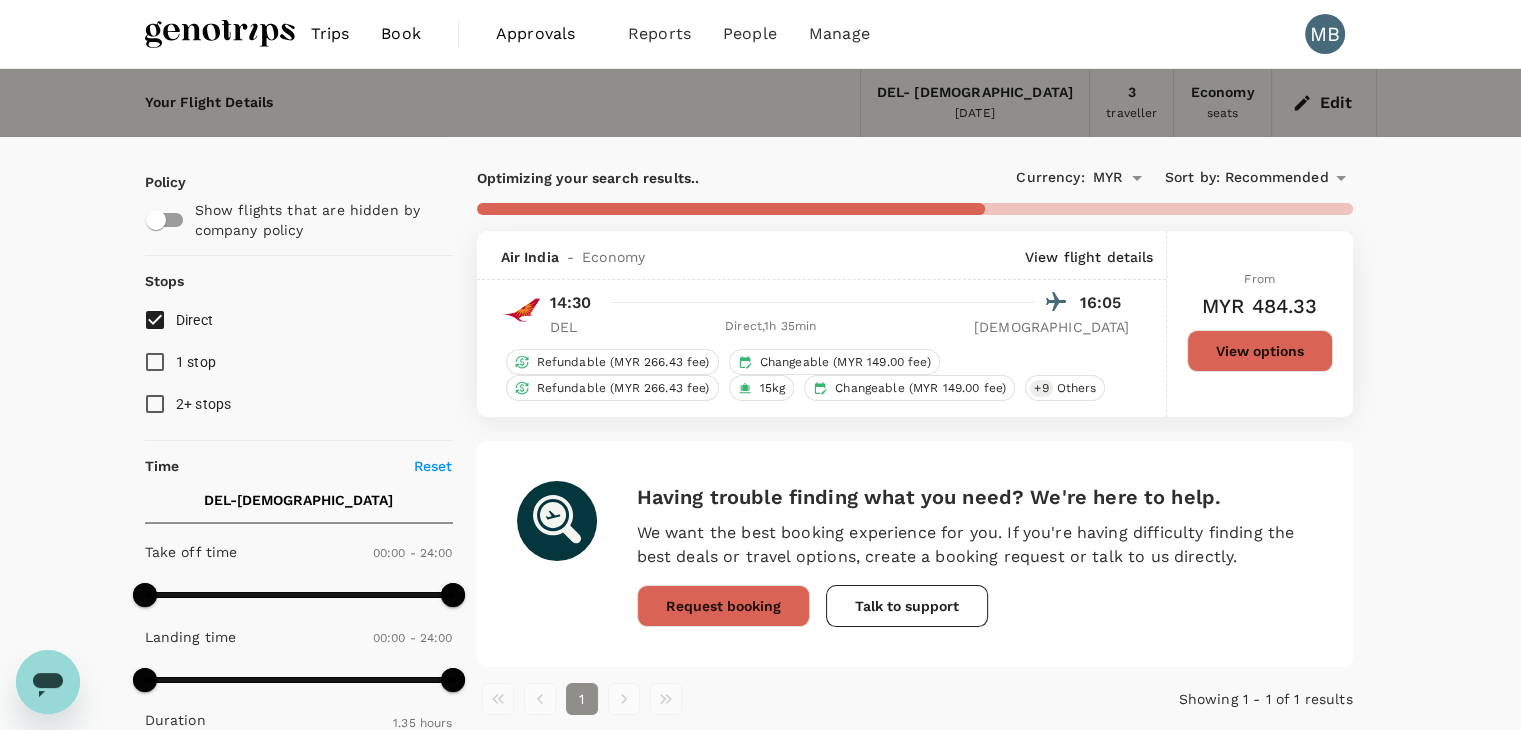 type on "555" 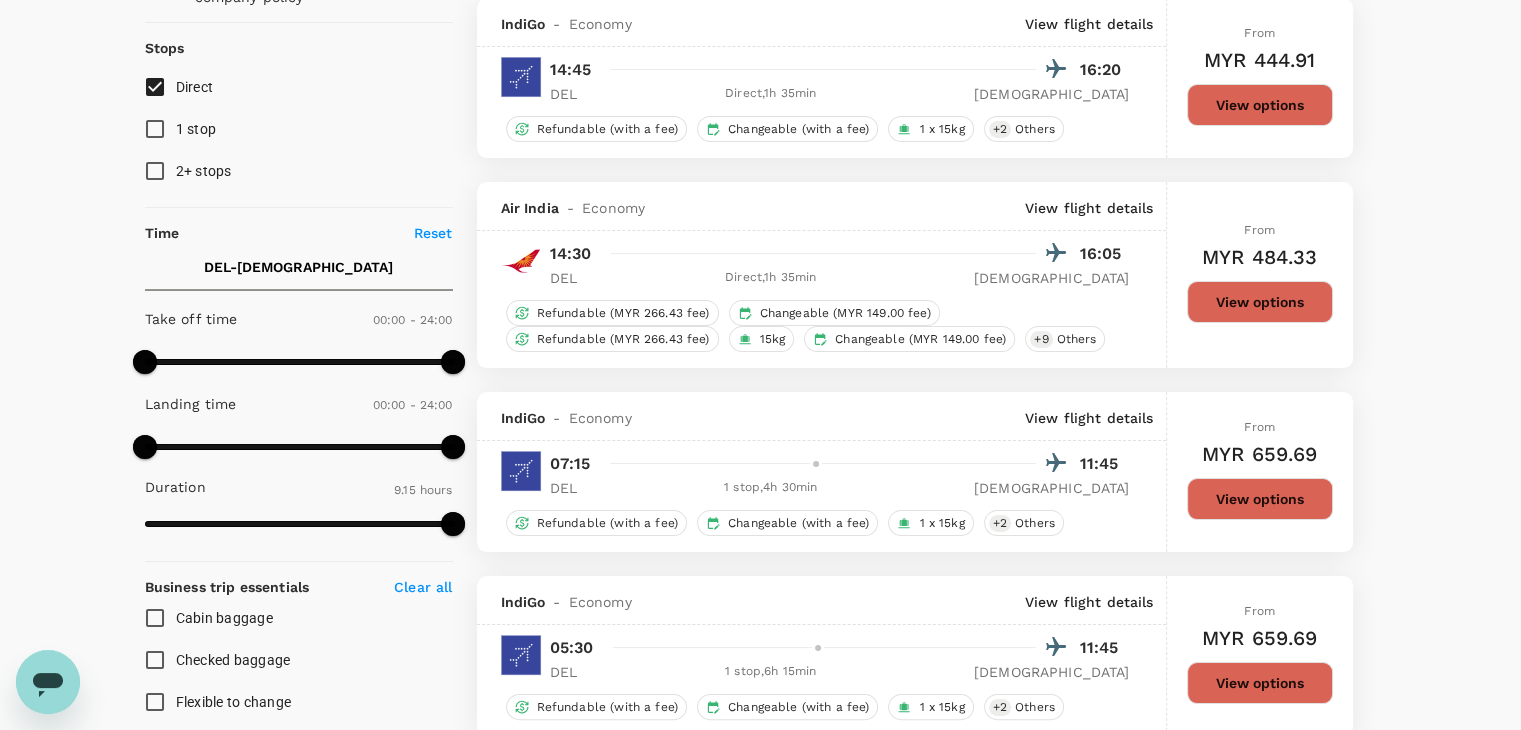 scroll, scrollTop: 200, scrollLeft: 0, axis: vertical 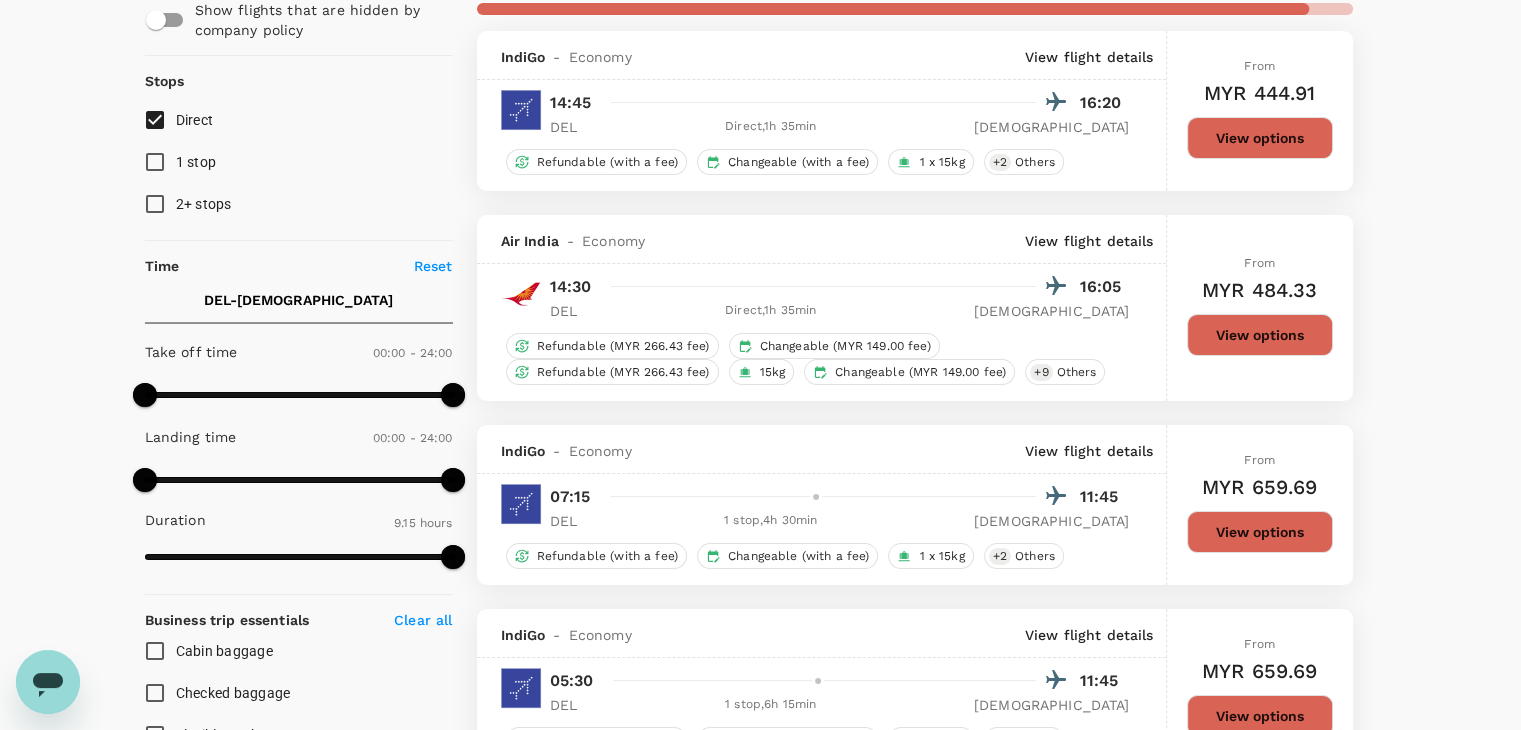 click on "Direct" at bounding box center (155, 120) 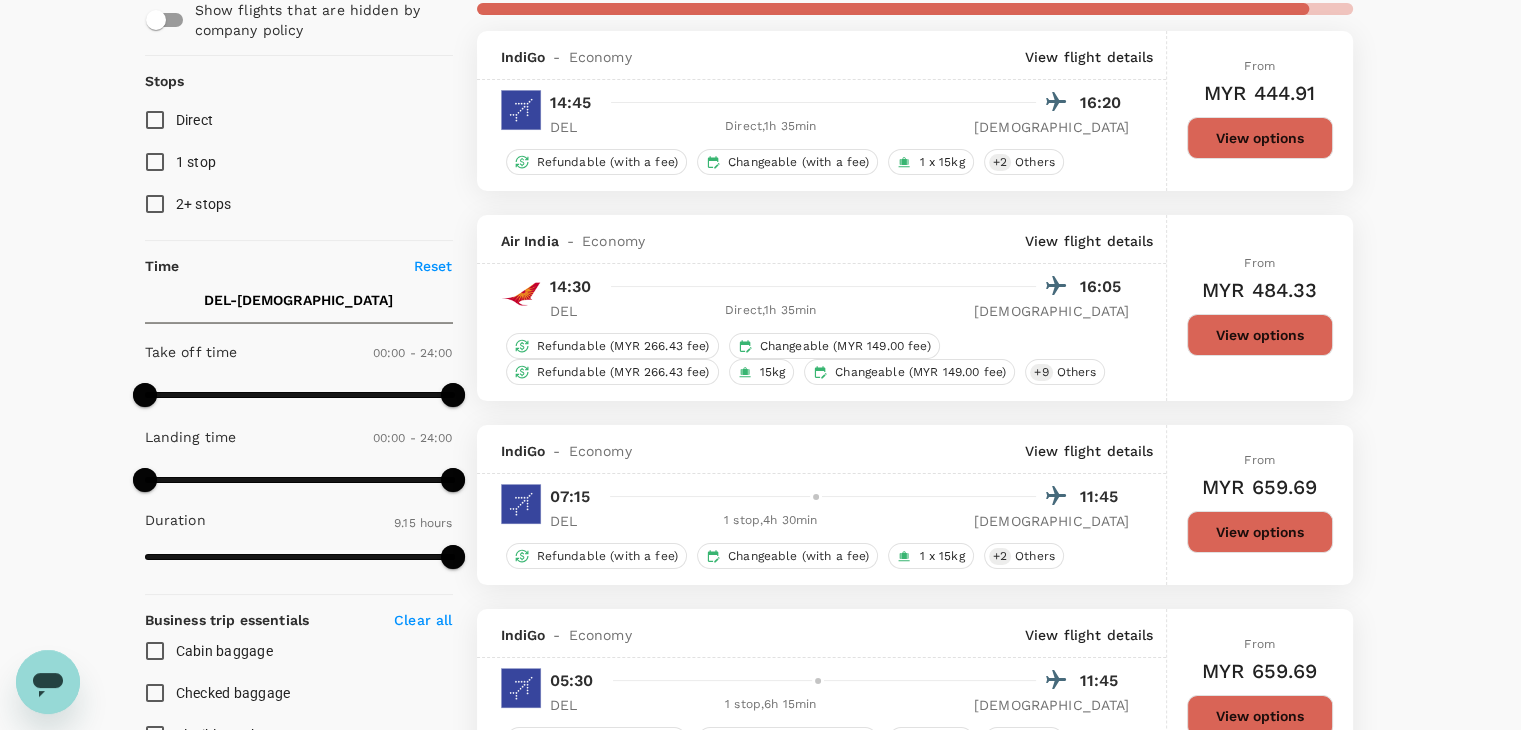 click on "Direct" at bounding box center (155, 120) 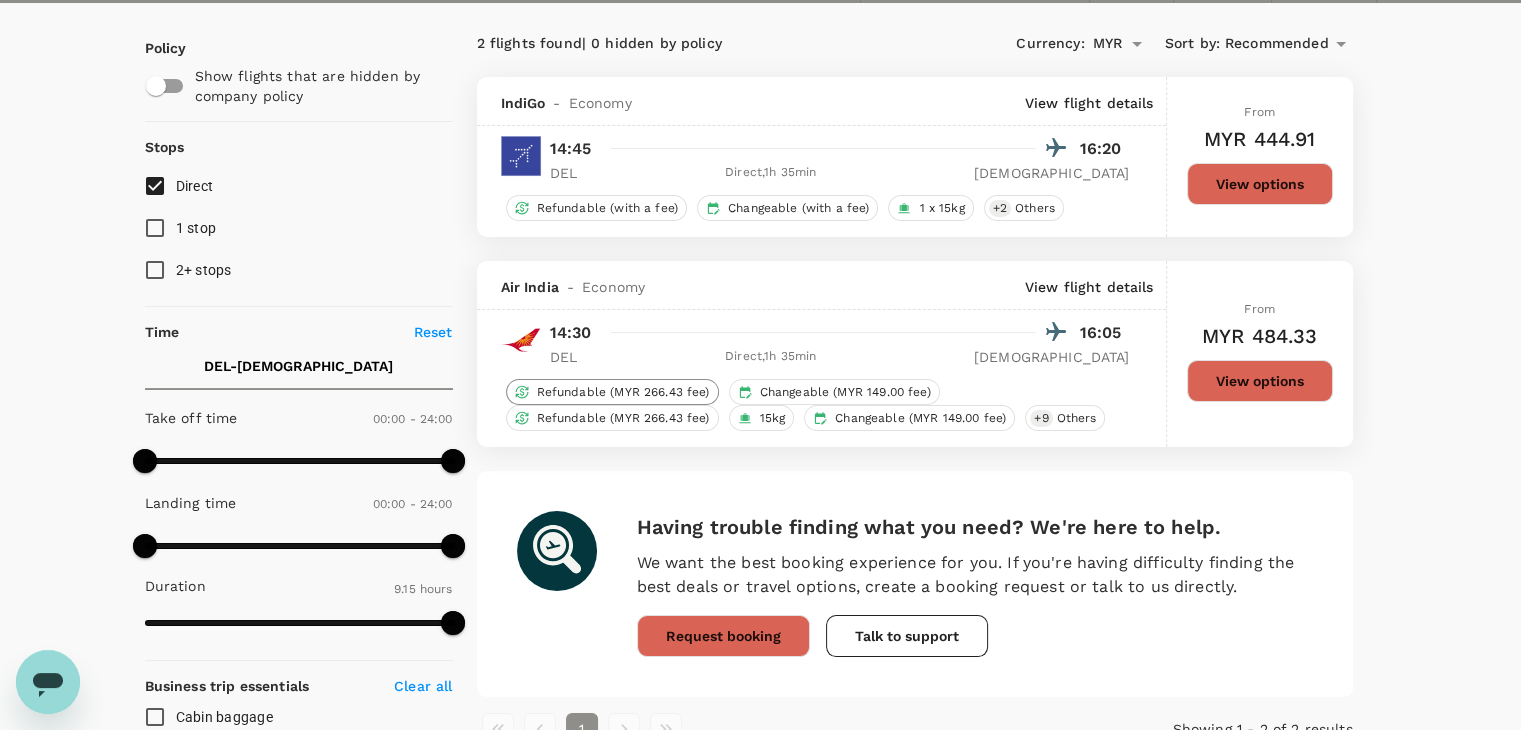 scroll, scrollTop: 100, scrollLeft: 0, axis: vertical 